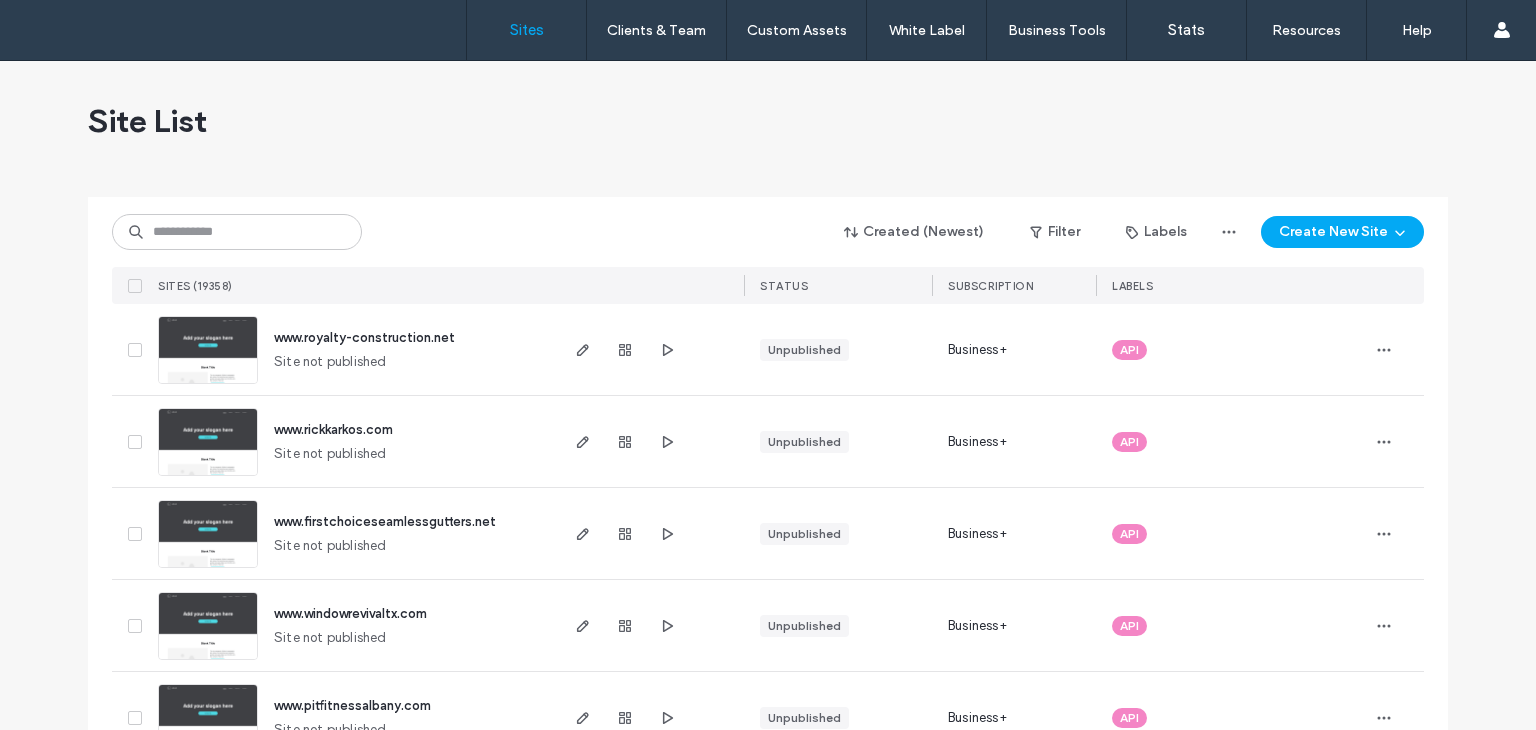 scroll, scrollTop: 0, scrollLeft: 0, axis: both 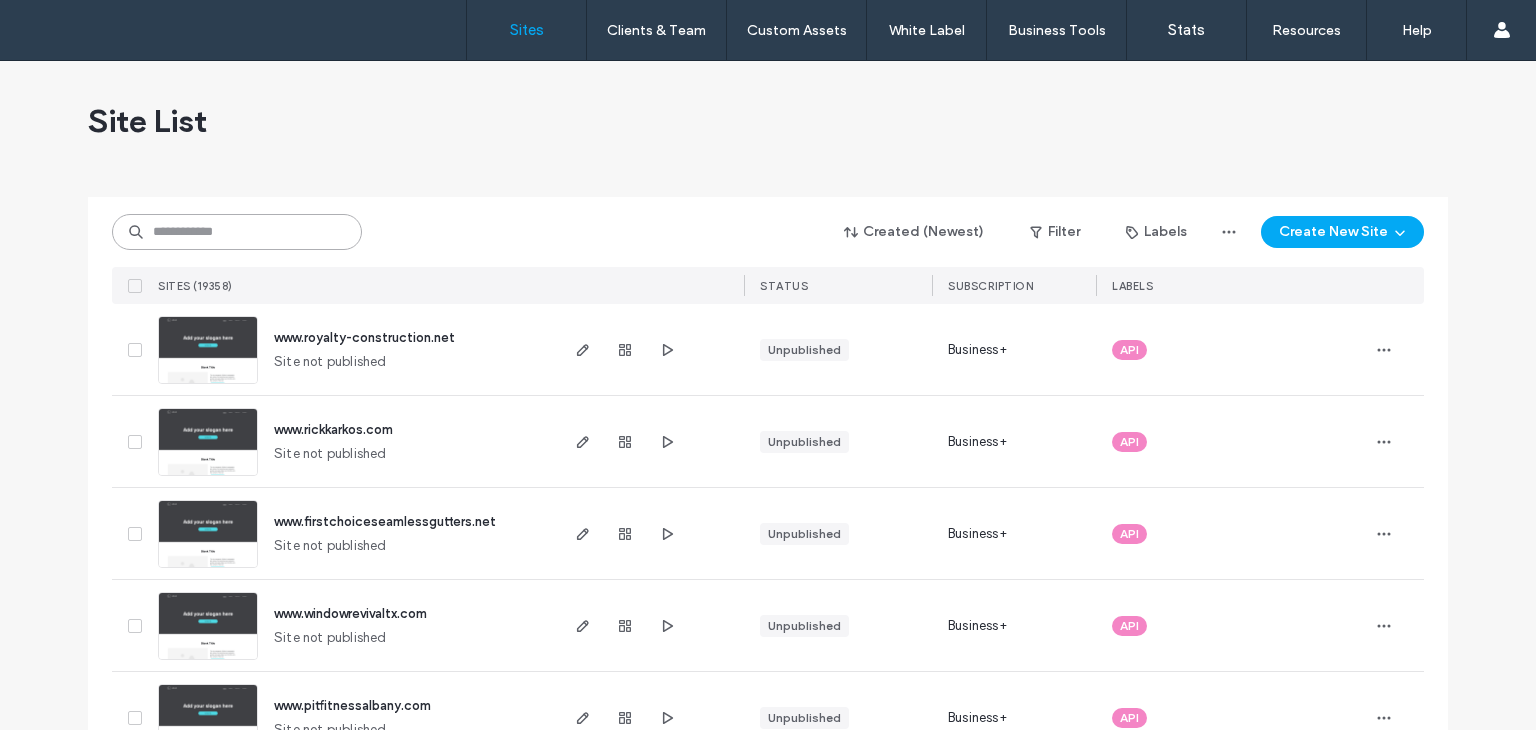 drag, startPoint x: 164, startPoint y: 227, endPoint x: 173, endPoint y: 235, distance: 12.0415945 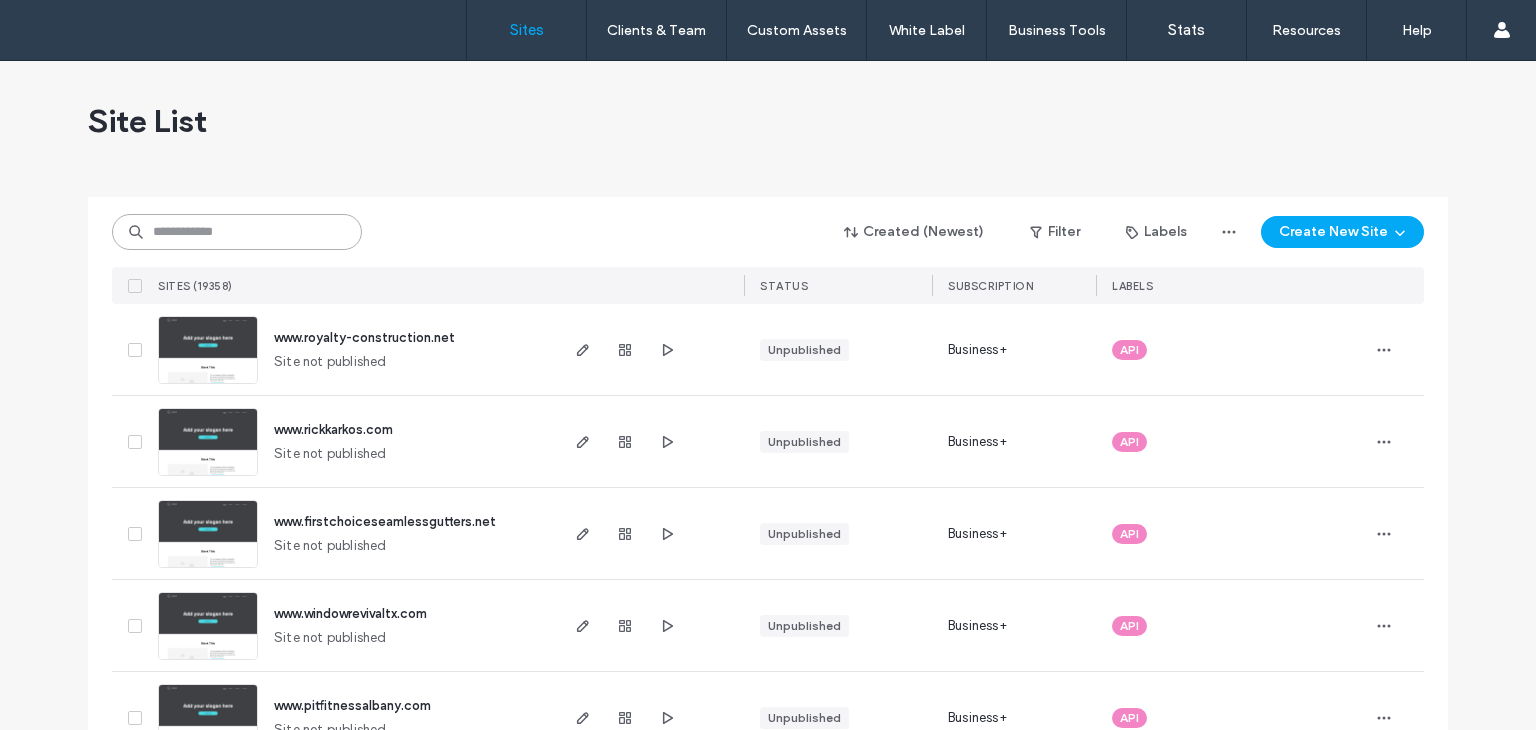 click at bounding box center (237, 232) 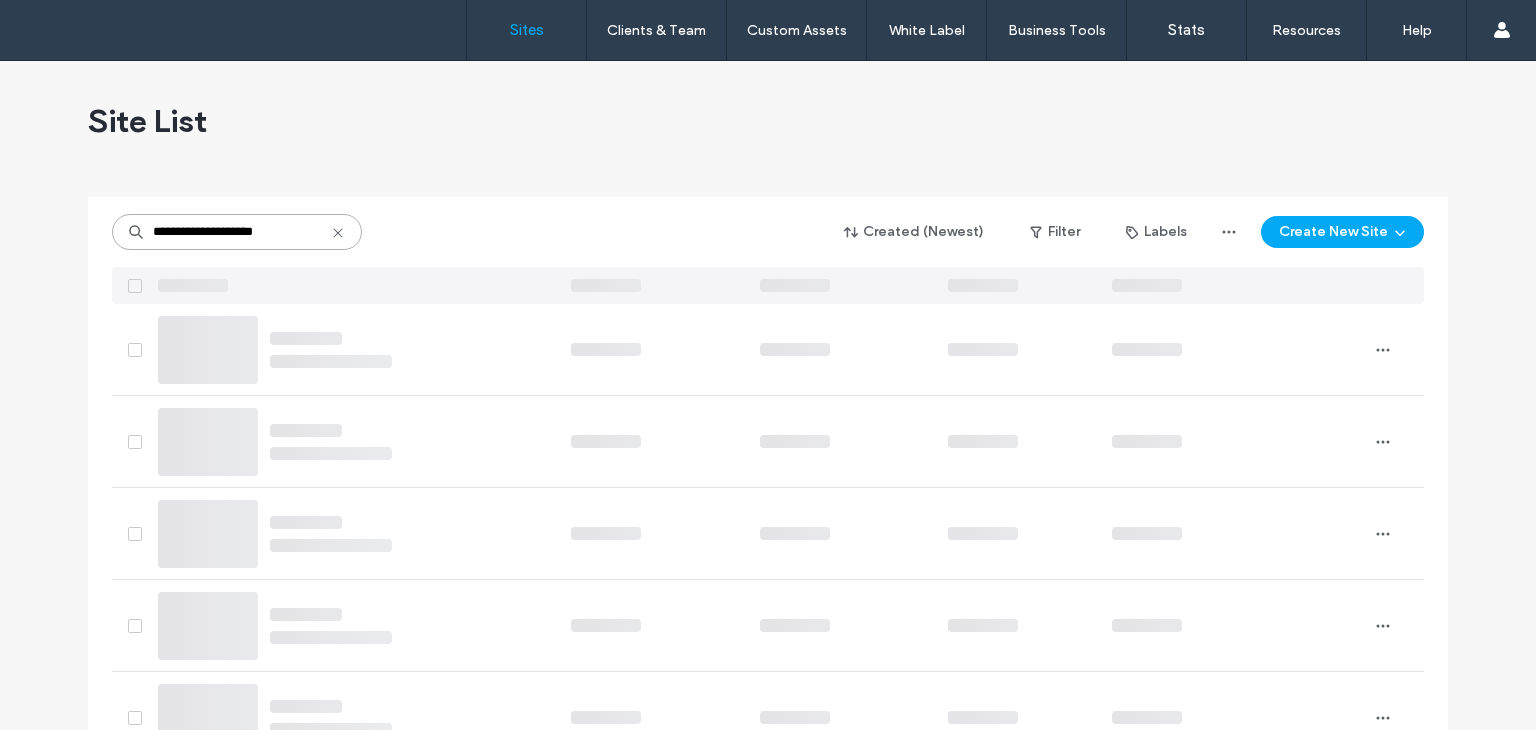 drag, startPoint x: 180, startPoint y: 241, endPoint x: 48, endPoint y: 212, distance: 135.14807 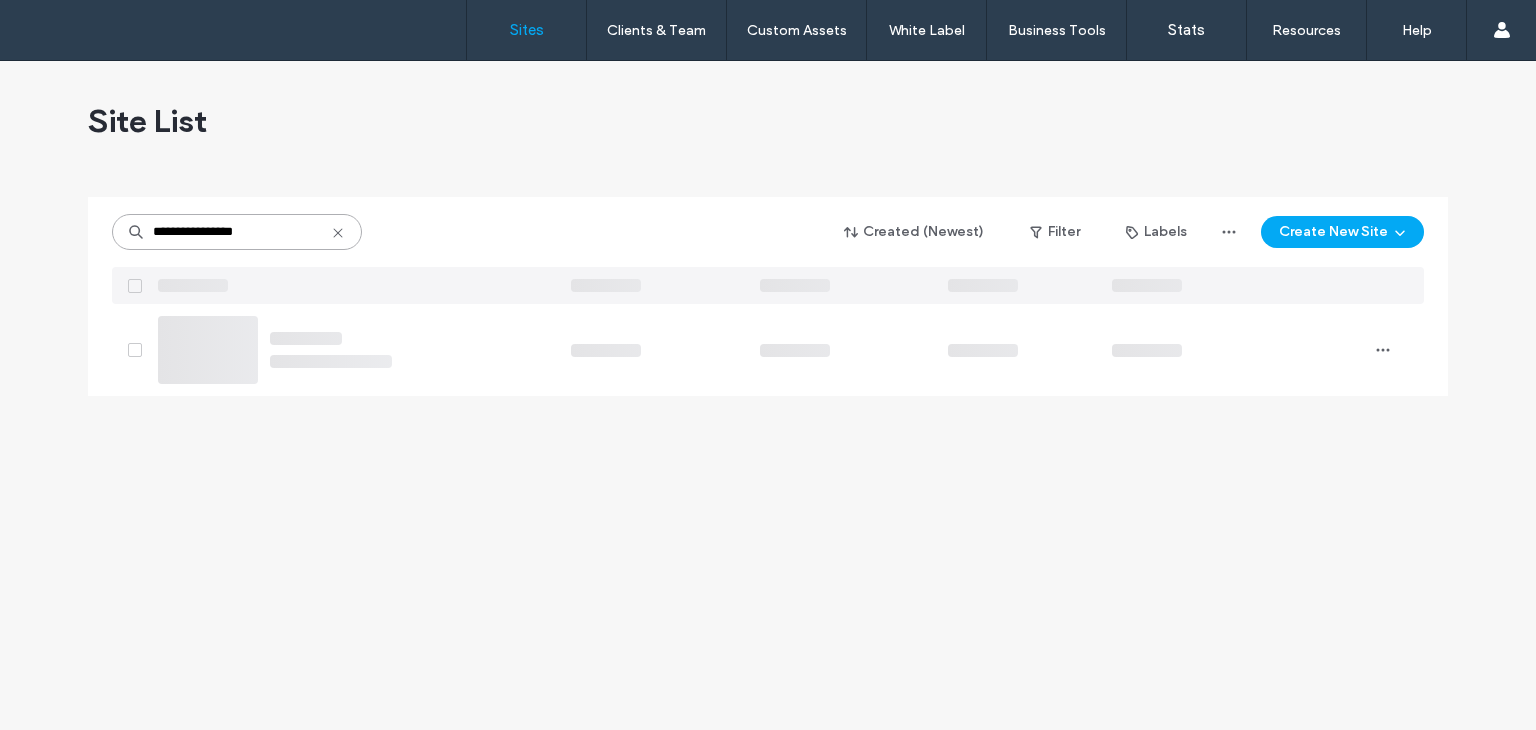 click on "**********" at bounding box center [237, 232] 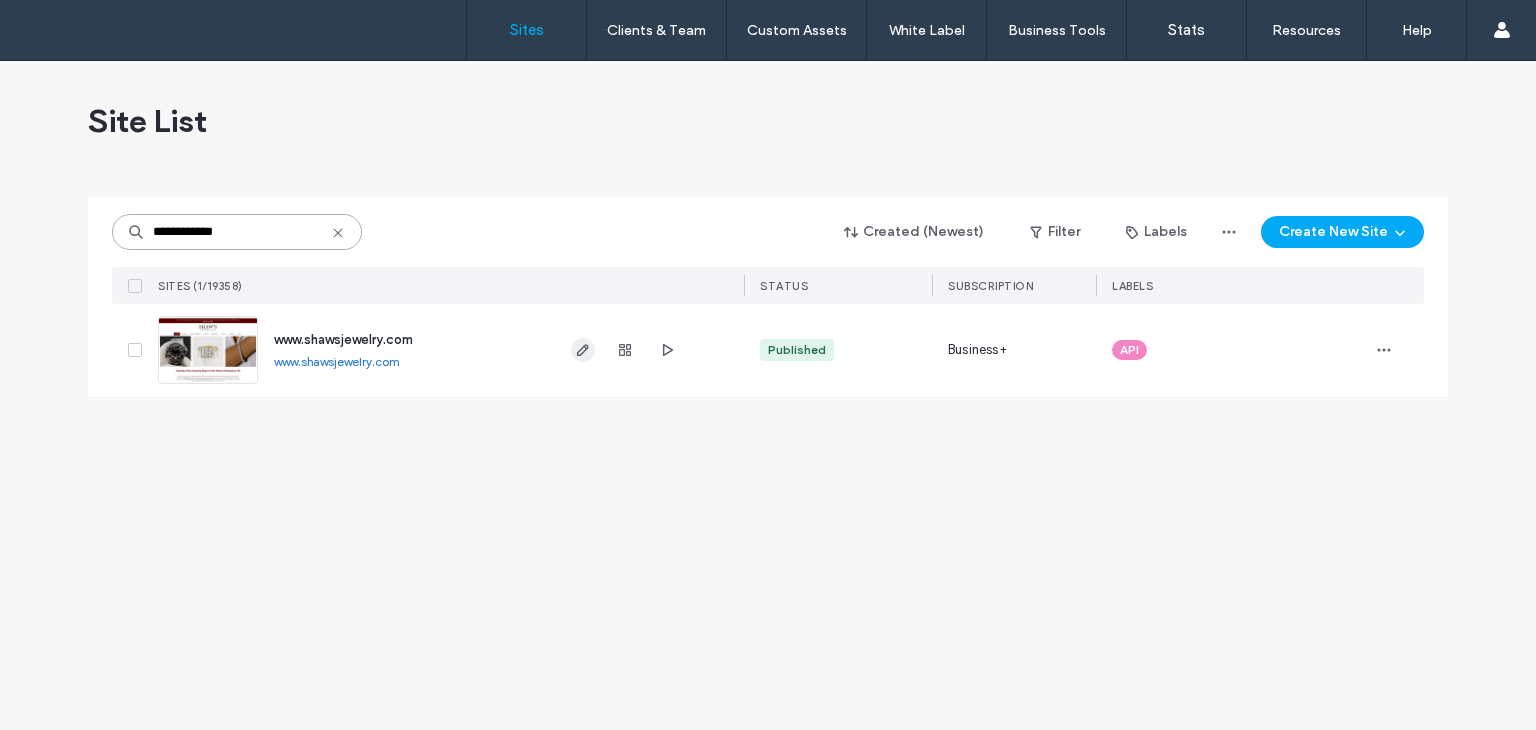 type on "**********" 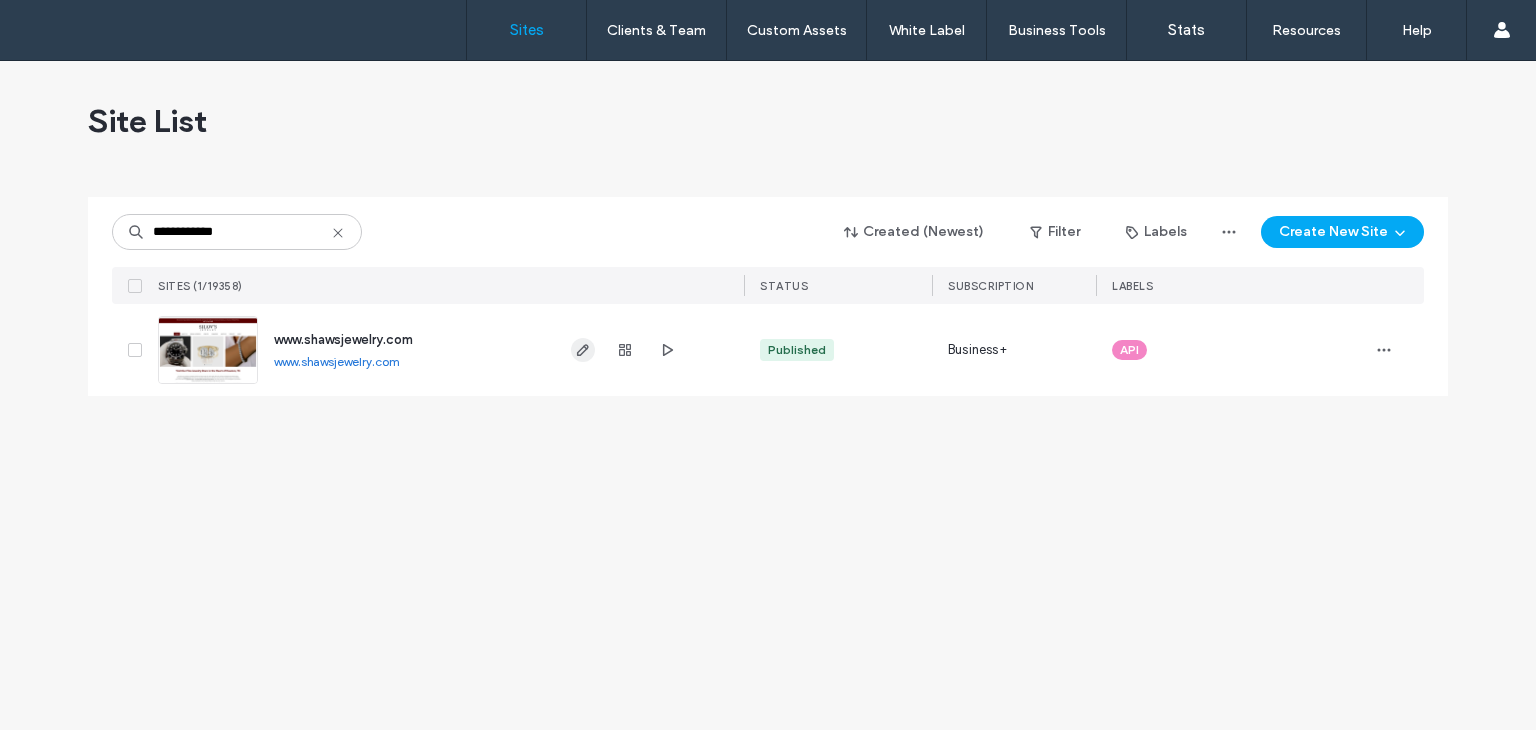 click 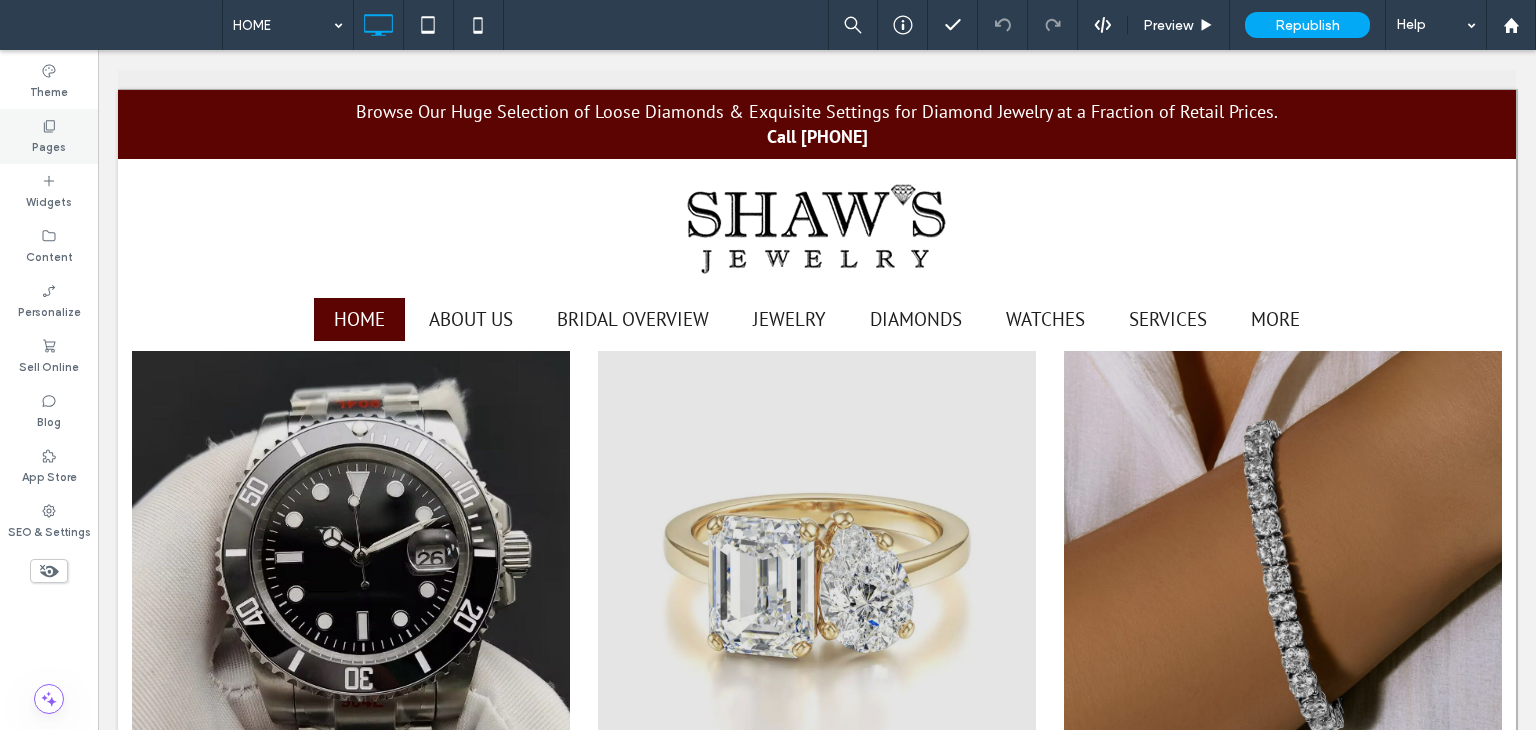 scroll, scrollTop: 400, scrollLeft: 0, axis: vertical 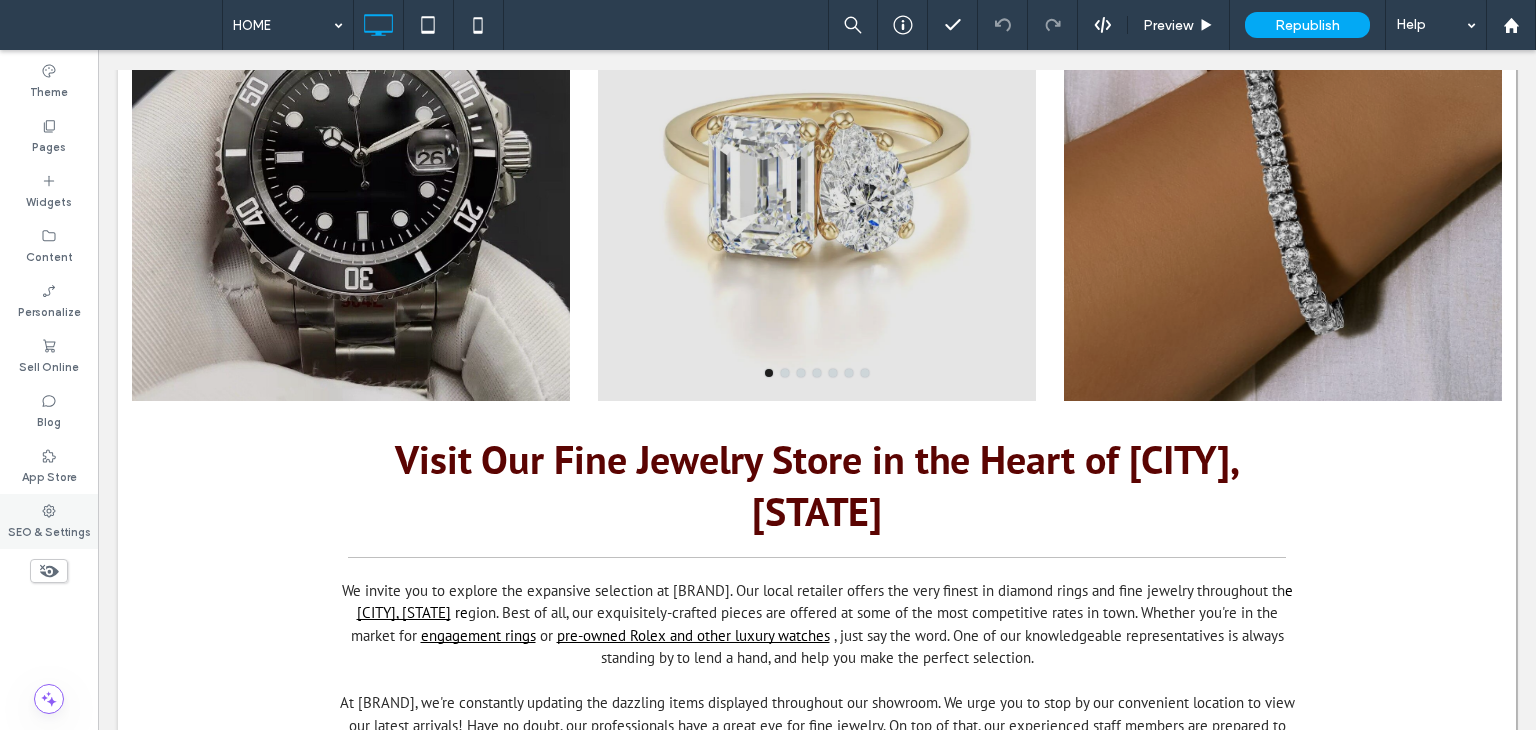 click 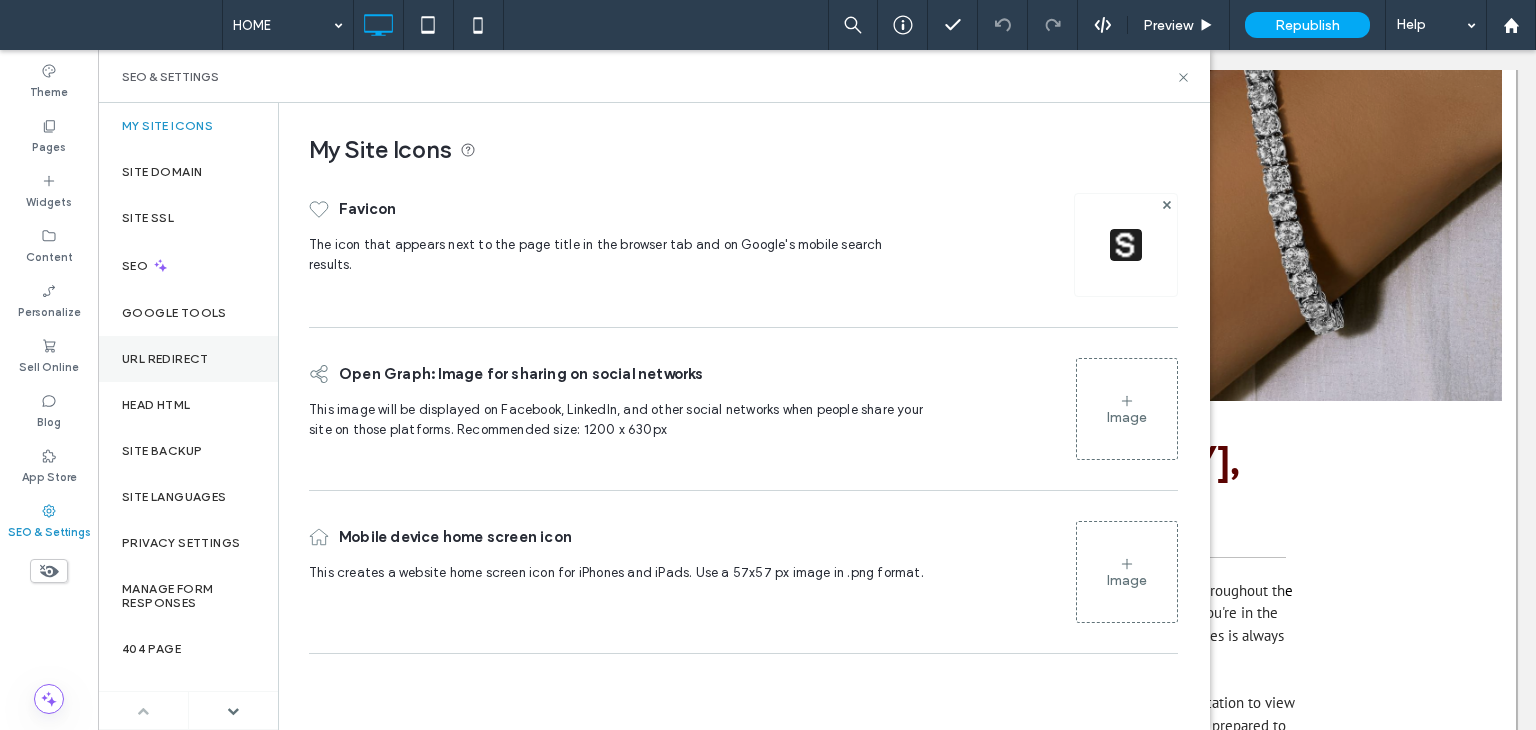click on "URL Redirect" at bounding box center (165, 359) 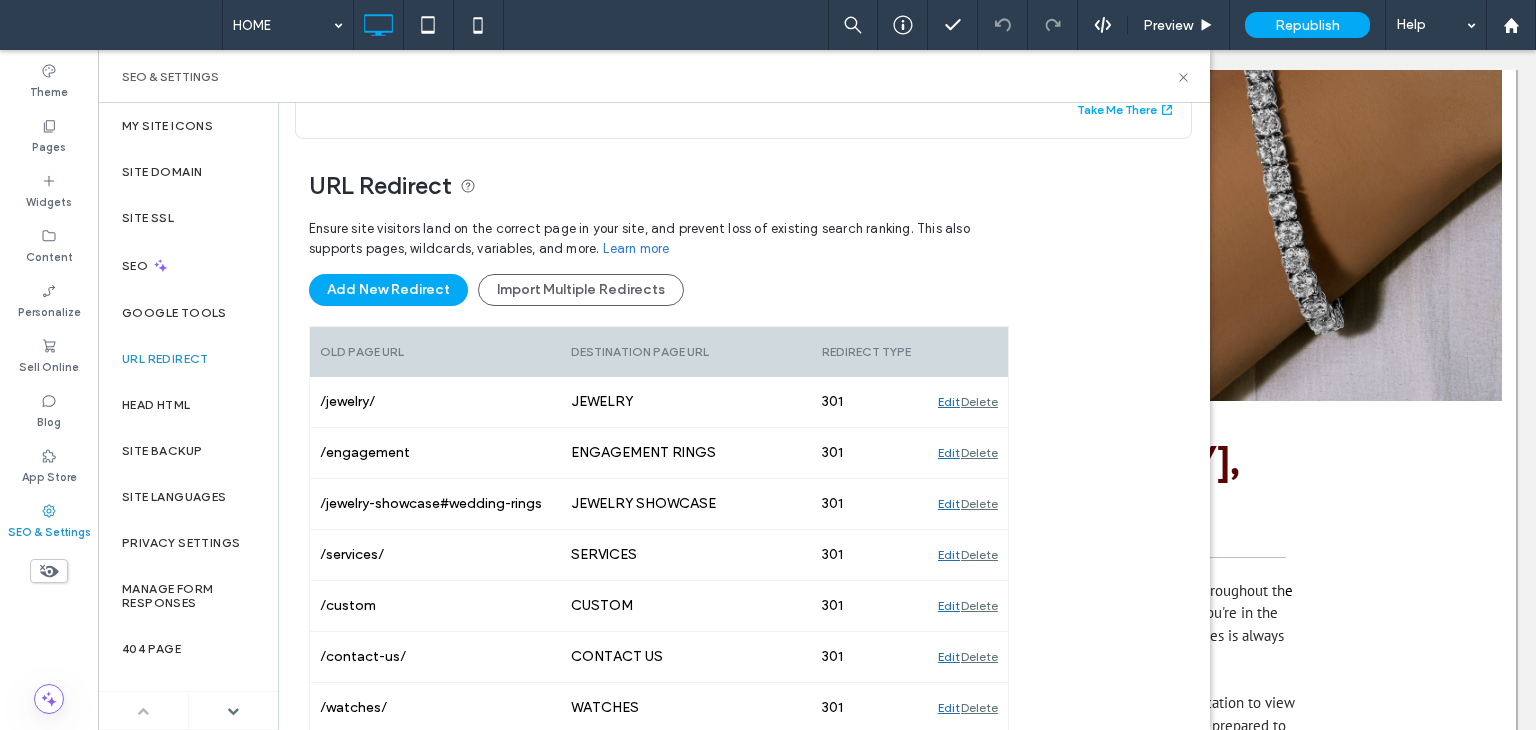 scroll, scrollTop: 196, scrollLeft: 0, axis: vertical 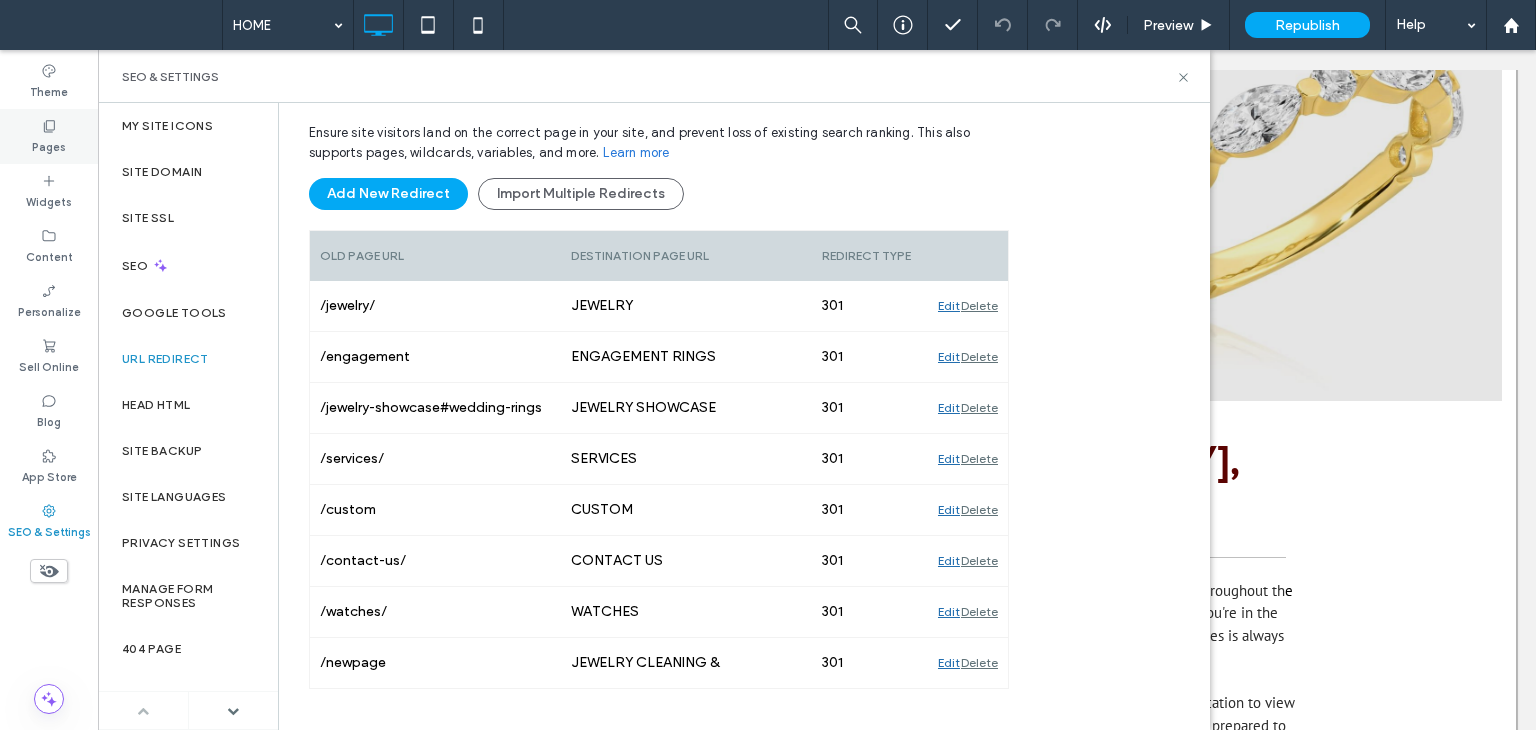click on "Pages" at bounding box center [49, 136] 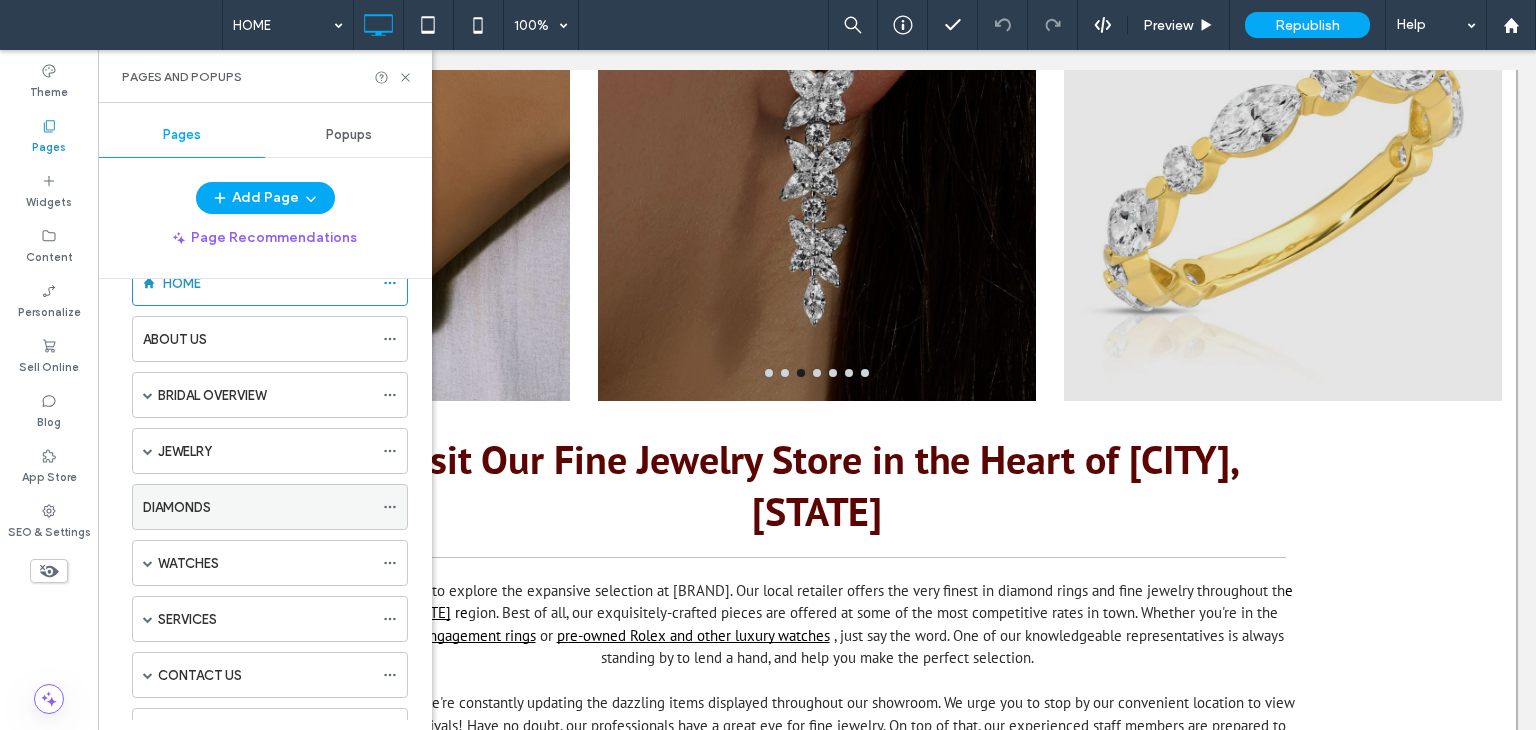 scroll, scrollTop: 100, scrollLeft: 0, axis: vertical 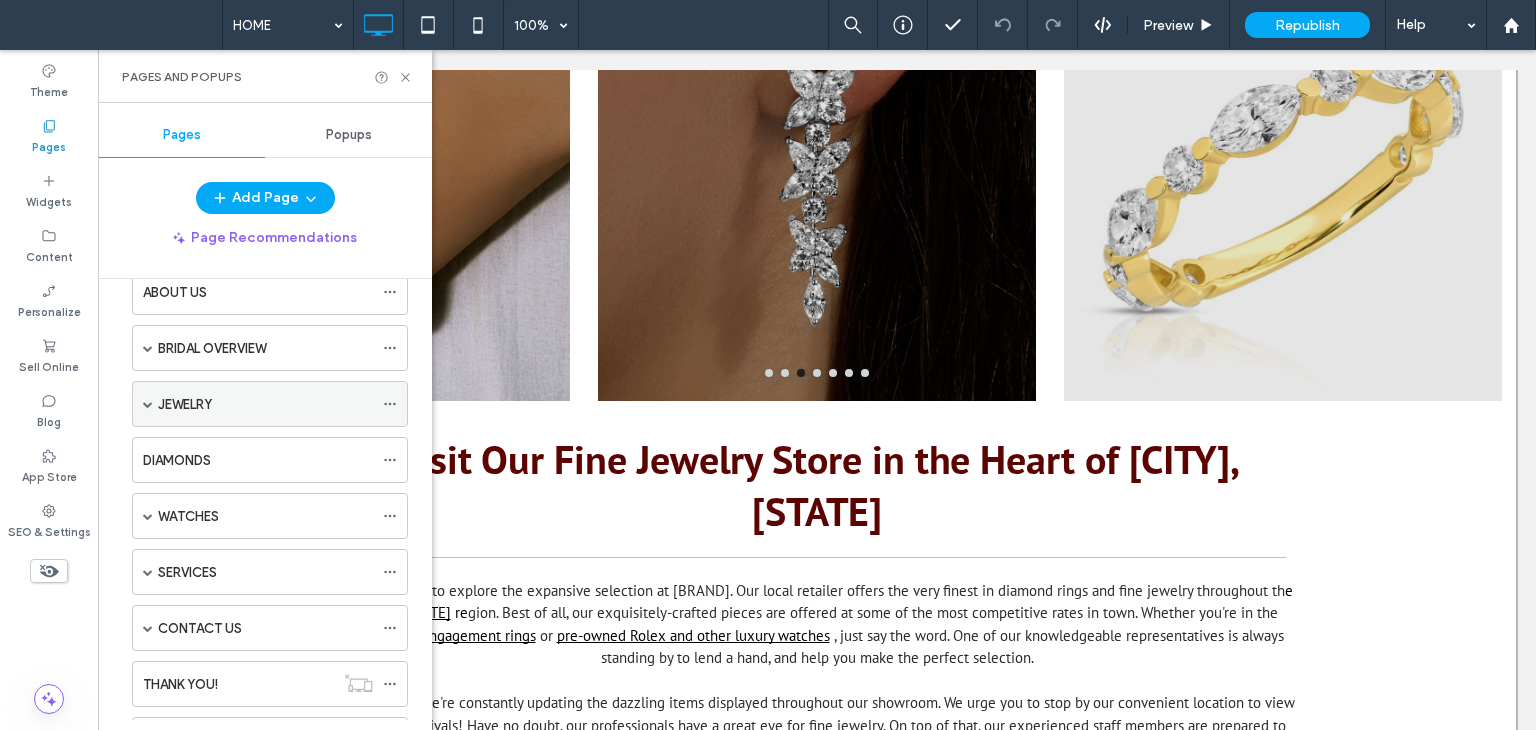 click at bounding box center [148, 404] 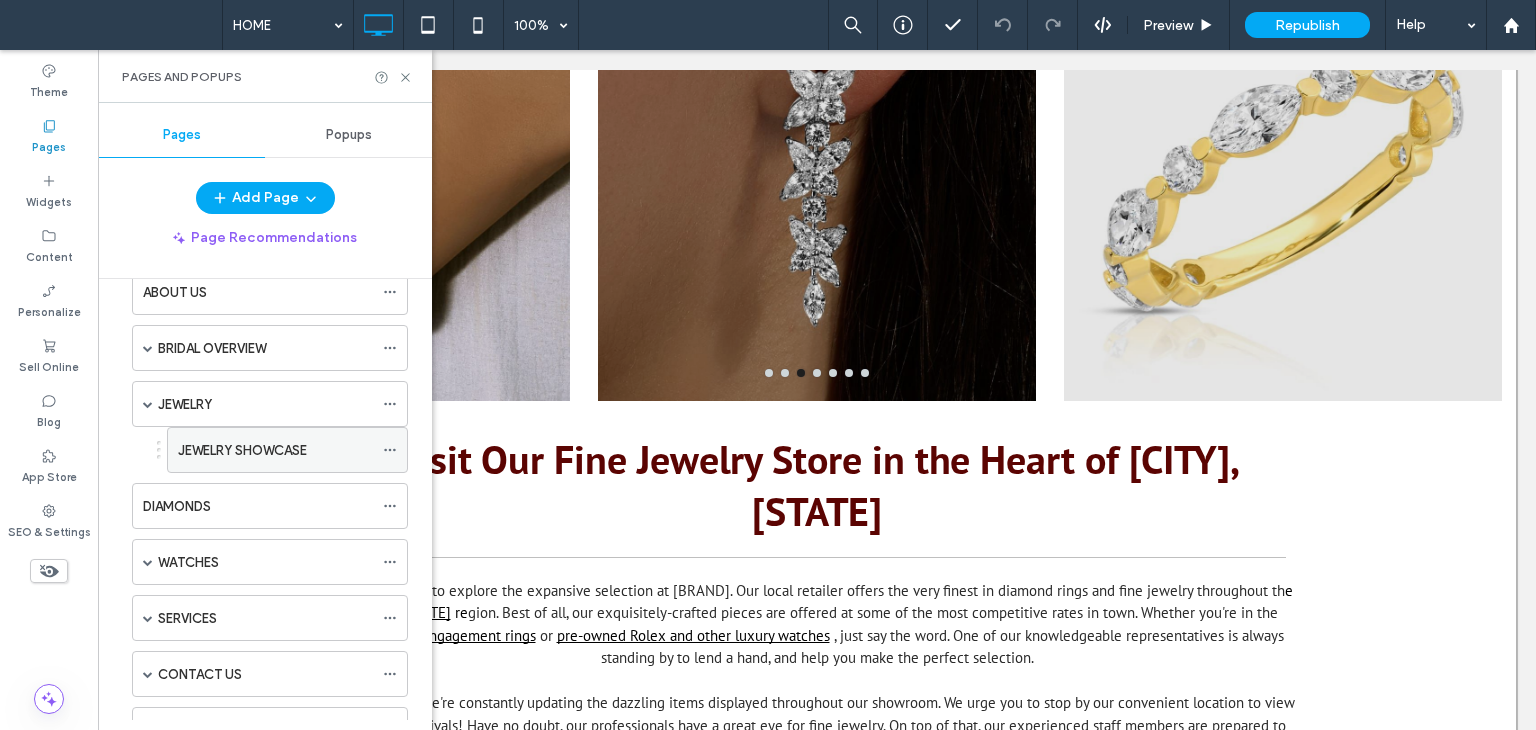 click on "JEWELRY SHOWCASE" at bounding box center [242, 450] 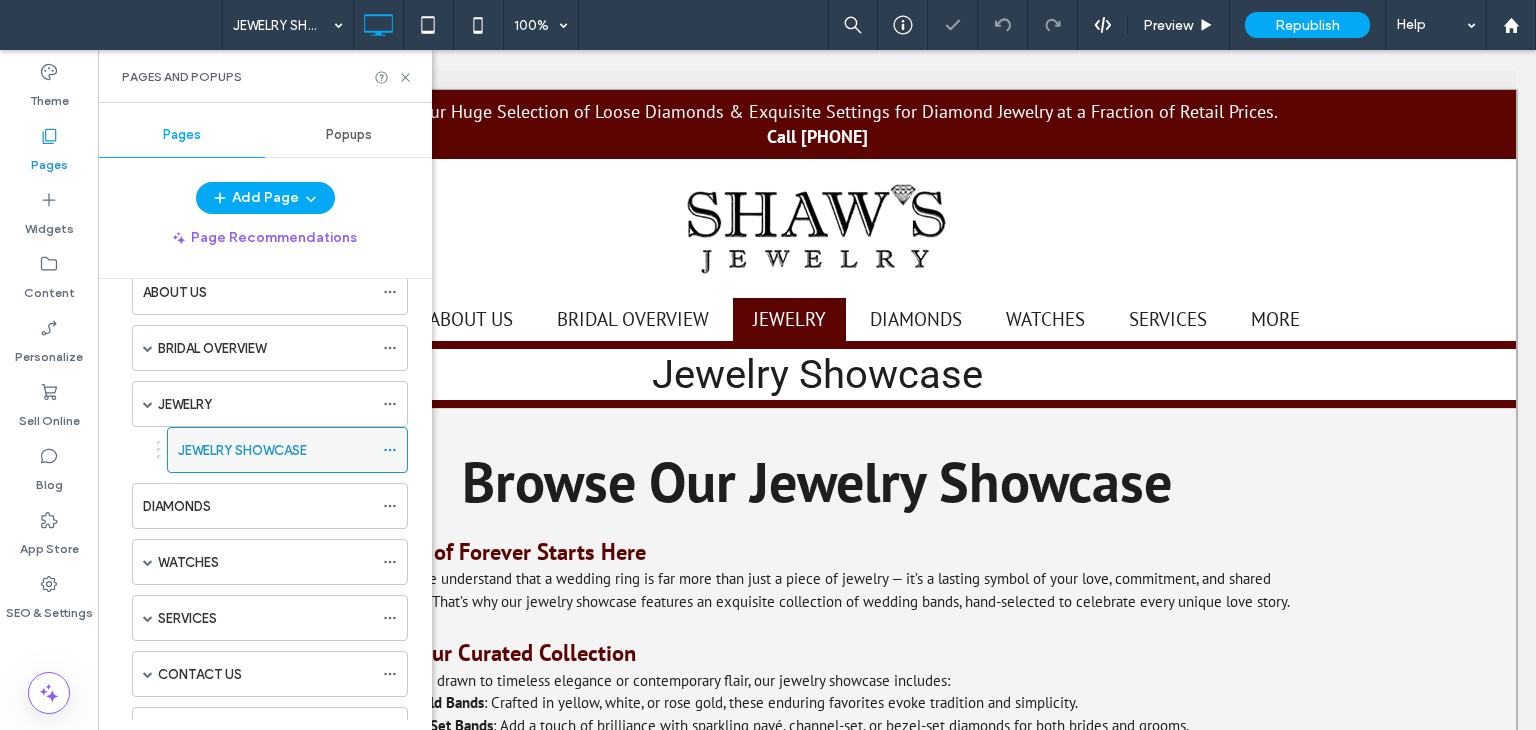 scroll, scrollTop: 0, scrollLeft: 0, axis: both 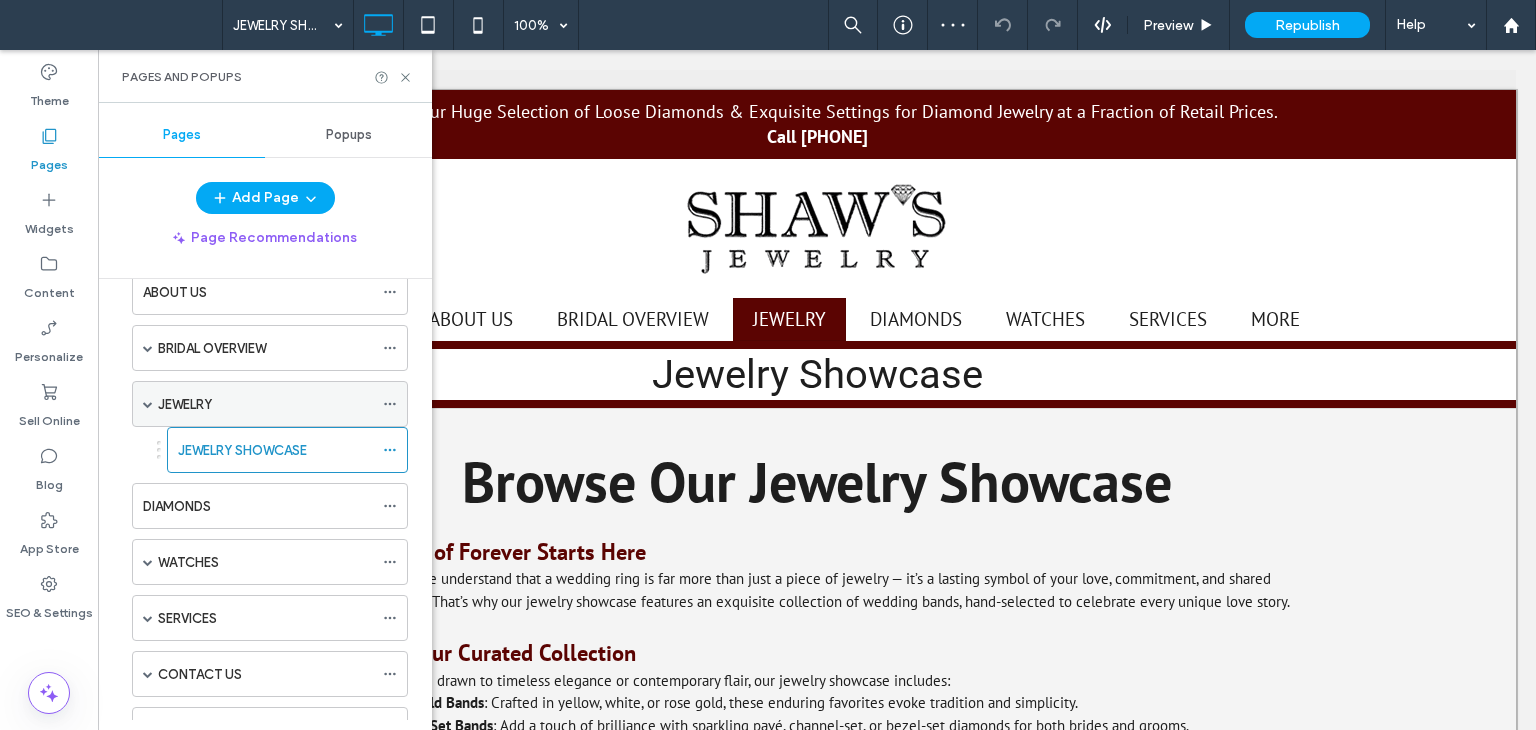 click on "JEWELRY" at bounding box center [265, 404] 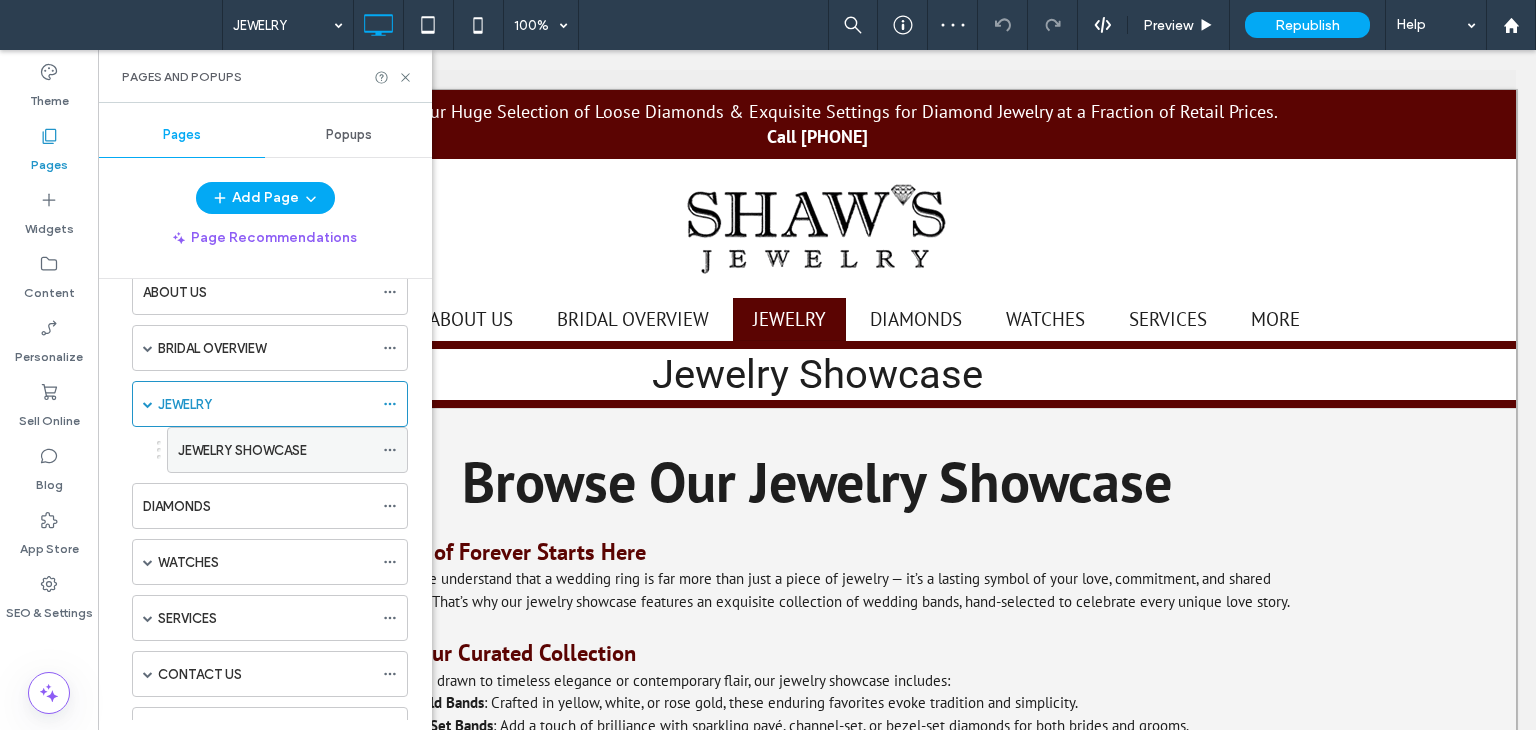 click on "JEWELRY SHOWCASE" at bounding box center [242, 450] 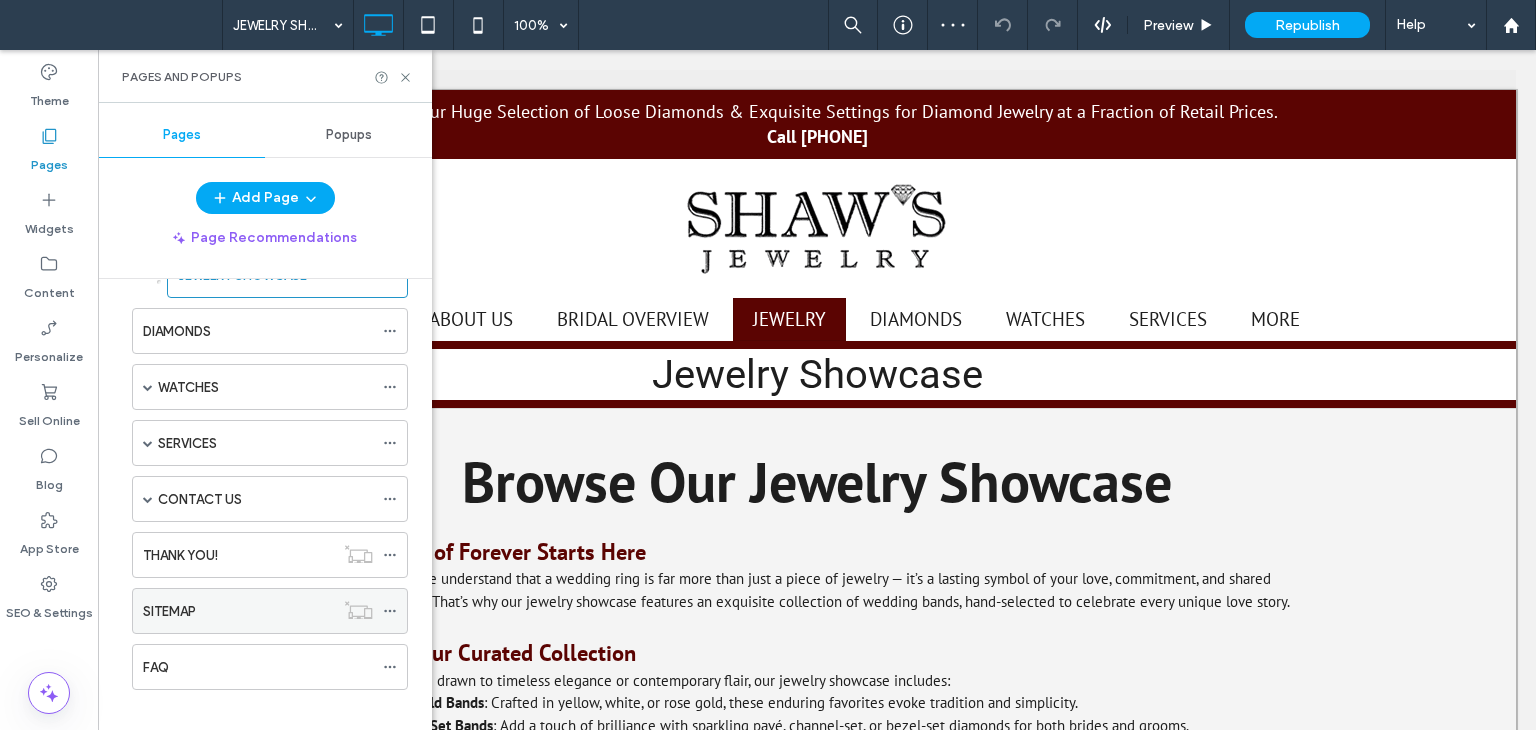 scroll, scrollTop: 289, scrollLeft: 0, axis: vertical 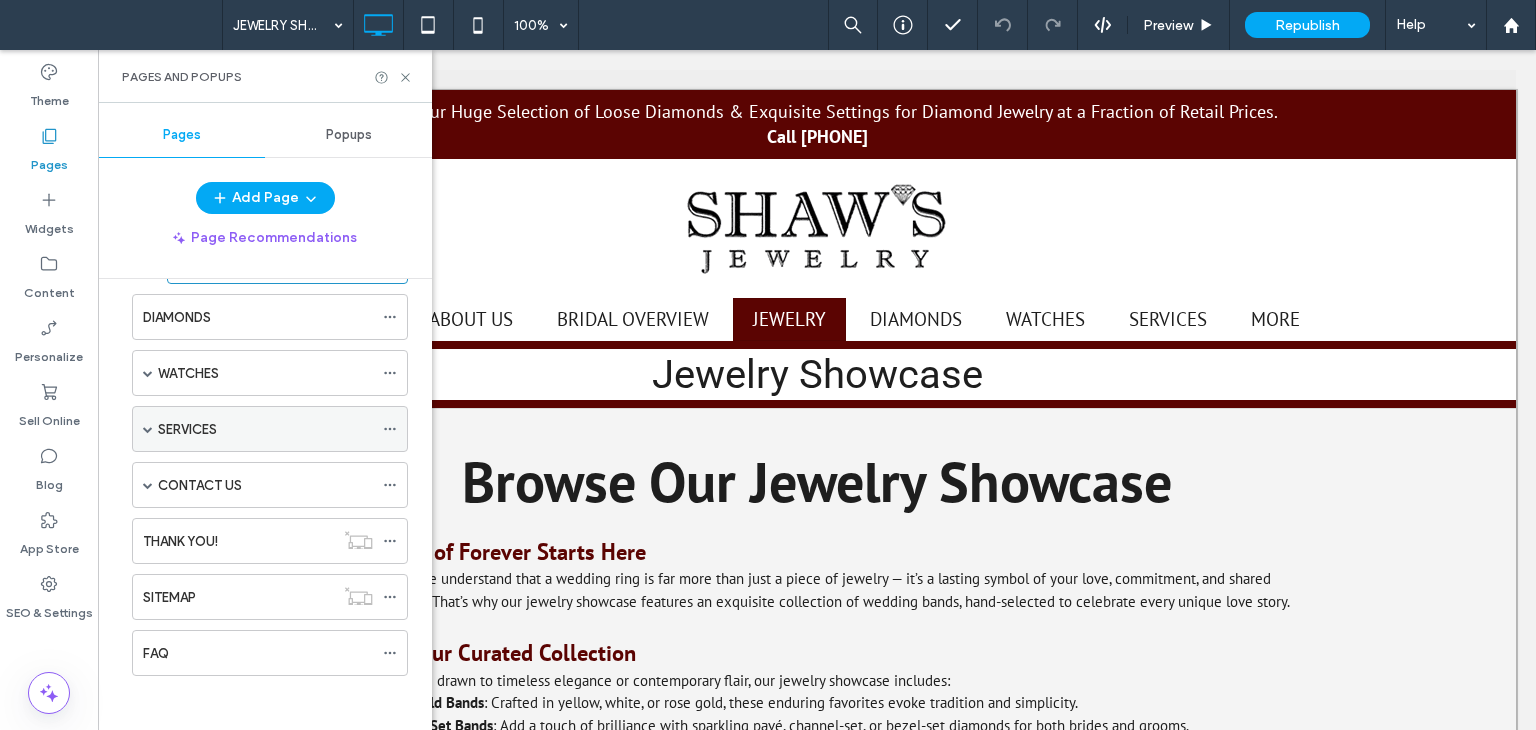 click at bounding box center (148, 429) 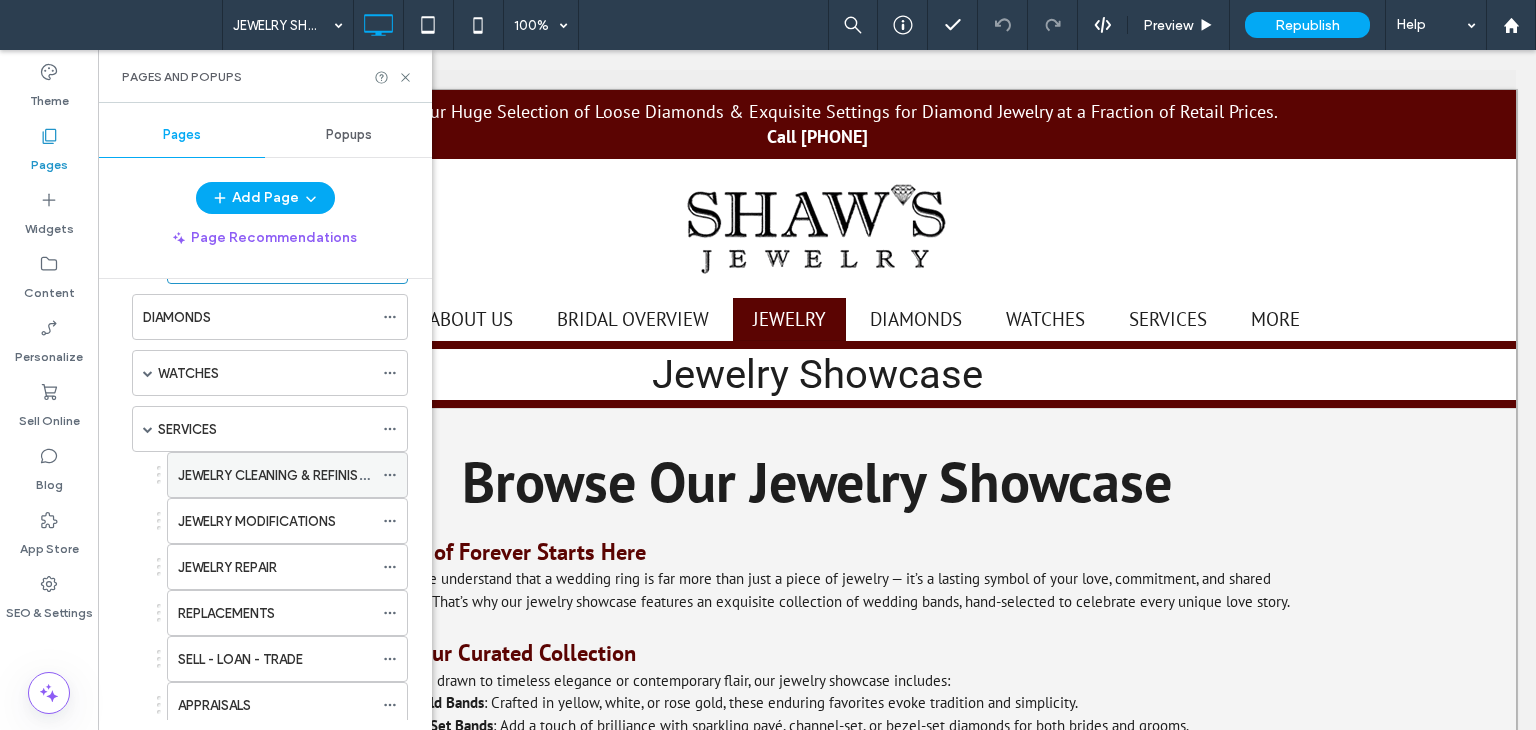 scroll, scrollTop: 389, scrollLeft: 0, axis: vertical 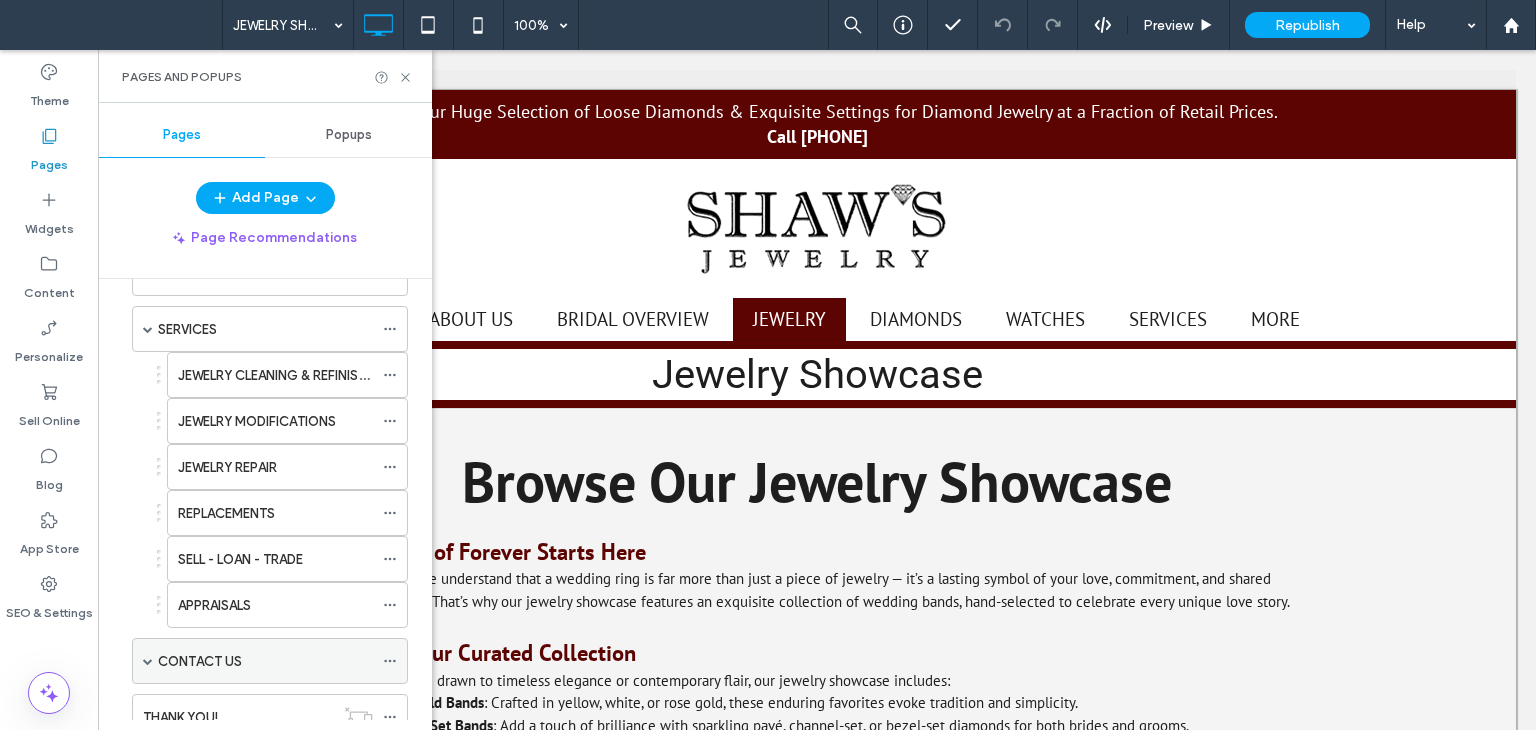 click at bounding box center (148, 661) 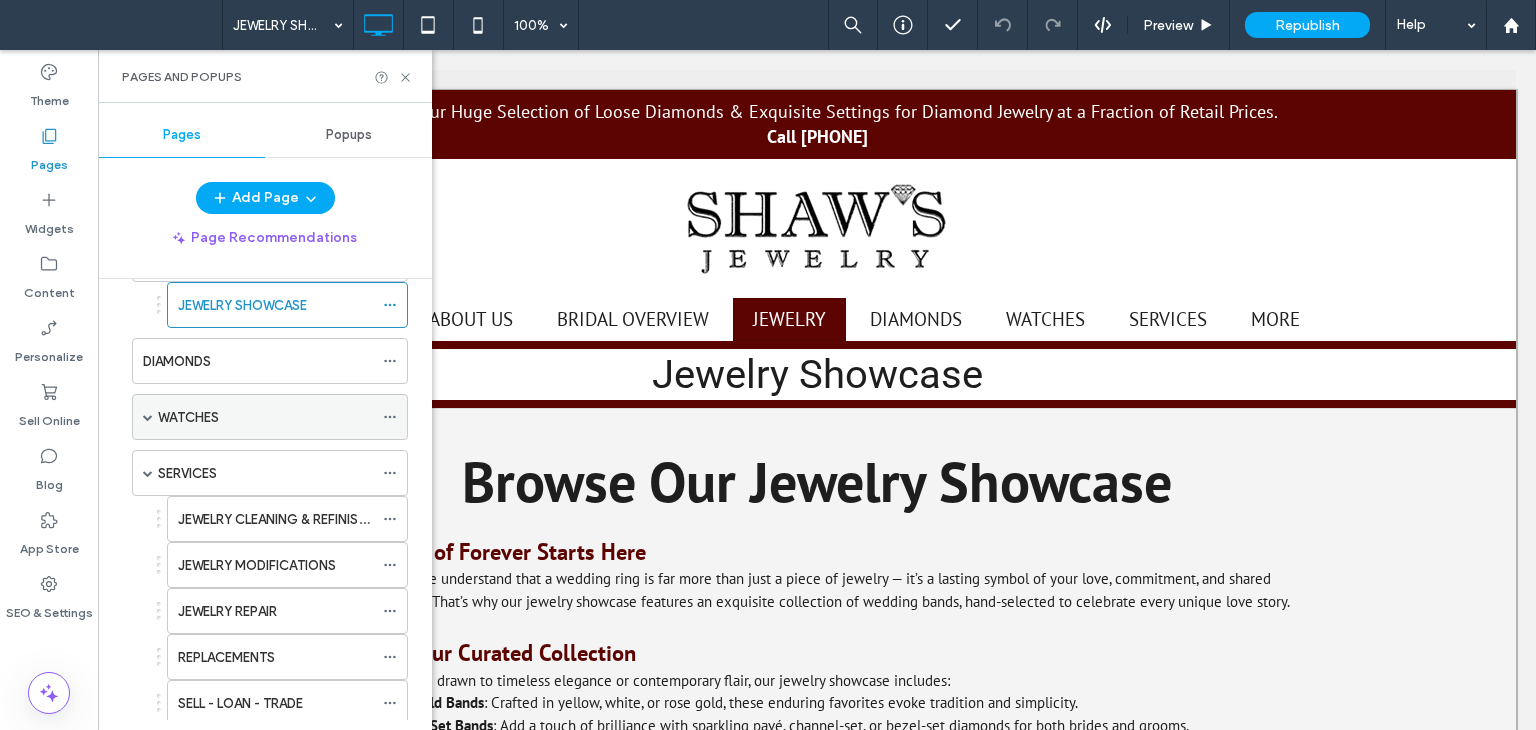scroll, scrollTop: 145, scrollLeft: 0, axis: vertical 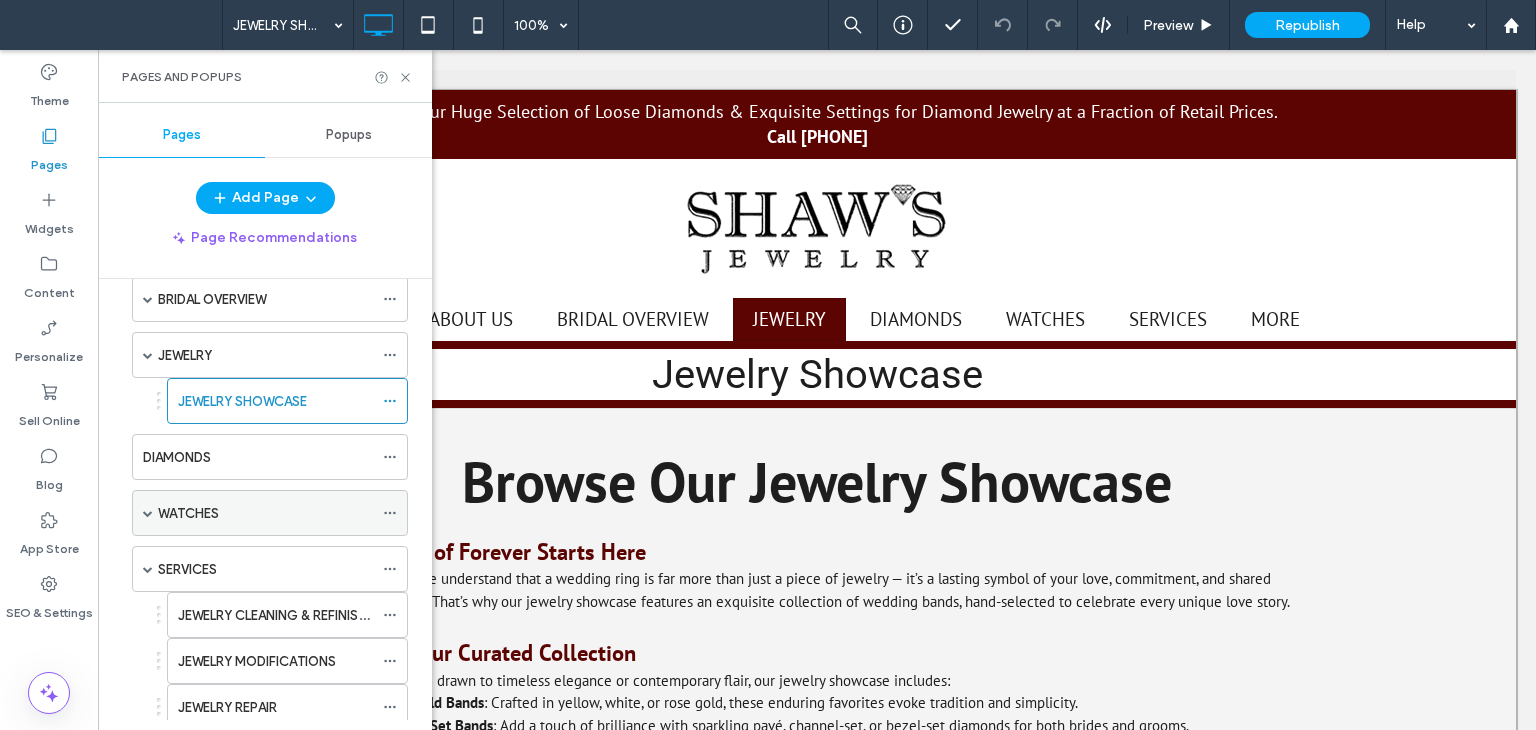 click on "HOME ABOUT US BRIDAL OVERVIEW ENGAGEMENT RINGS WEDDING RINGS CUSTOM JEWELRY JEWELRY SHOWCASE DIAMONDS WATCHES WATCH MAINTENANCE WATCH REPAIR SERVICES JEWELRY CLEANING & REFINISHING JEWELRY MODIFICATIONS JEWELRY REPAIR REPLACEMENTS SELL - LOAN - TRADE APPRAISALS CONTACT US BLOG TESTIMONIALS HOUSTON, TX EMPLOYMENT OPPORTUNITIES THANK YOU! SITEMAP FAQ" at bounding box center (257, 720) 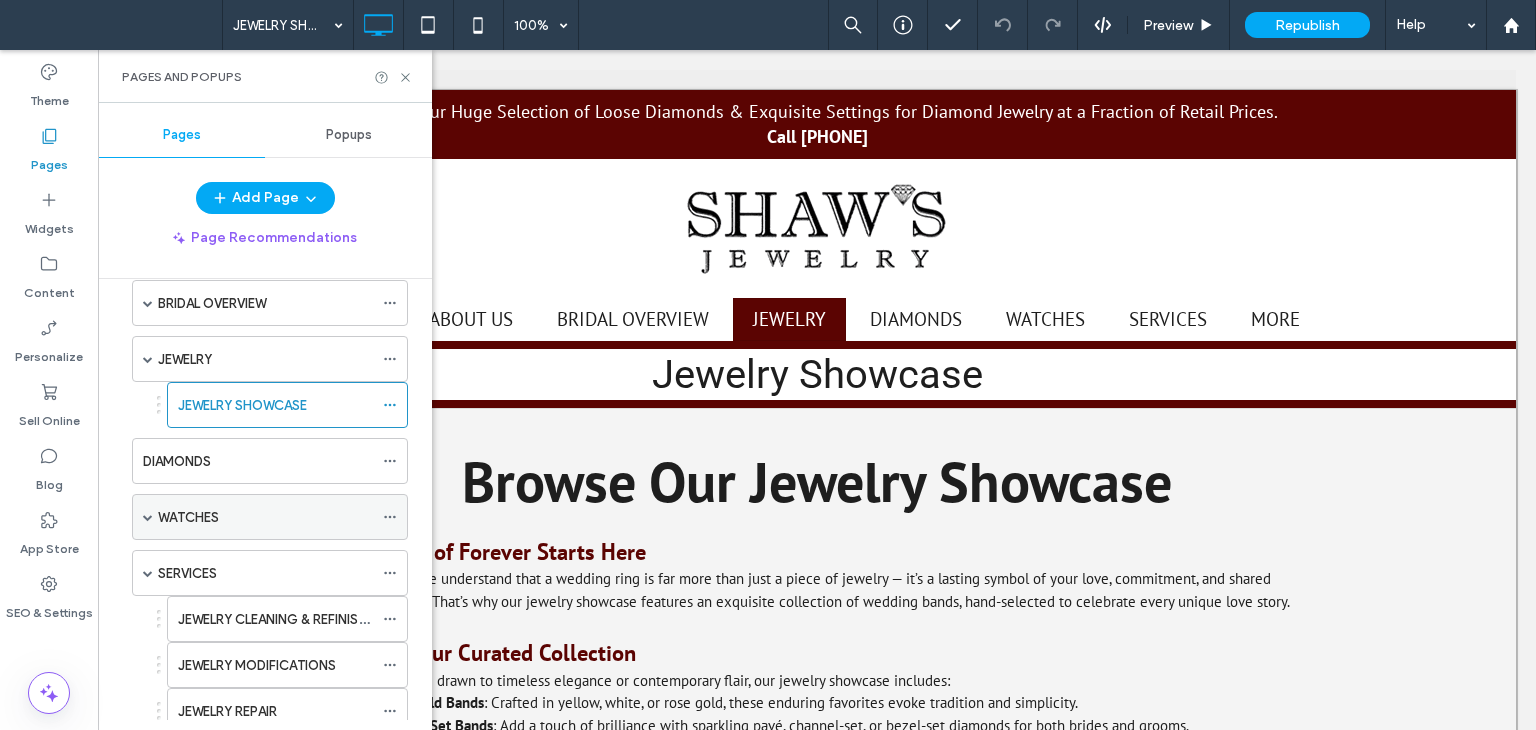 click at bounding box center [148, 517] 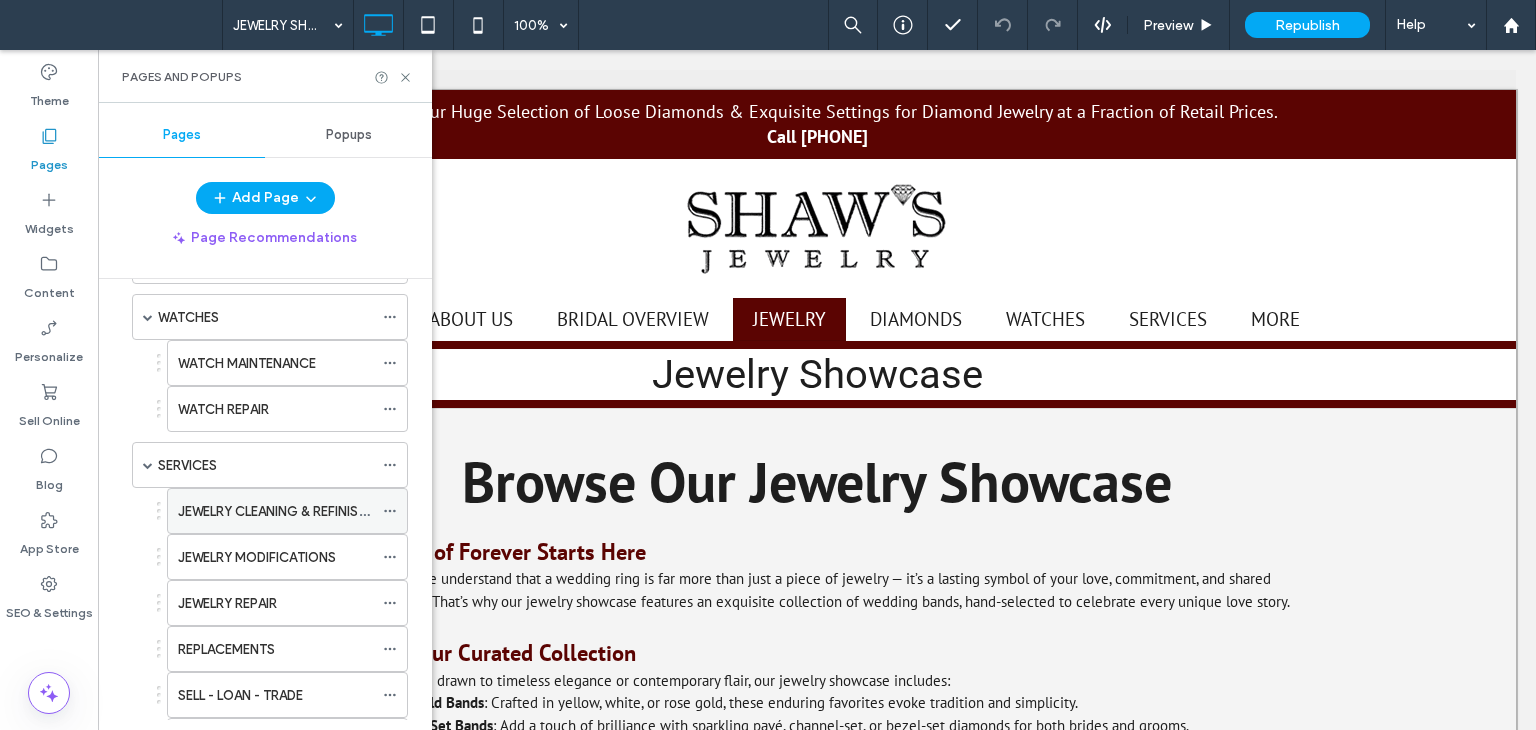 scroll, scrollTop: 0, scrollLeft: 0, axis: both 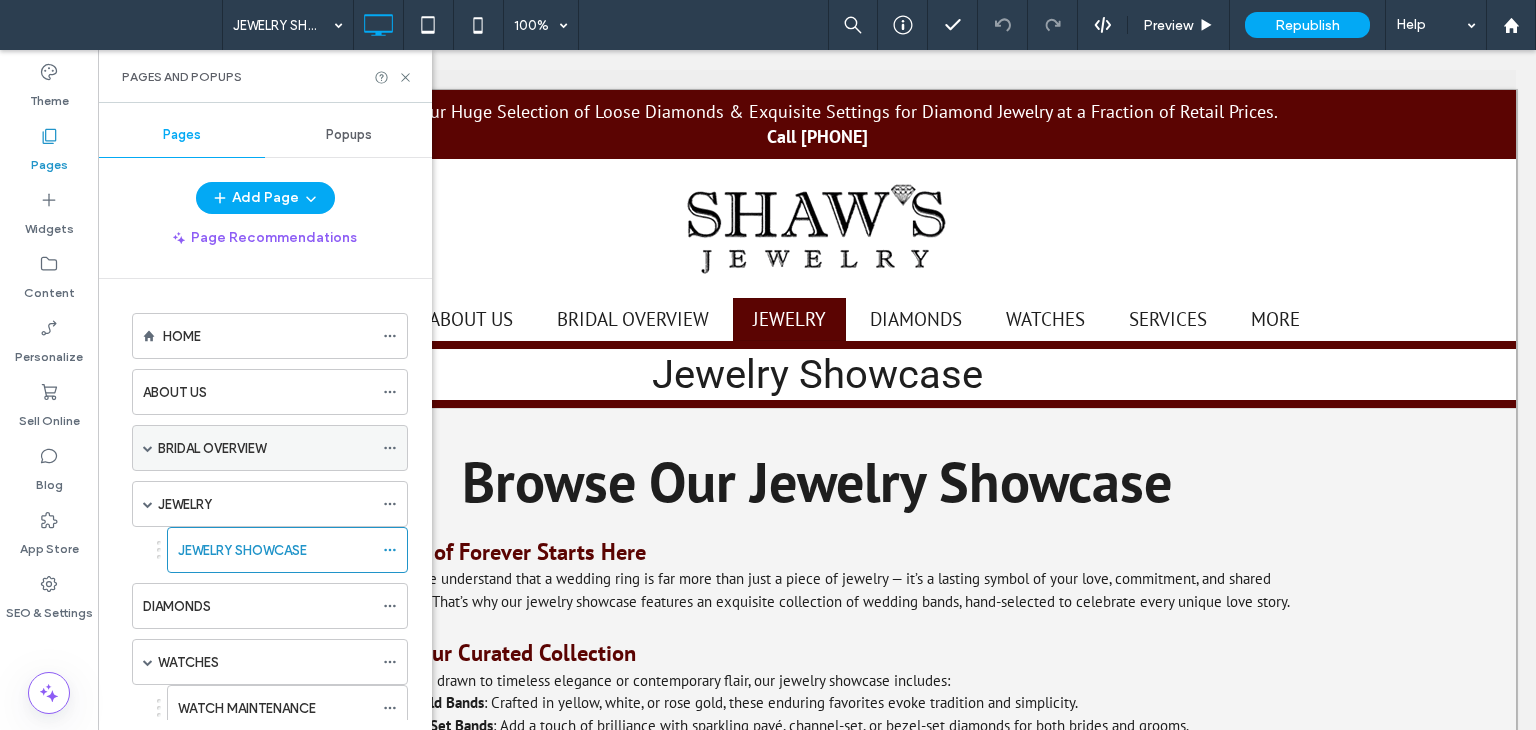 click on "BRIDAL OVERVIEW" at bounding box center (270, 448) 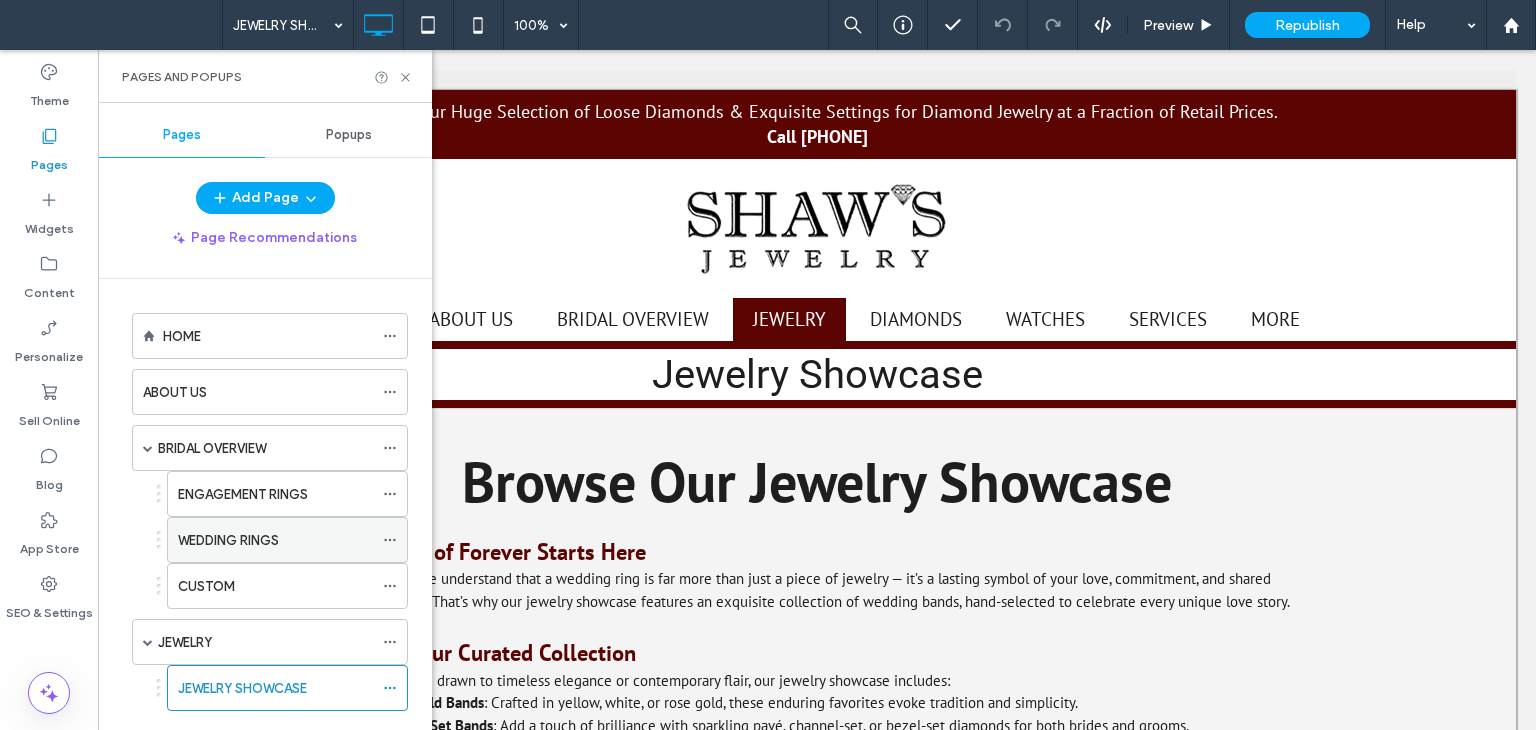 click on "WEDDING RINGS" at bounding box center (228, 540) 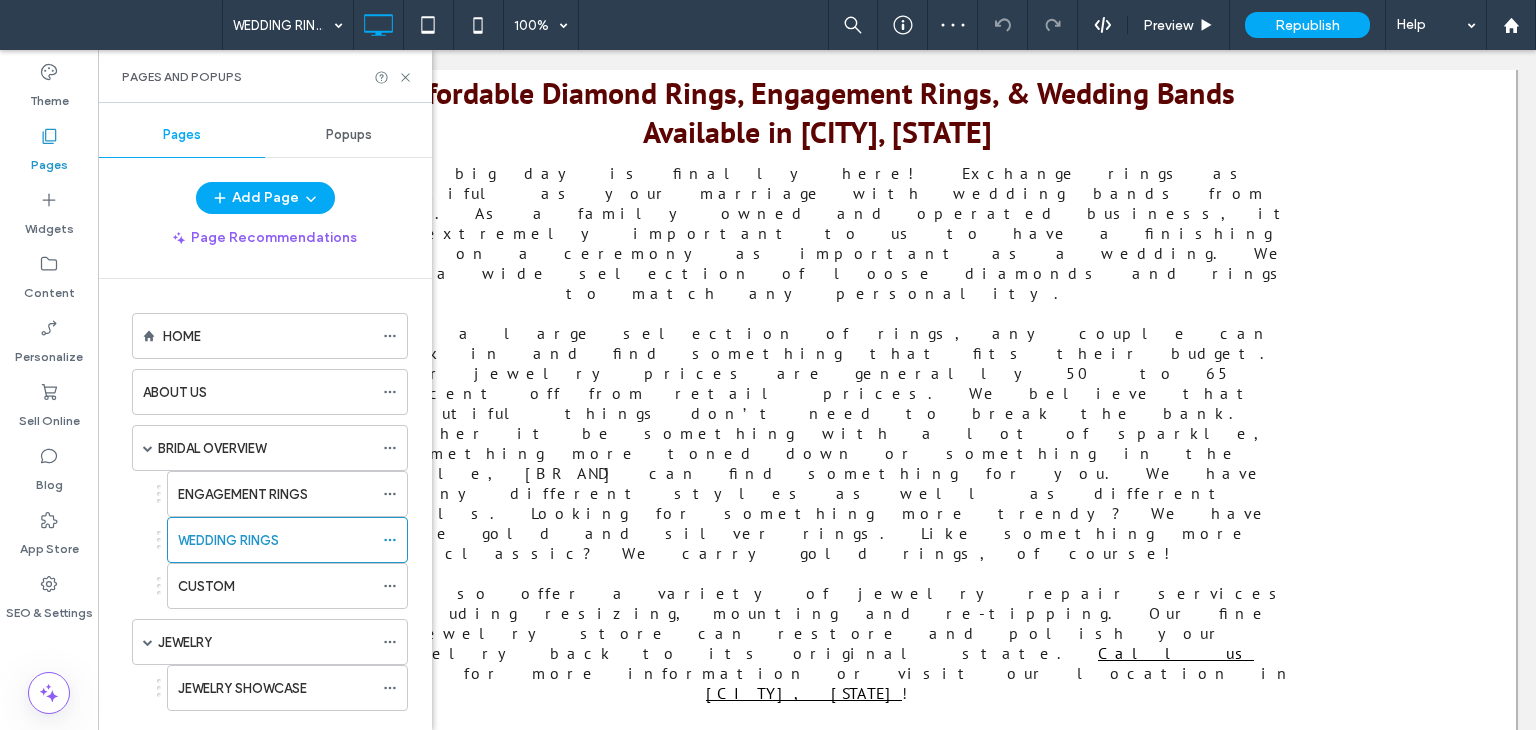 scroll, scrollTop: 400, scrollLeft: 0, axis: vertical 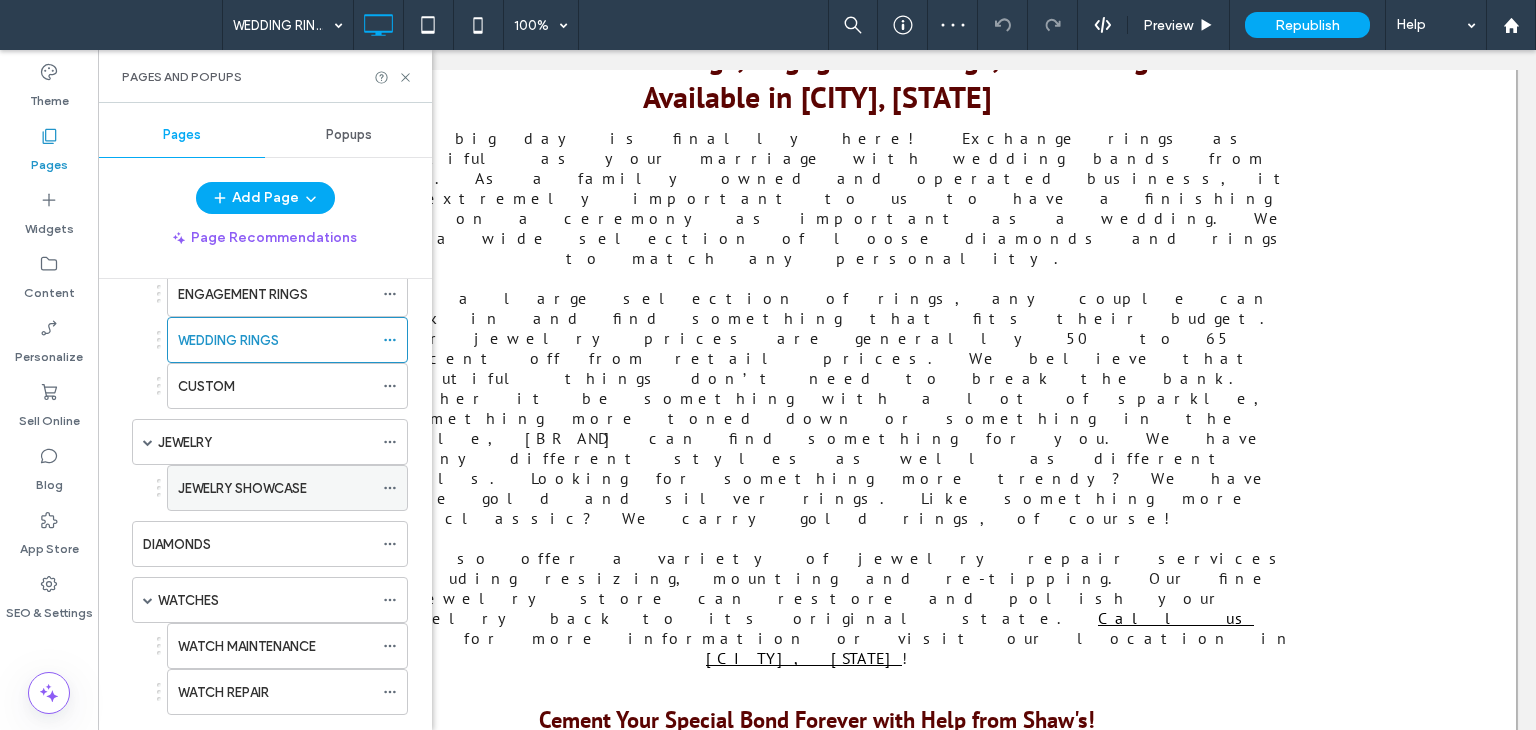 click on "JEWELRY SHOWCASE" at bounding box center (242, 488) 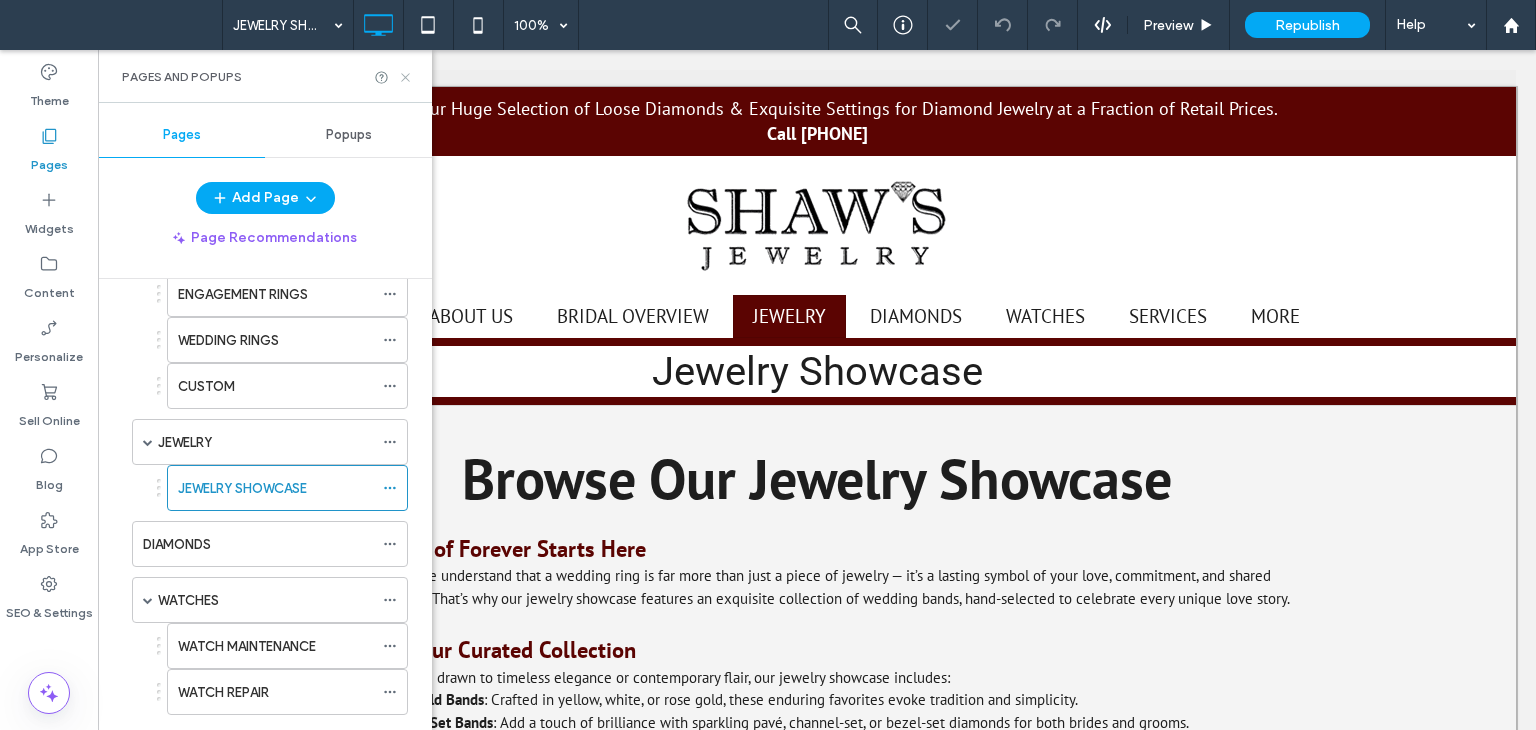 click 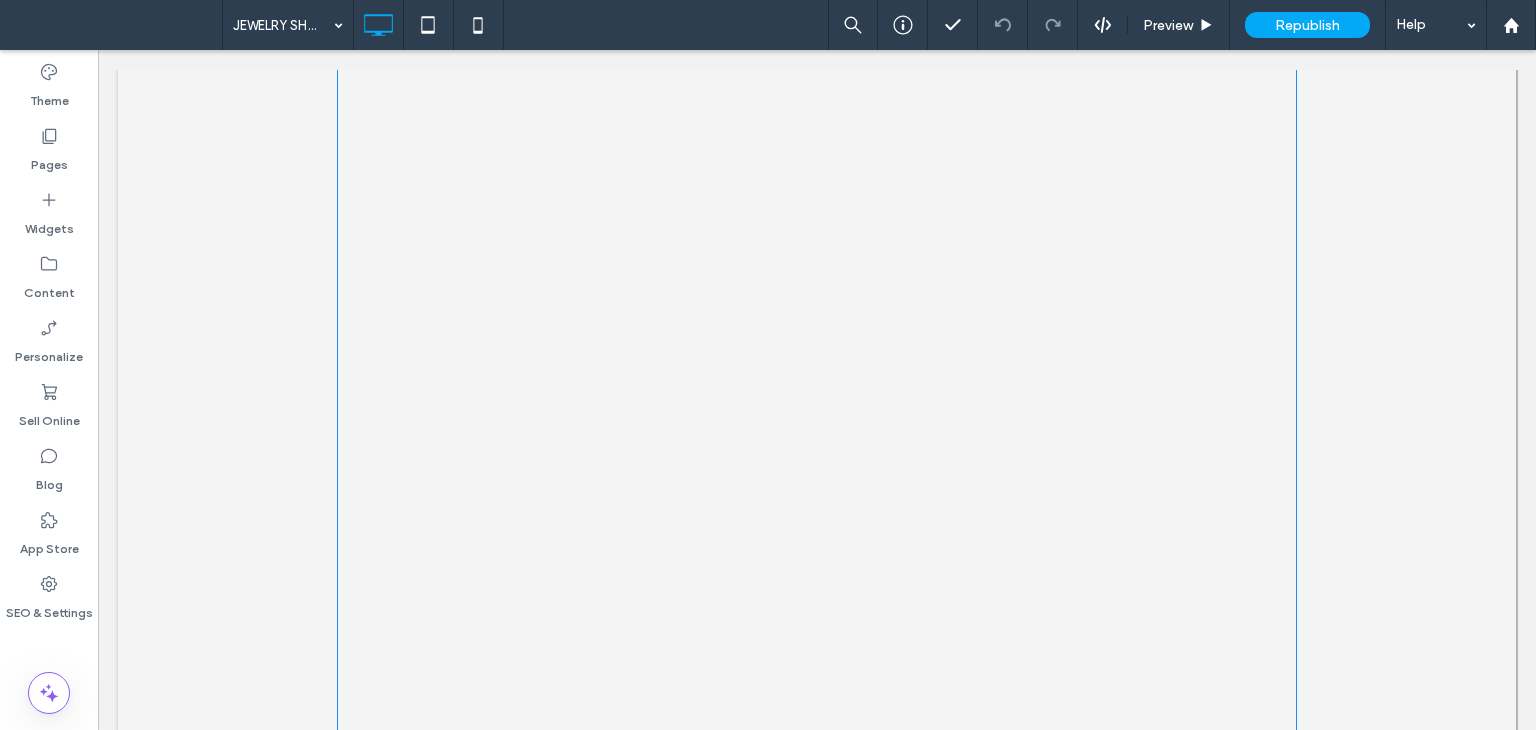 scroll, scrollTop: 3503, scrollLeft: 0, axis: vertical 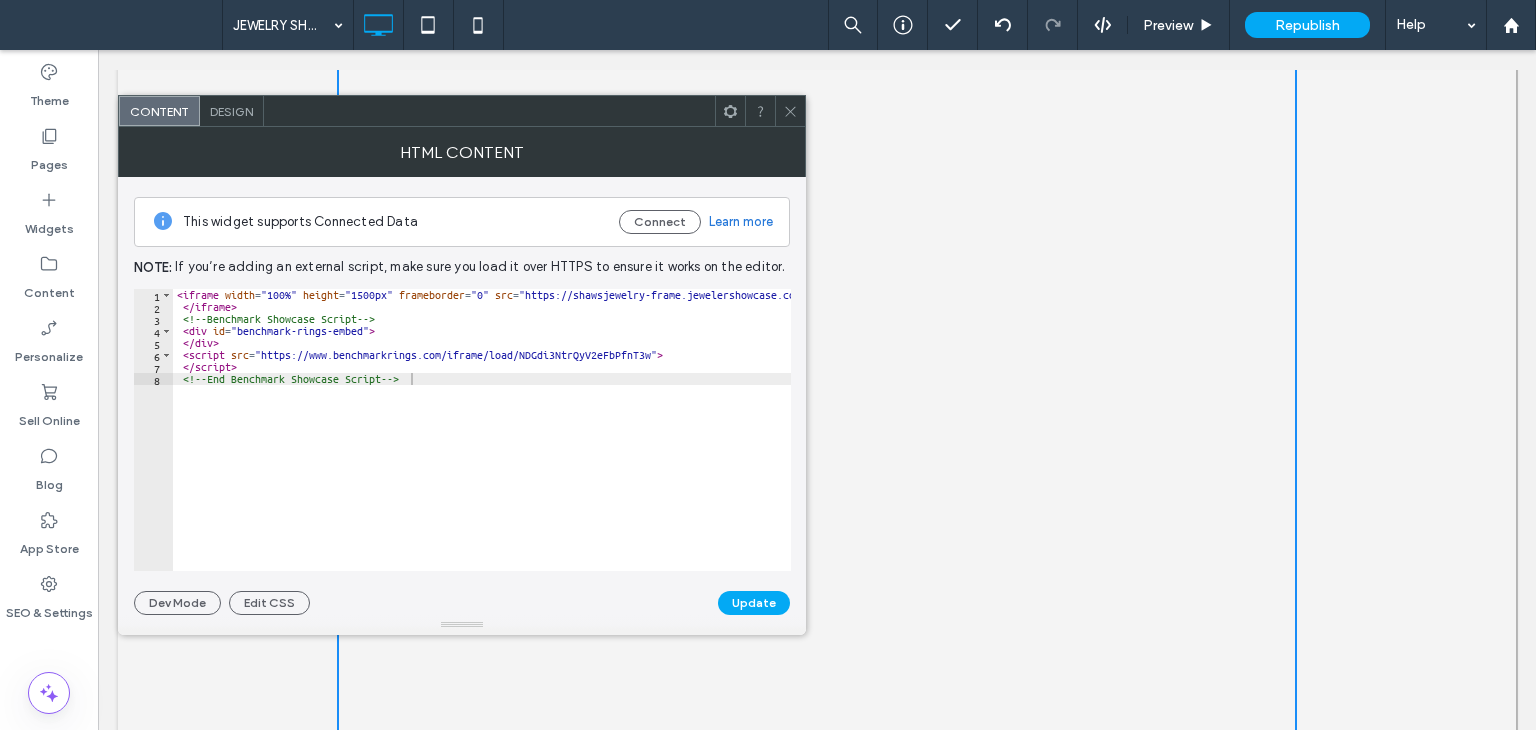 click 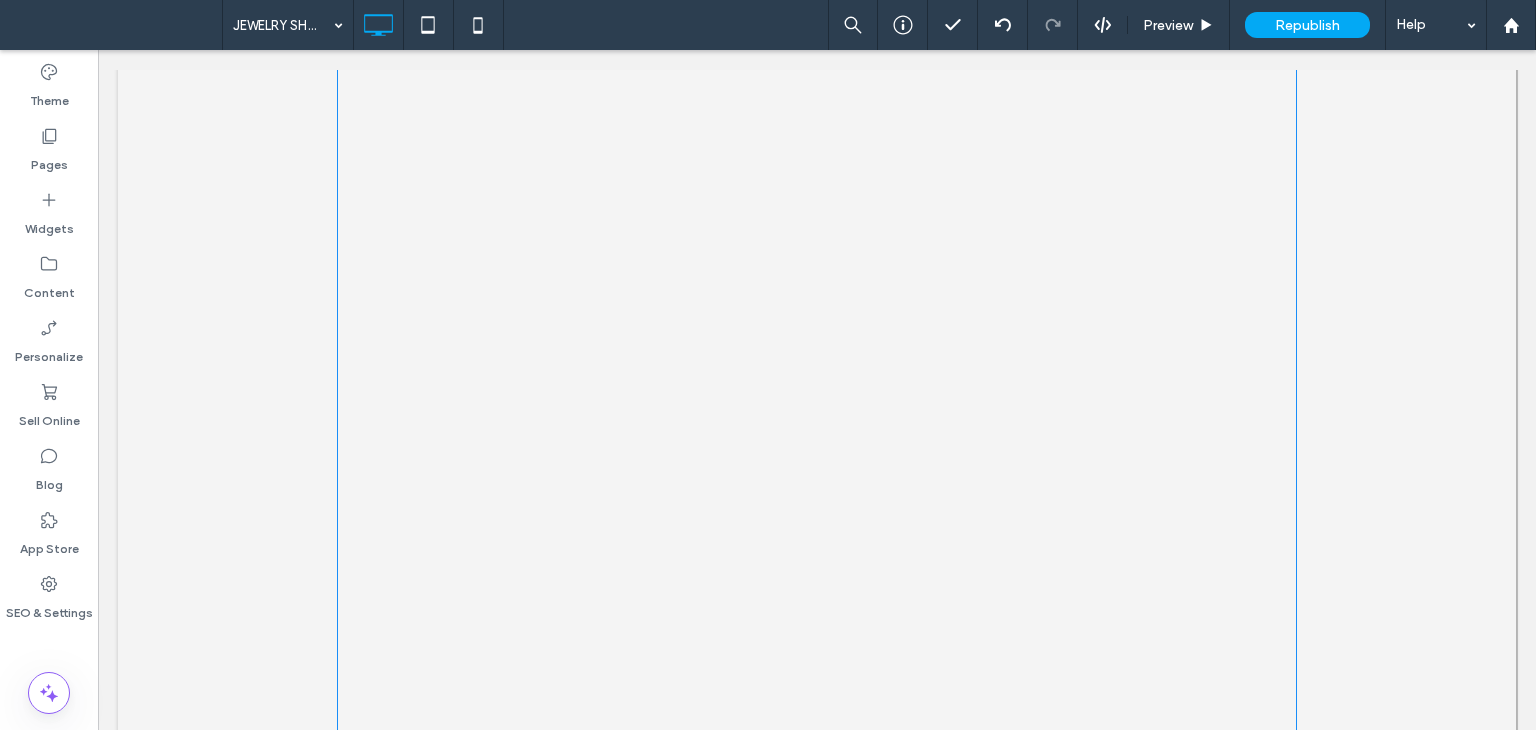 scroll, scrollTop: 1503, scrollLeft: 0, axis: vertical 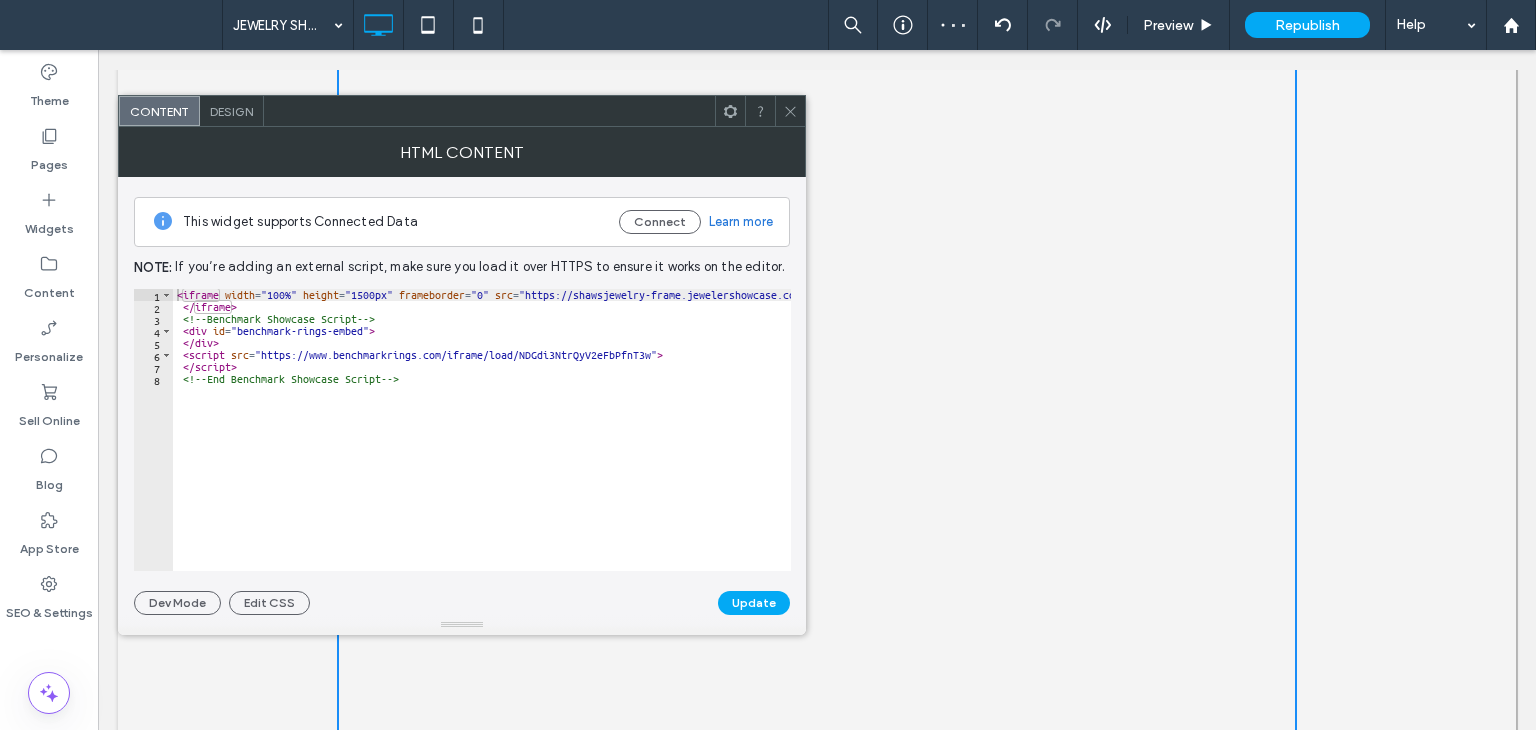 click at bounding box center (790, 111) 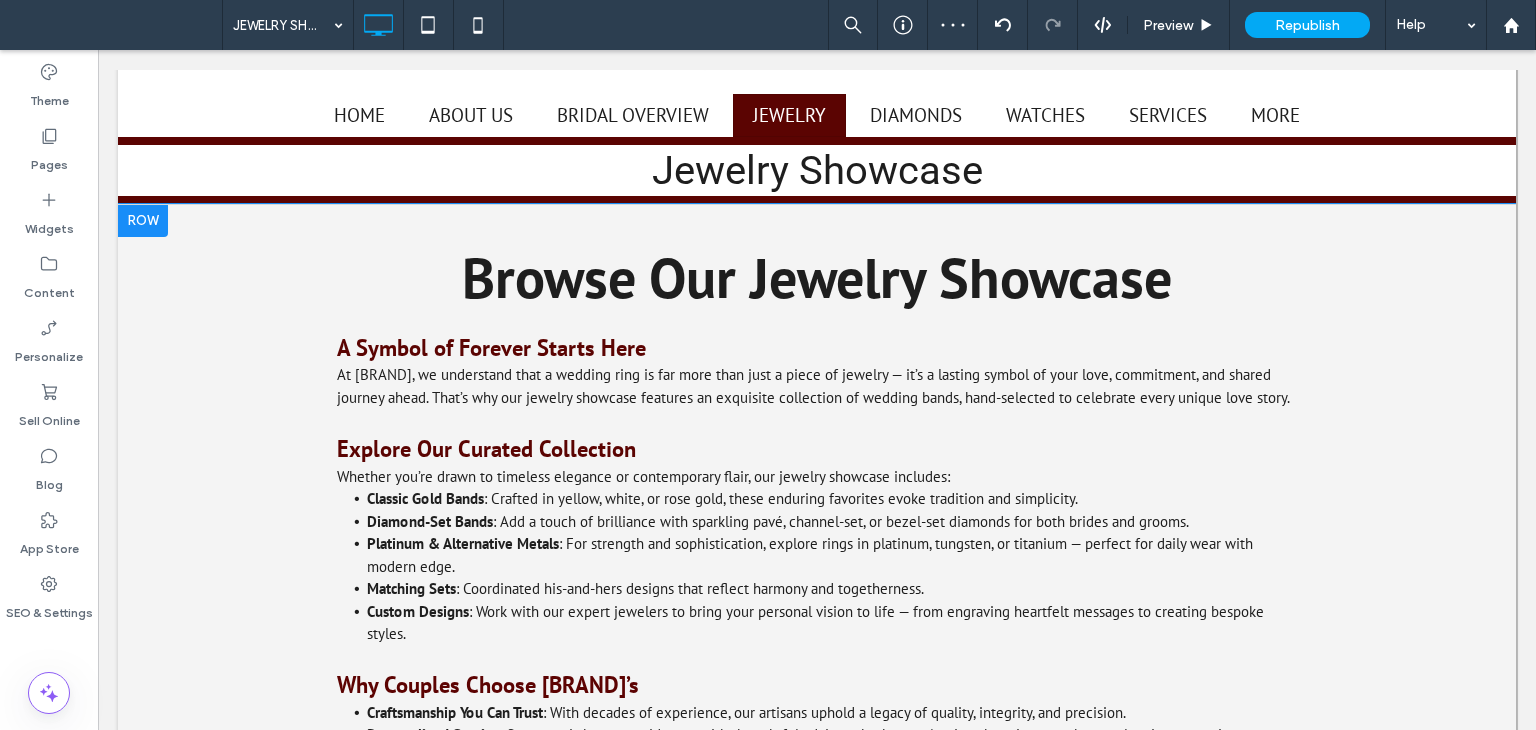 scroll, scrollTop: 0, scrollLeft: 0, axis: both 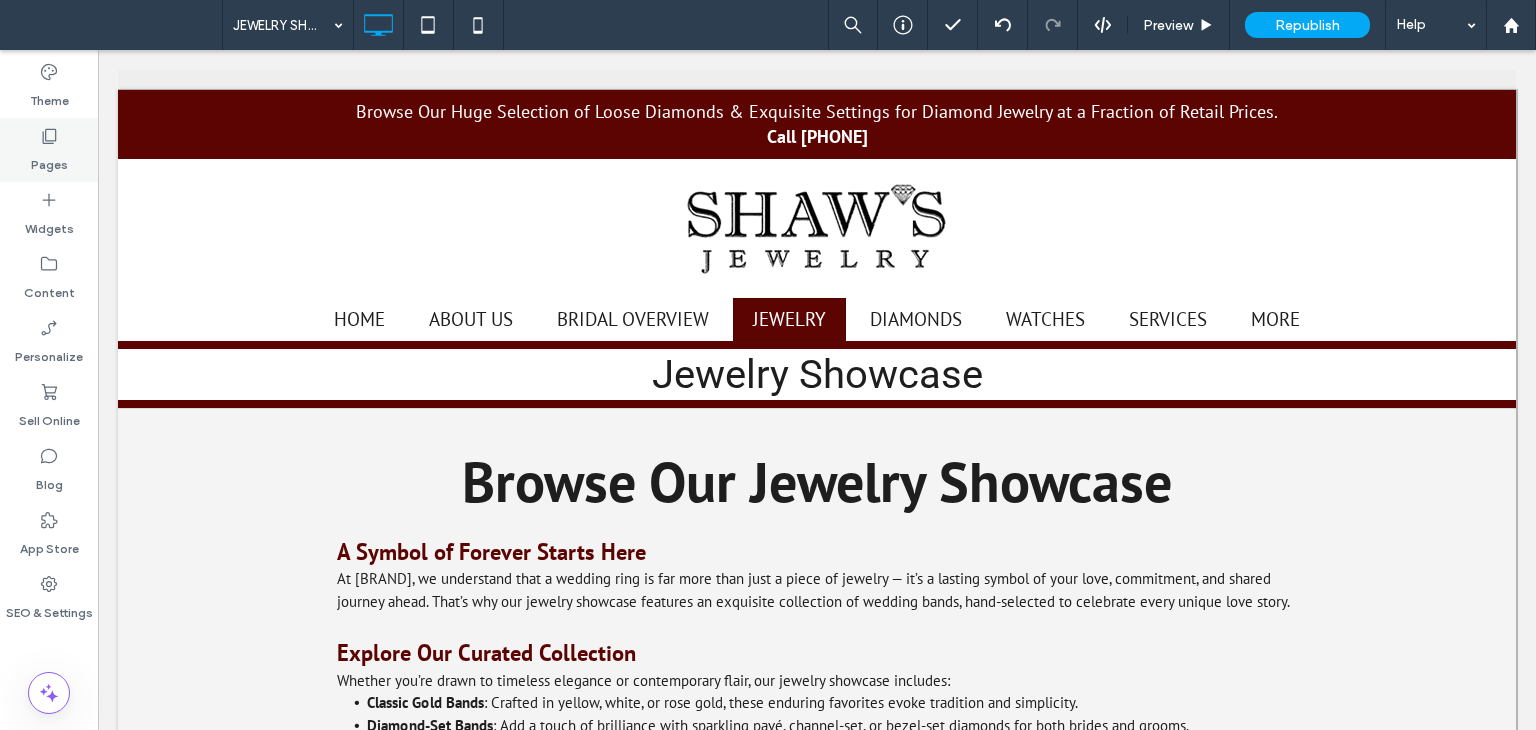 click on "Pages" at bounding box center [49, 160] 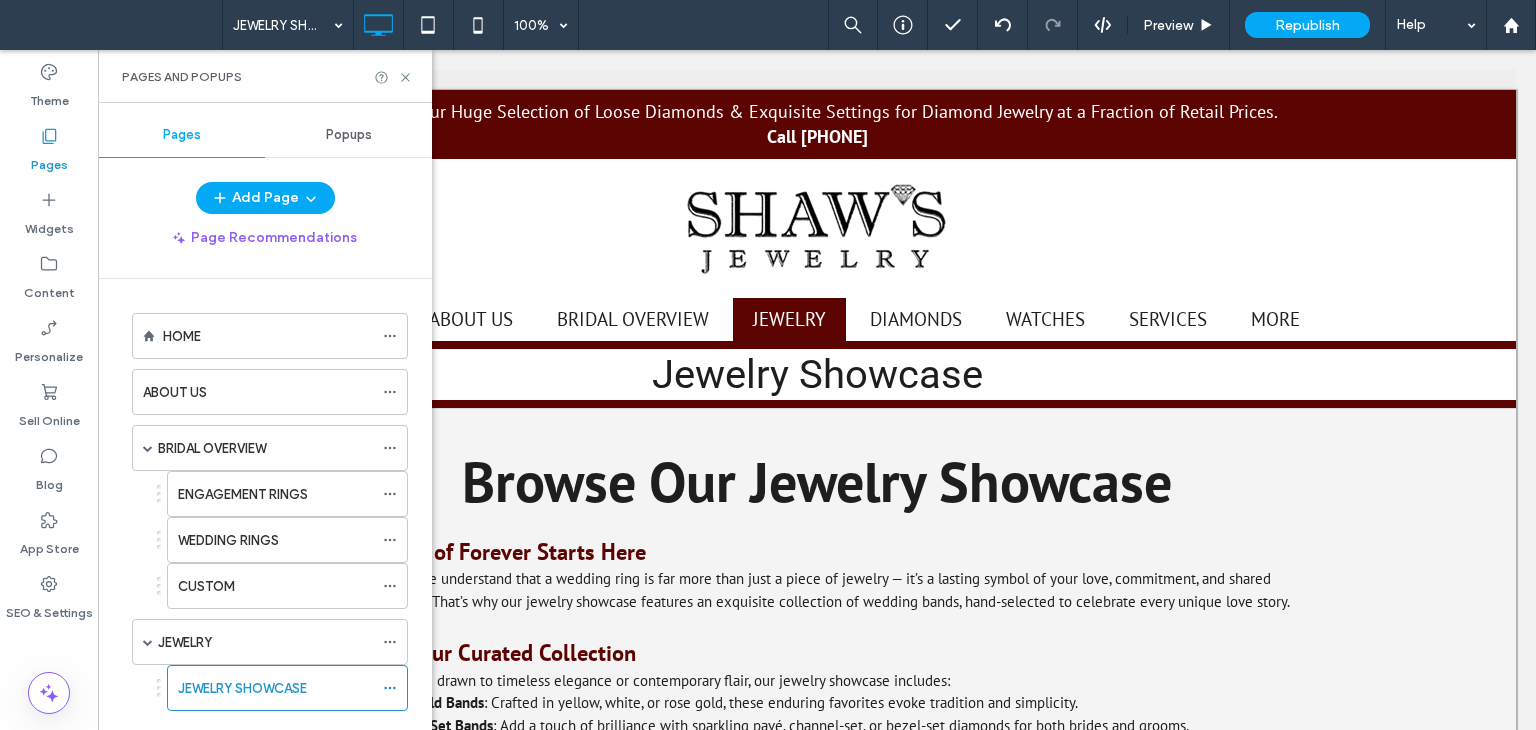 click on "Popups" at bounding box center (349, 135) 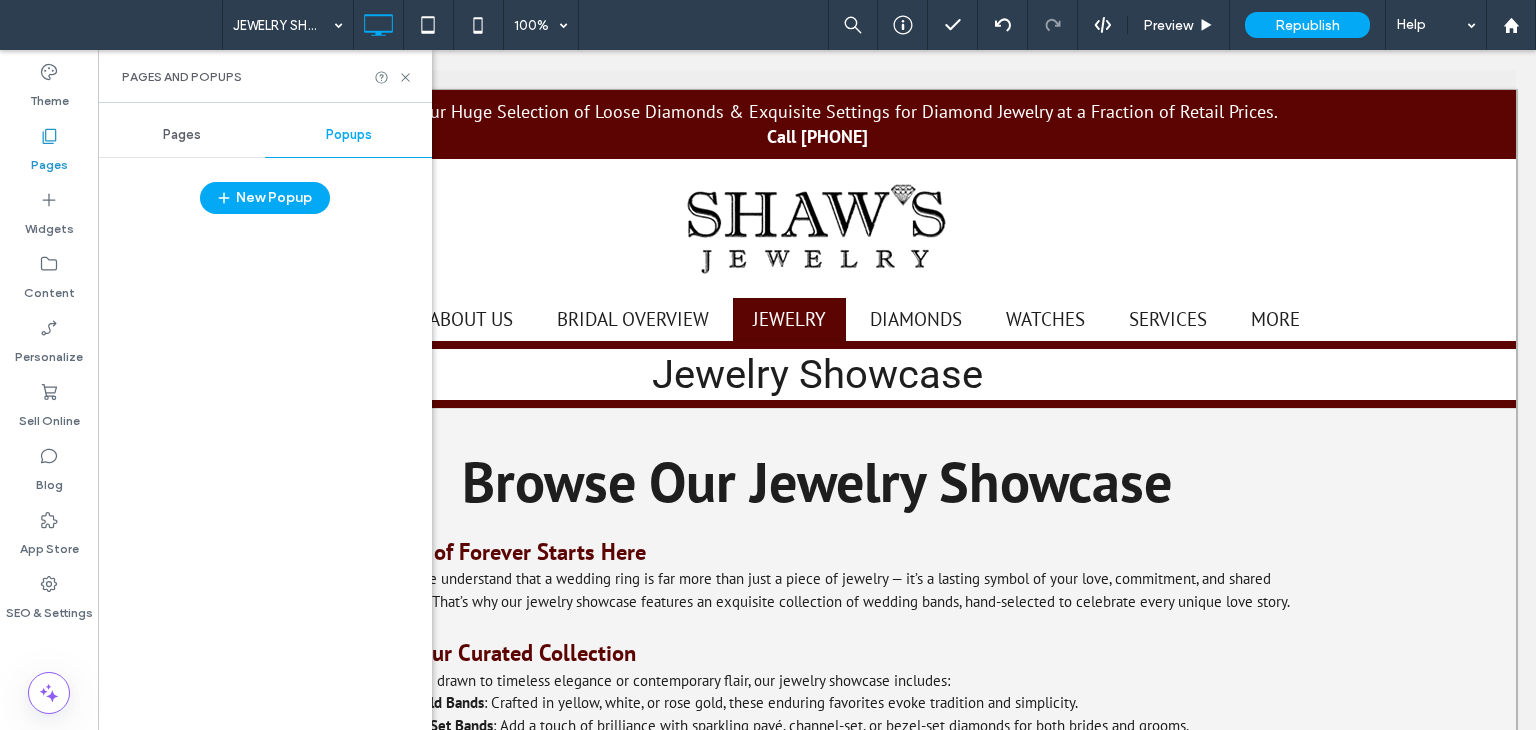 click on "Pages" at bounding box center [182, 135] 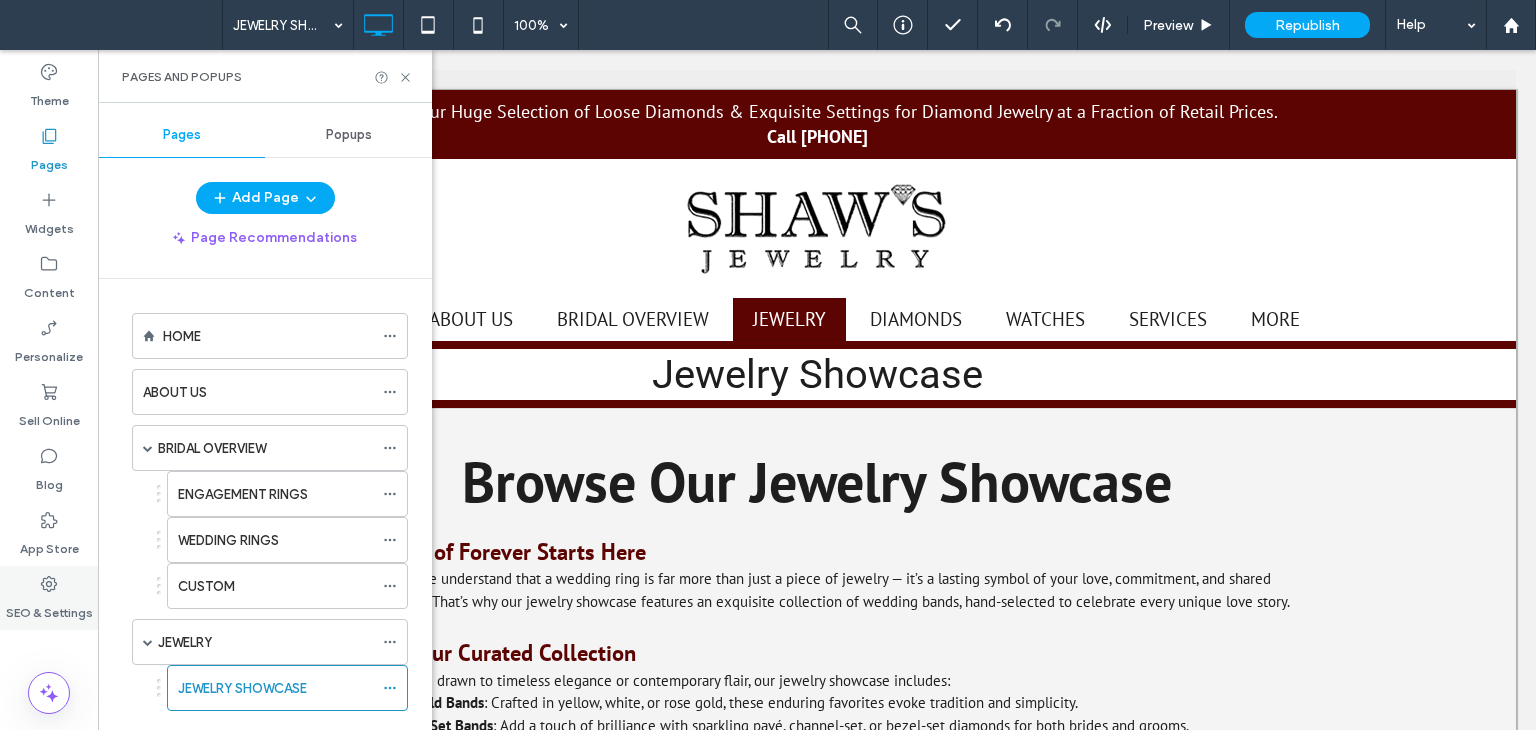 click 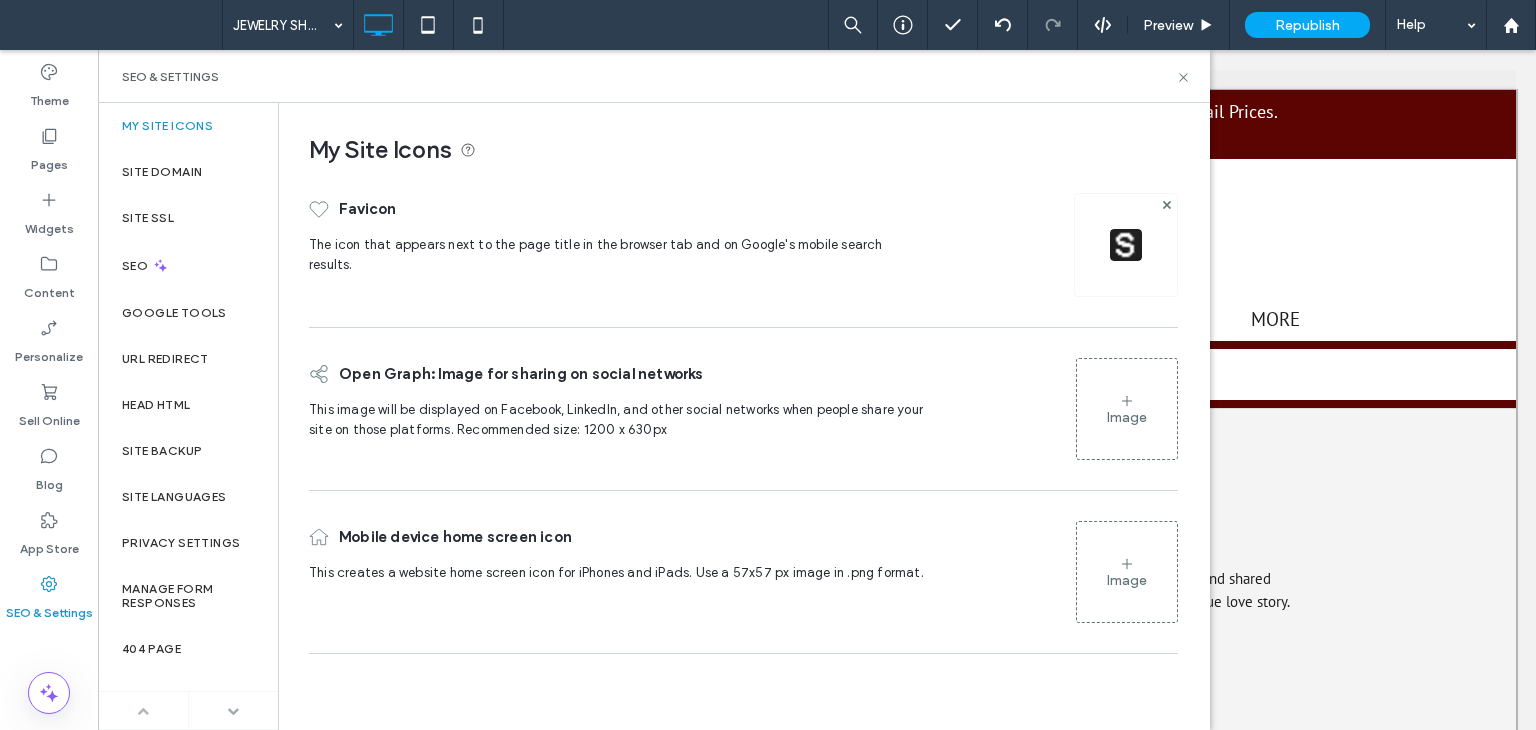 click at bounding box center (233, 711) 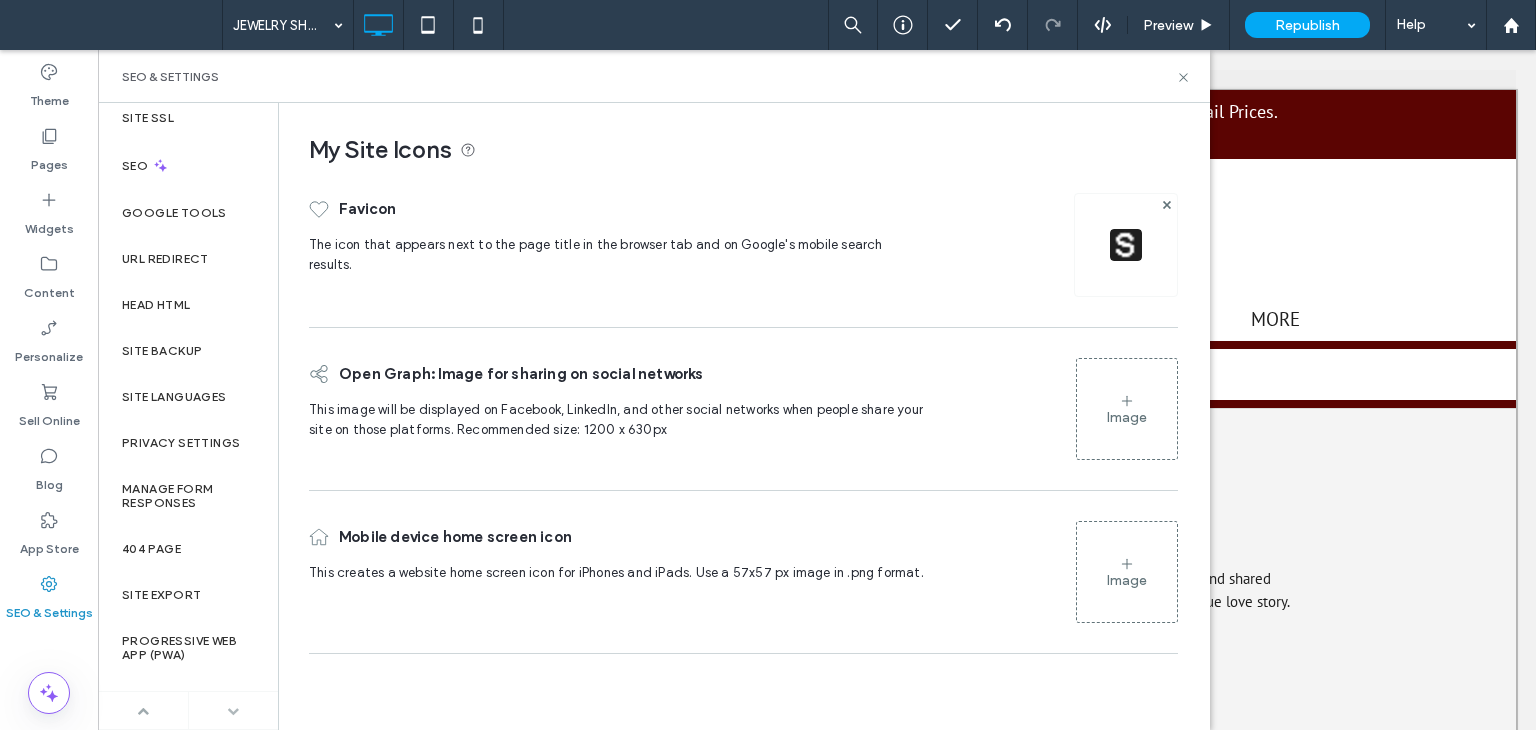 click at bounding box center [143, 711] 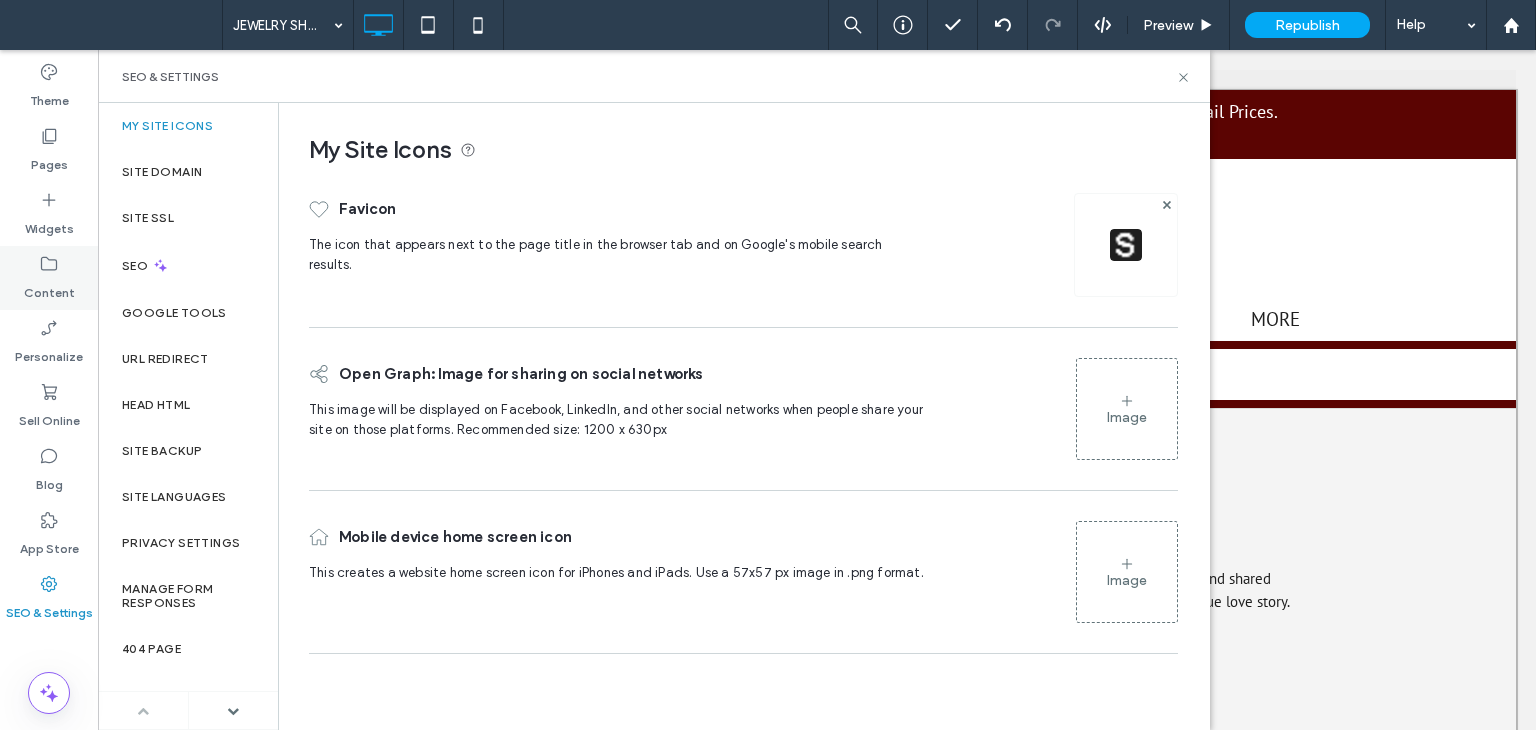 click on "Content" at bounding box center [49, 278] 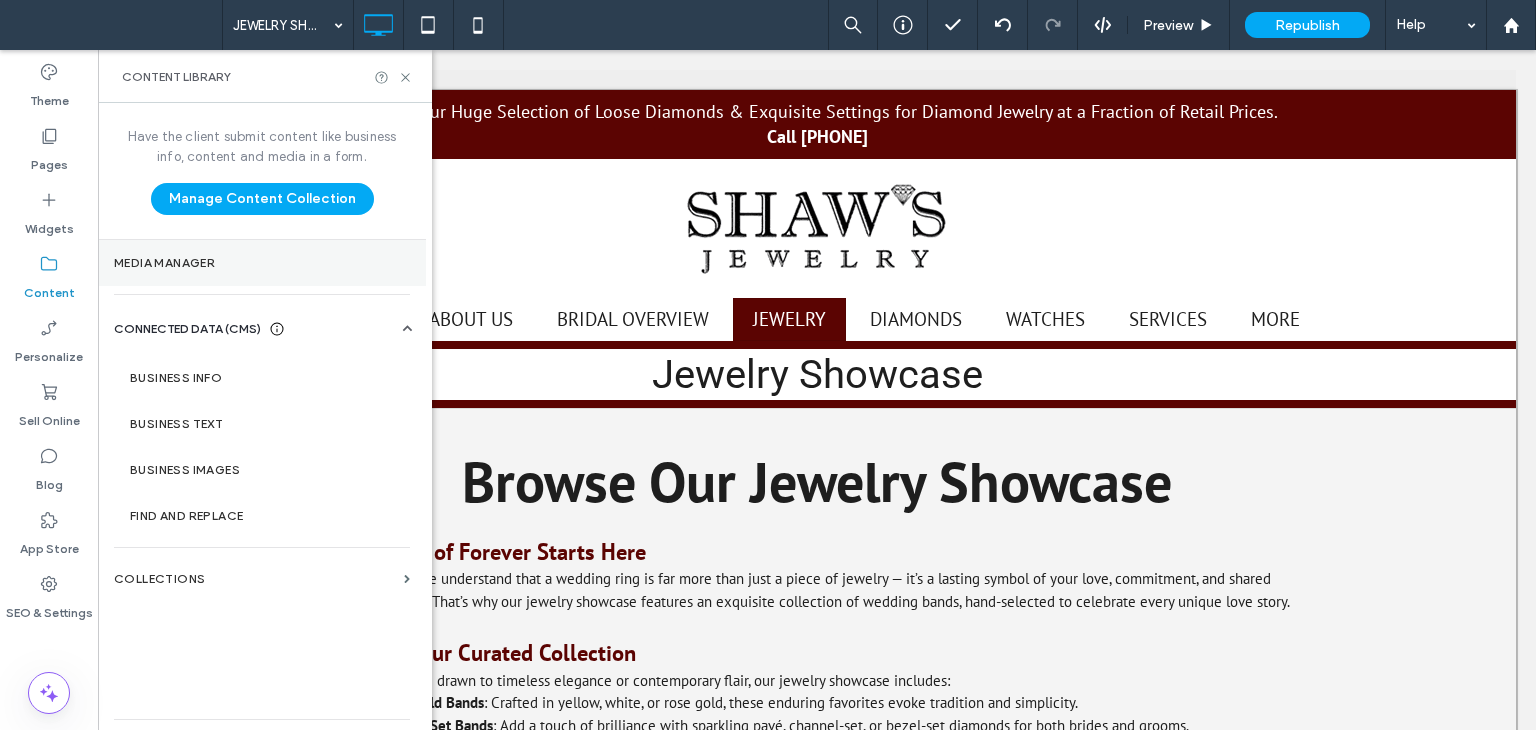 click on "Media Manager" at bounding box center (262, 263) 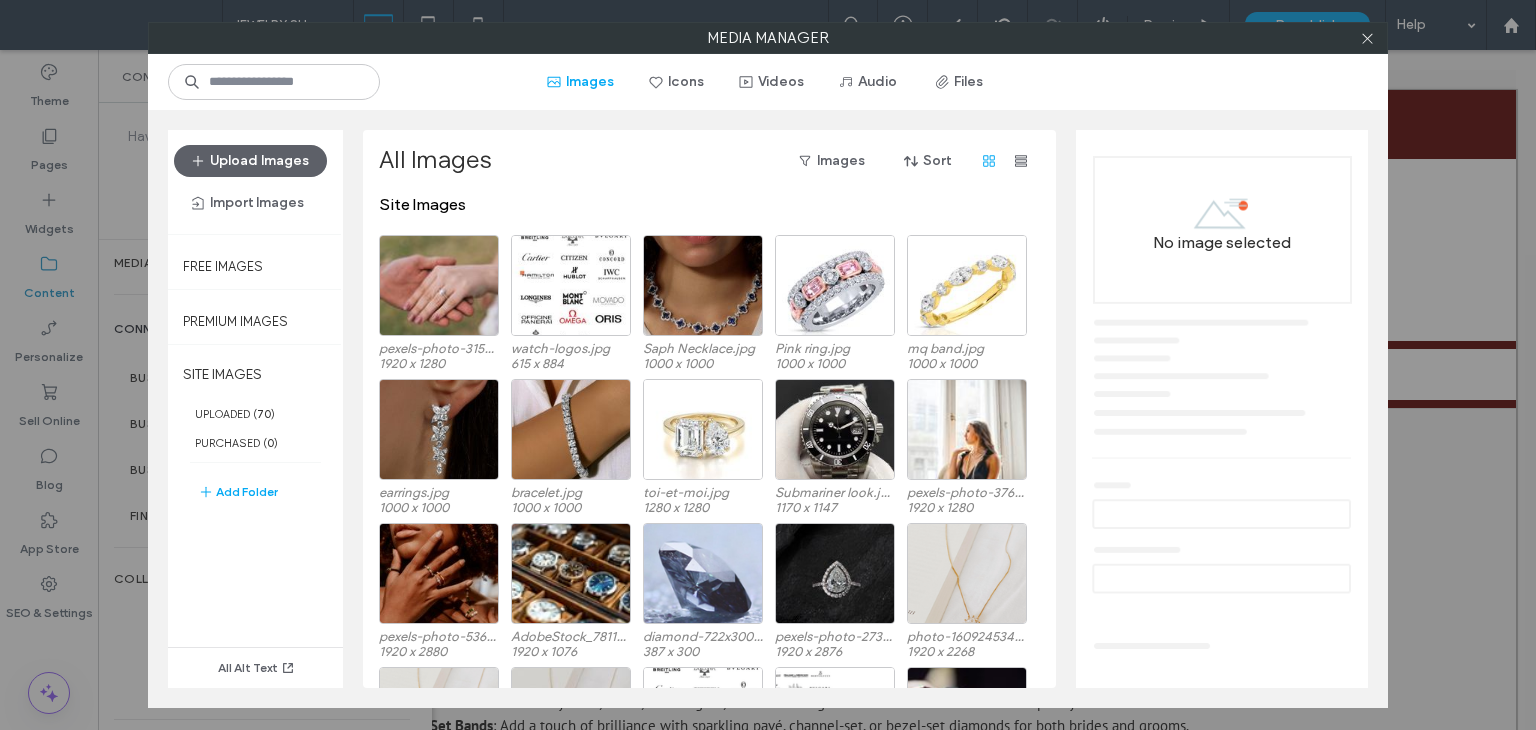 click on "Media Manager Images Icons Videos Audio Files Upload Images Import Images Free Images Premium Images SITE IMAGES UPLOADED ( 70 ) PURCHASED ( 0 ) Add Folder All Alt Text All Images Images Sort Site Images pexels-photo-3156648.jpeg 1920 x 1280 watch-logos.jpg 615 x 884 Saph Necklace.jpg 1000 x 1000 Pink ring.jpg 1000 x 1000 mq band.jpg 1000 x 1000 earrings.jpg 1000 x 1000 bracelet.jpg 1000 x 1000 toi-et-moi.jpg 1280 x 1280 Submariner look.jpg 1170 x 1147 pexels-photo-3765163.jpeg 1920 x 1280 pexels-photo-5365255.jpeg 1920 x 2880 AdobeStock_781145603.jpeg 1920 x 1076 diamond-722x300-db4c6859.jpg 387 x 300 pexels-photo-2735981.jpeg 1920 x 2876 photo-1609245340409-cad2474ab1d5-384ea819-1920w.jpg 1920 x 2268 photo-1609245340409-cad2474ab1d5-384ea819.jpg 1920 x 3413 photo-1609245340409-cad2474ab1d5.jpg 1920 x 3413 Logos-47952ee7.png 615 x 884 Logos.png 1273 x 884 iStock-486861622.jpg 724 x 483 No image selected Drag & drop images or folders here" at bounding box center [768, 365] 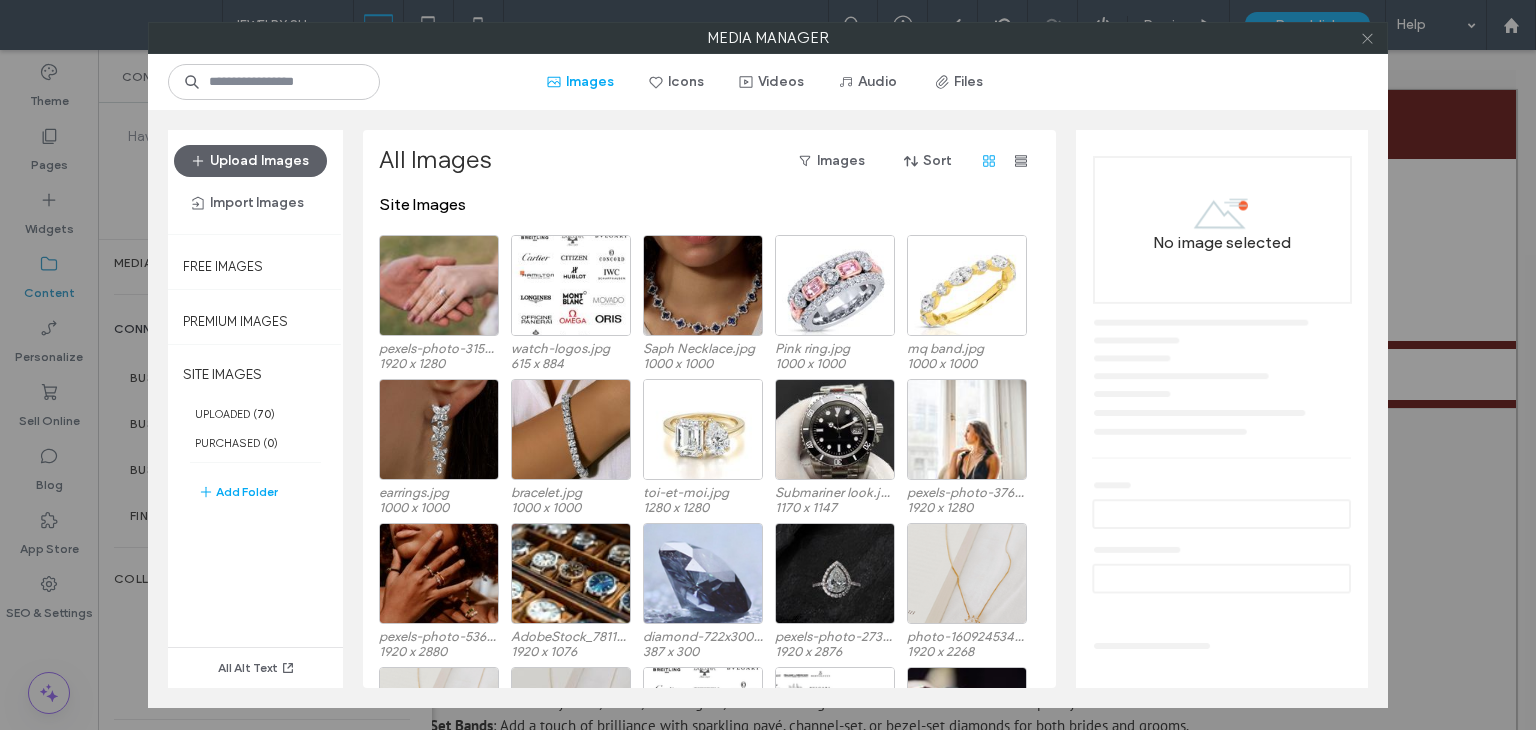 click 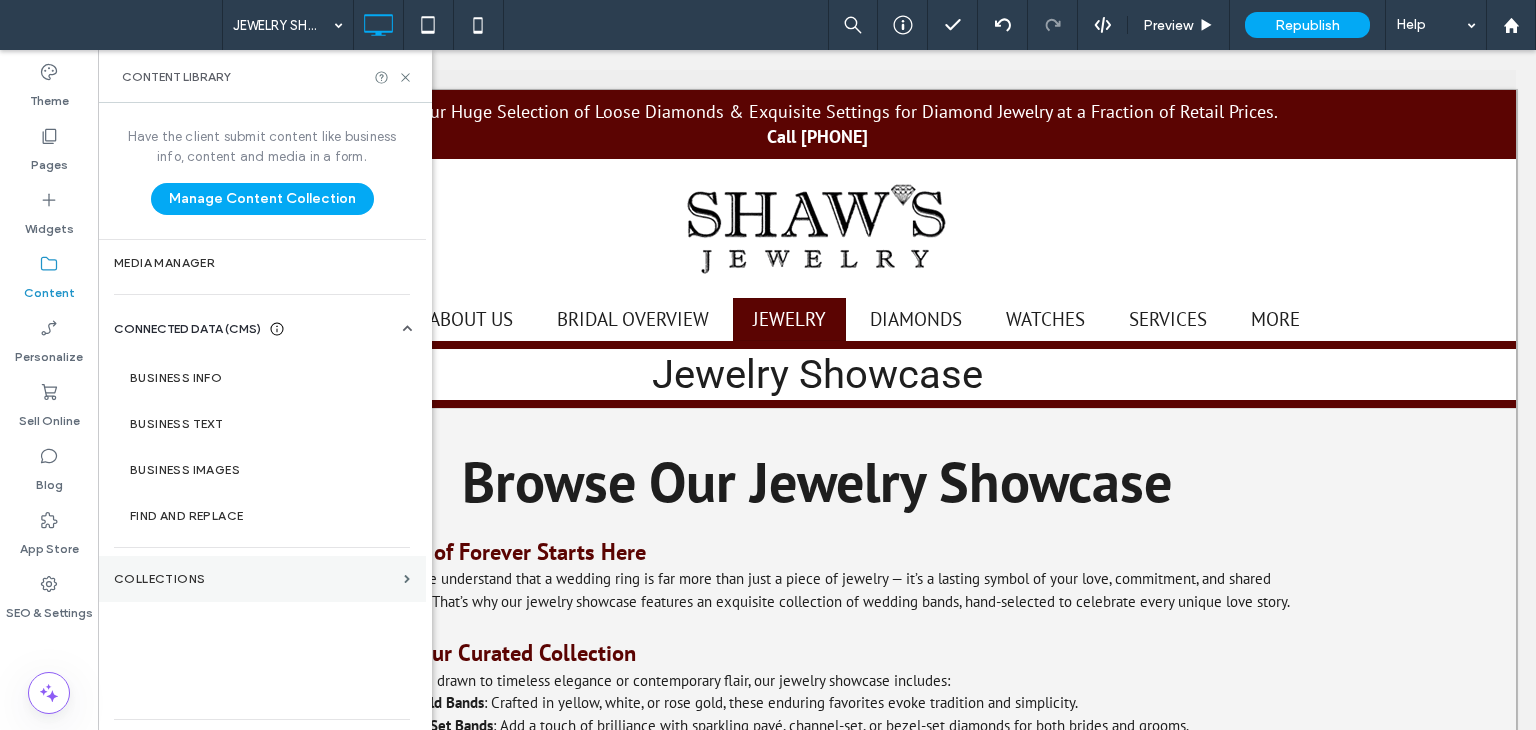 click on "Collections" at bounding box center (255, 579) 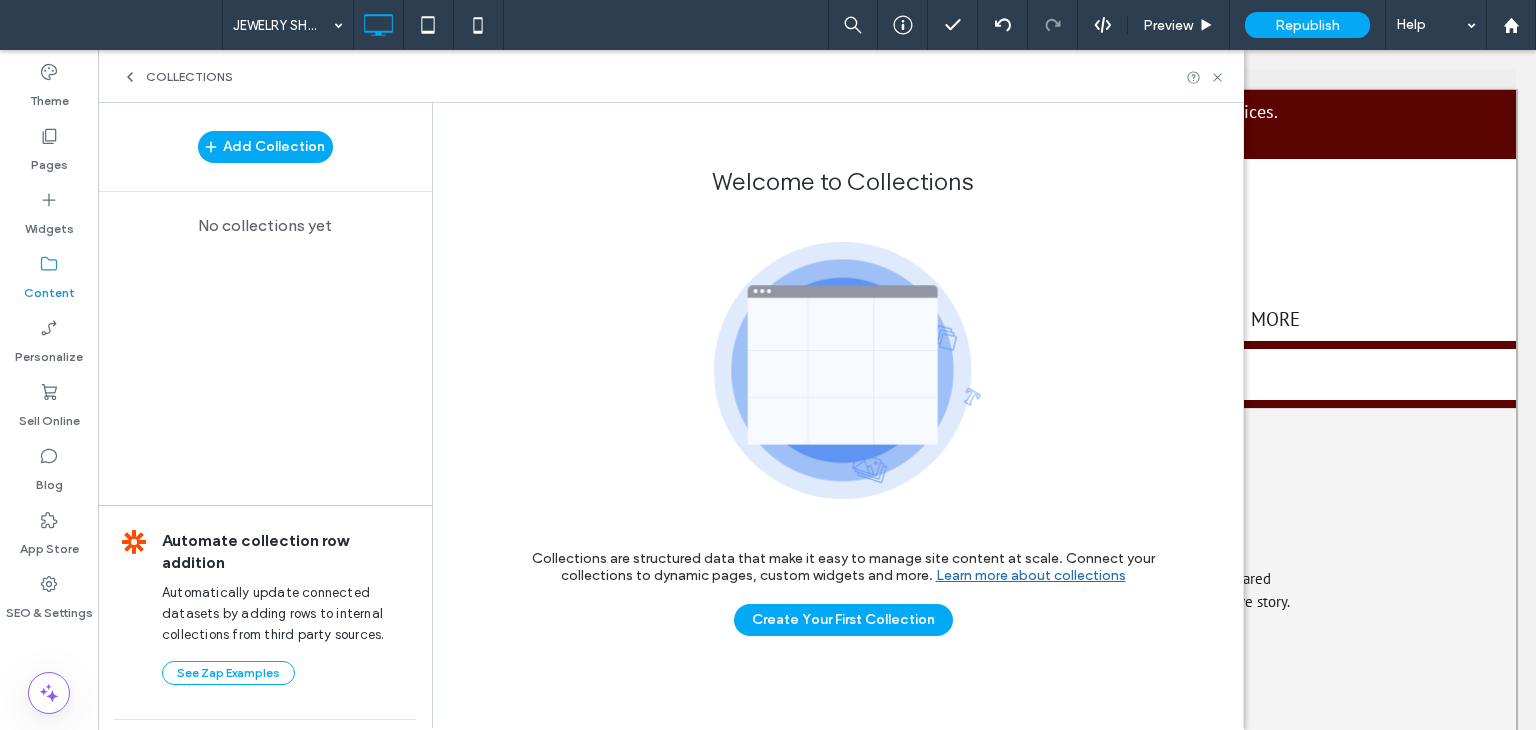 click 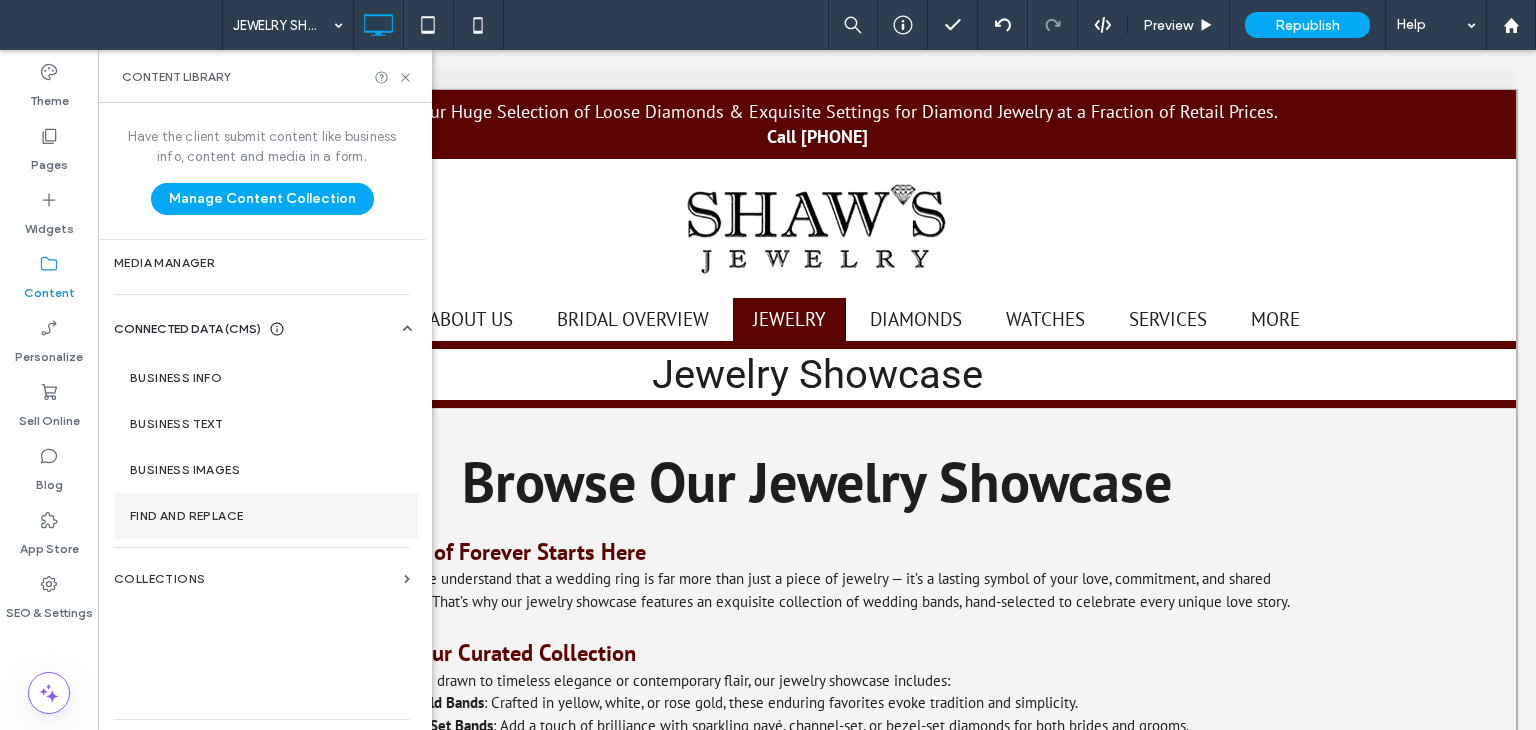 click on "Find and Replace" at bounding box center [266, 516] 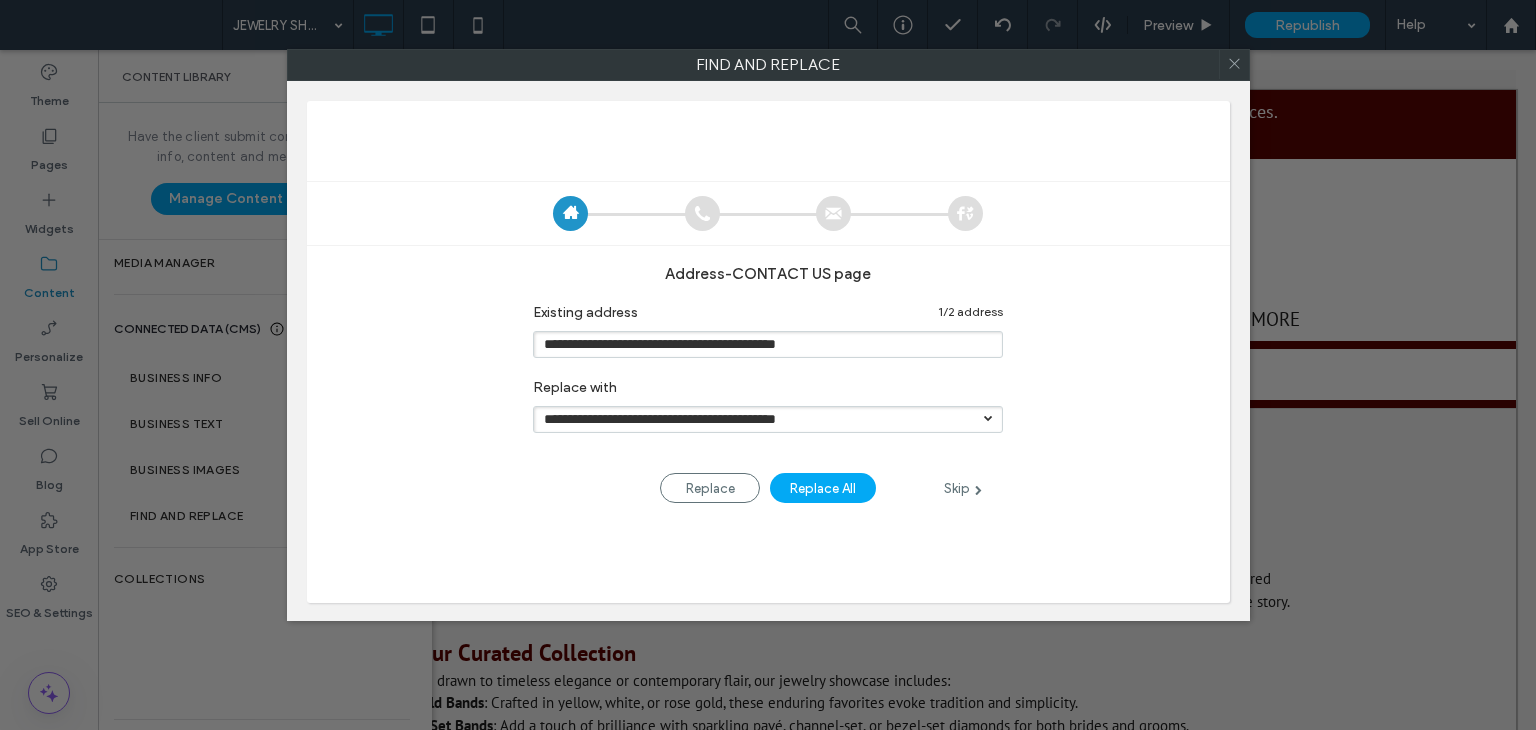 click on "**********" at bounding box center (768, 365) 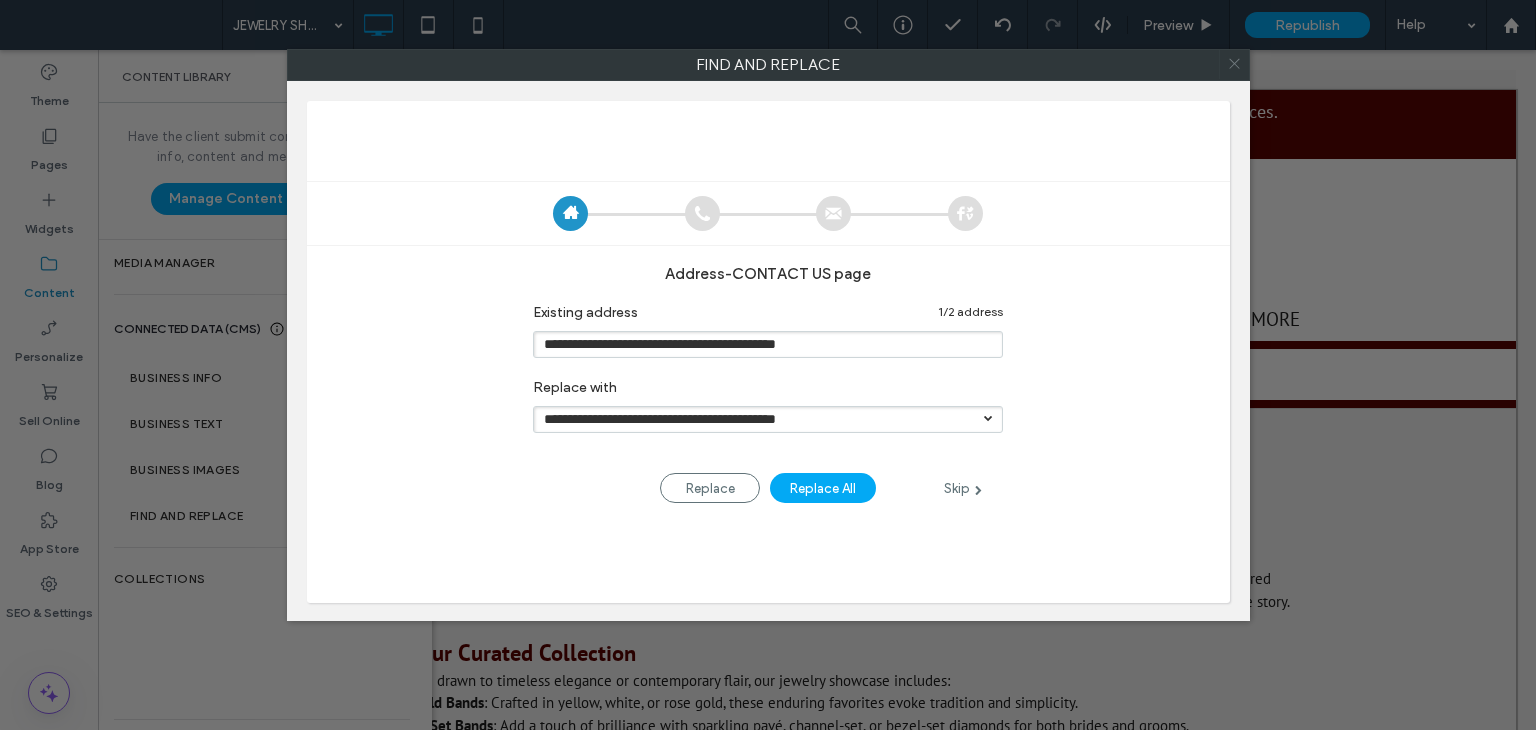 click 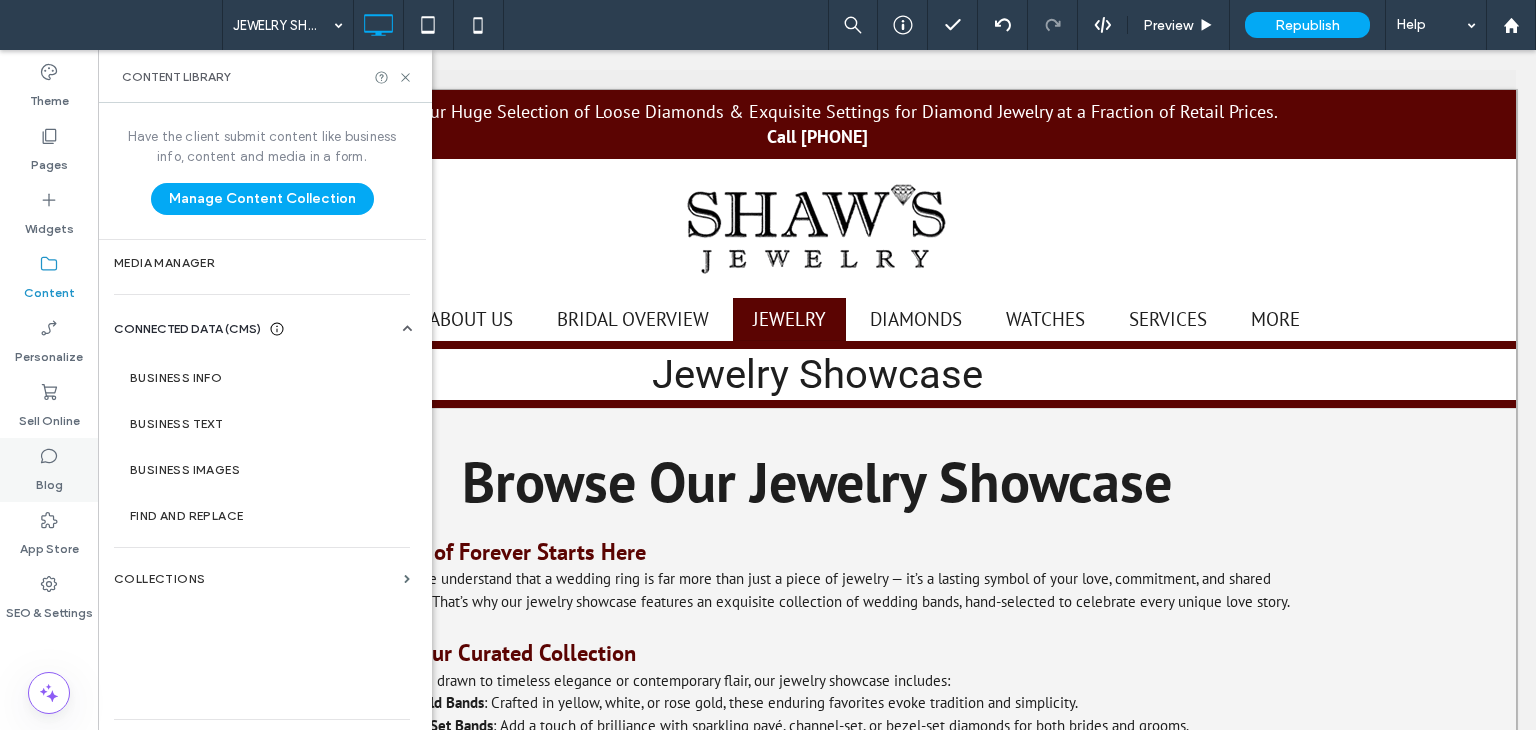 click on "Blog" at bounding box center [49, 480] 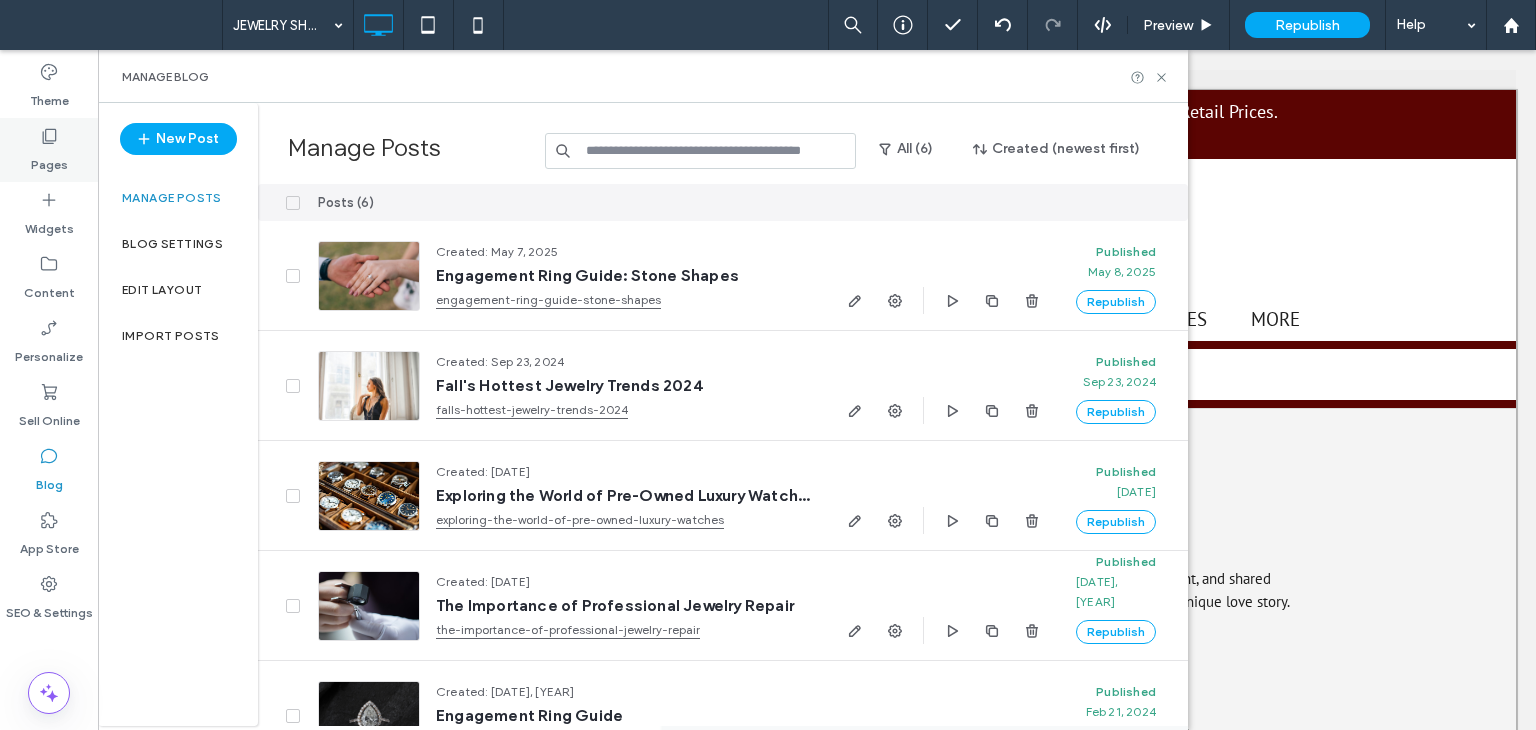 click on "Pages" at bounding box center [49, 160] 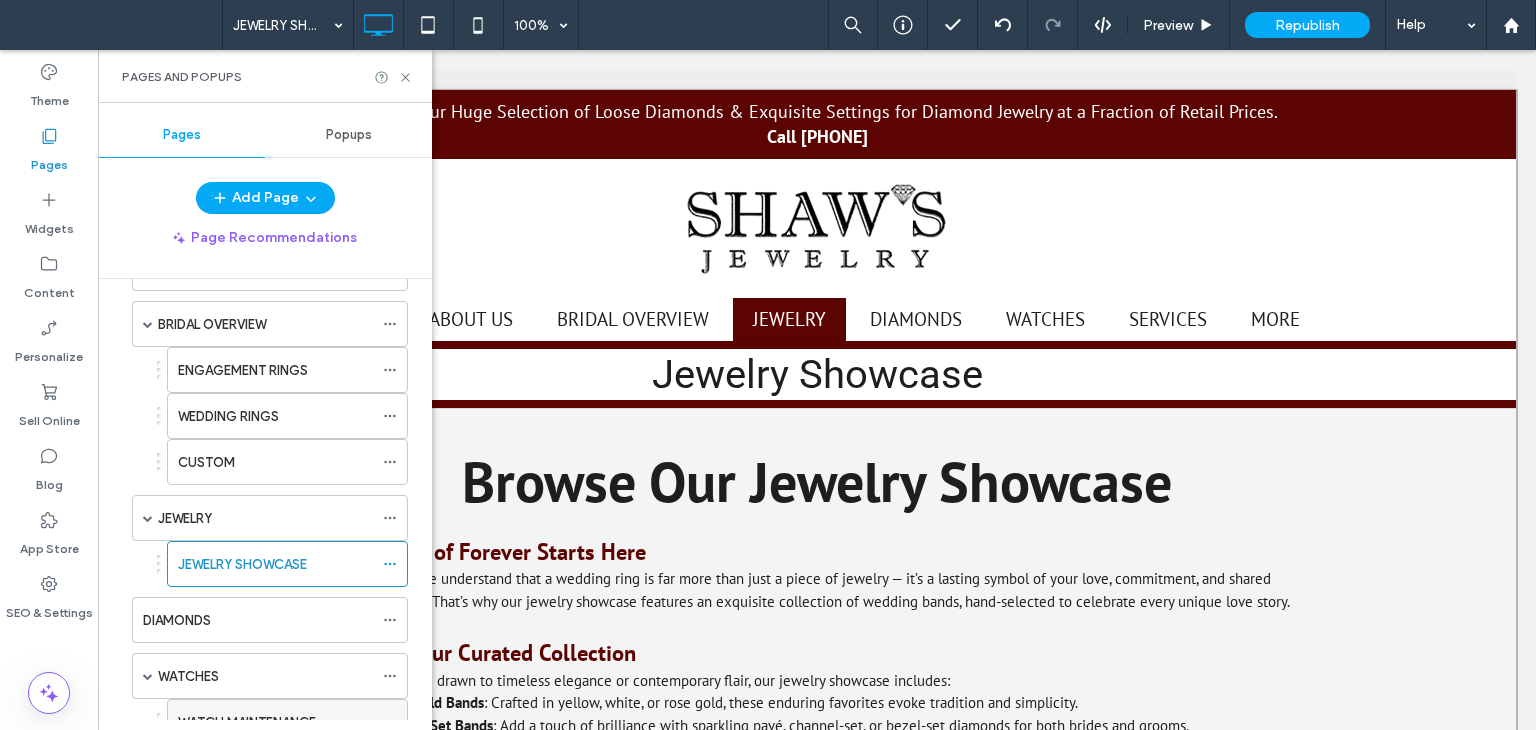 scroll, scrollTop: 200, scrollLeft: 0, axis: vertical 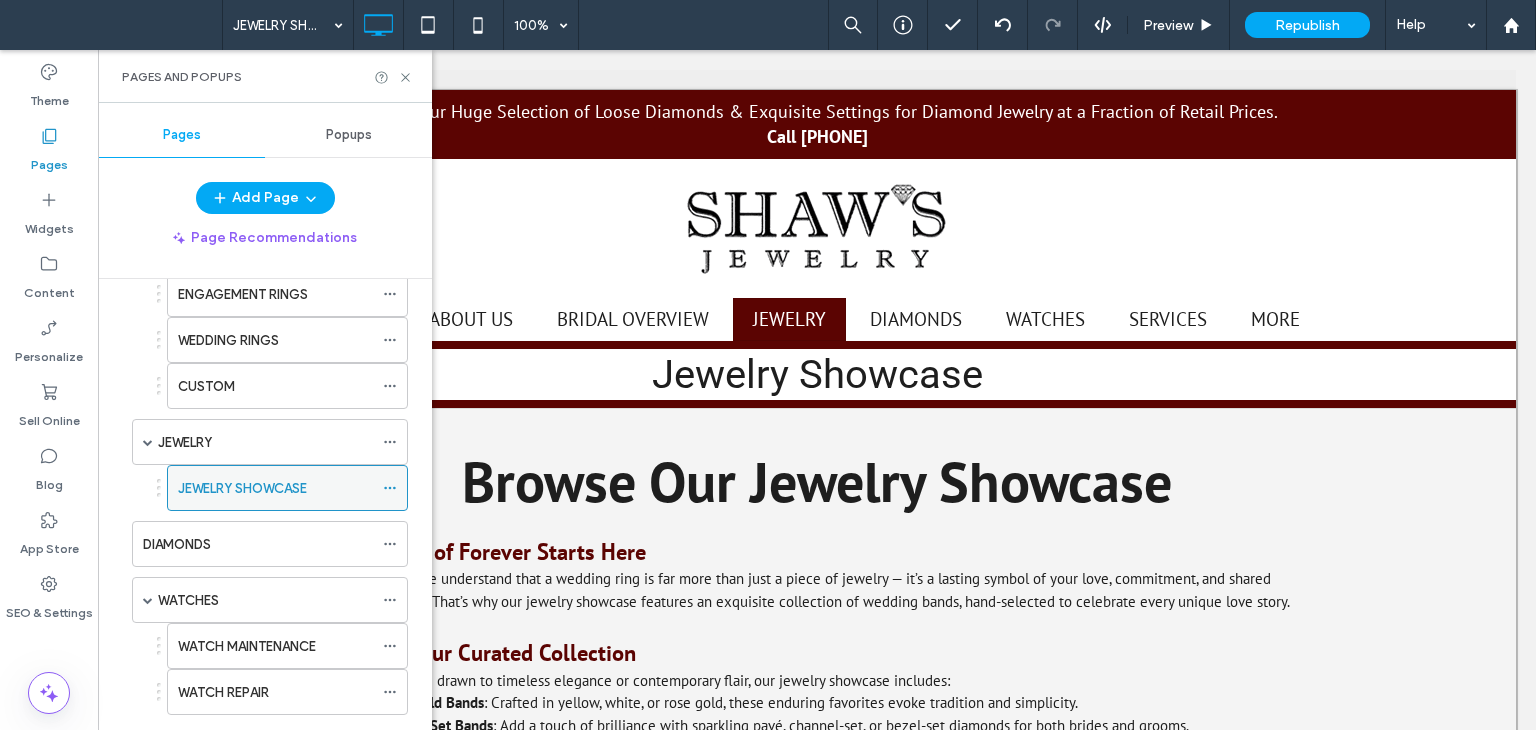 click 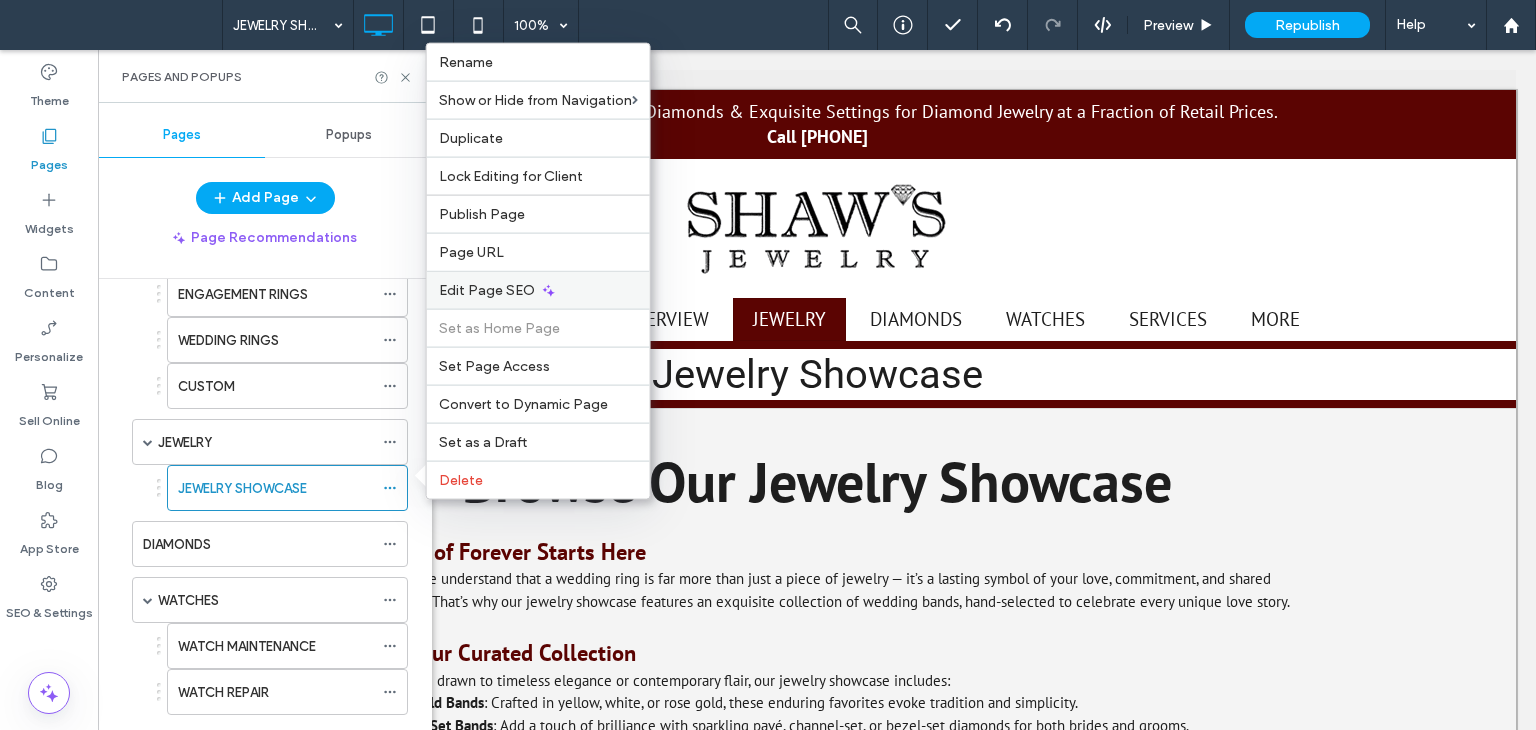 click on "Edit Page SEO" at bounding box center (487, 290) 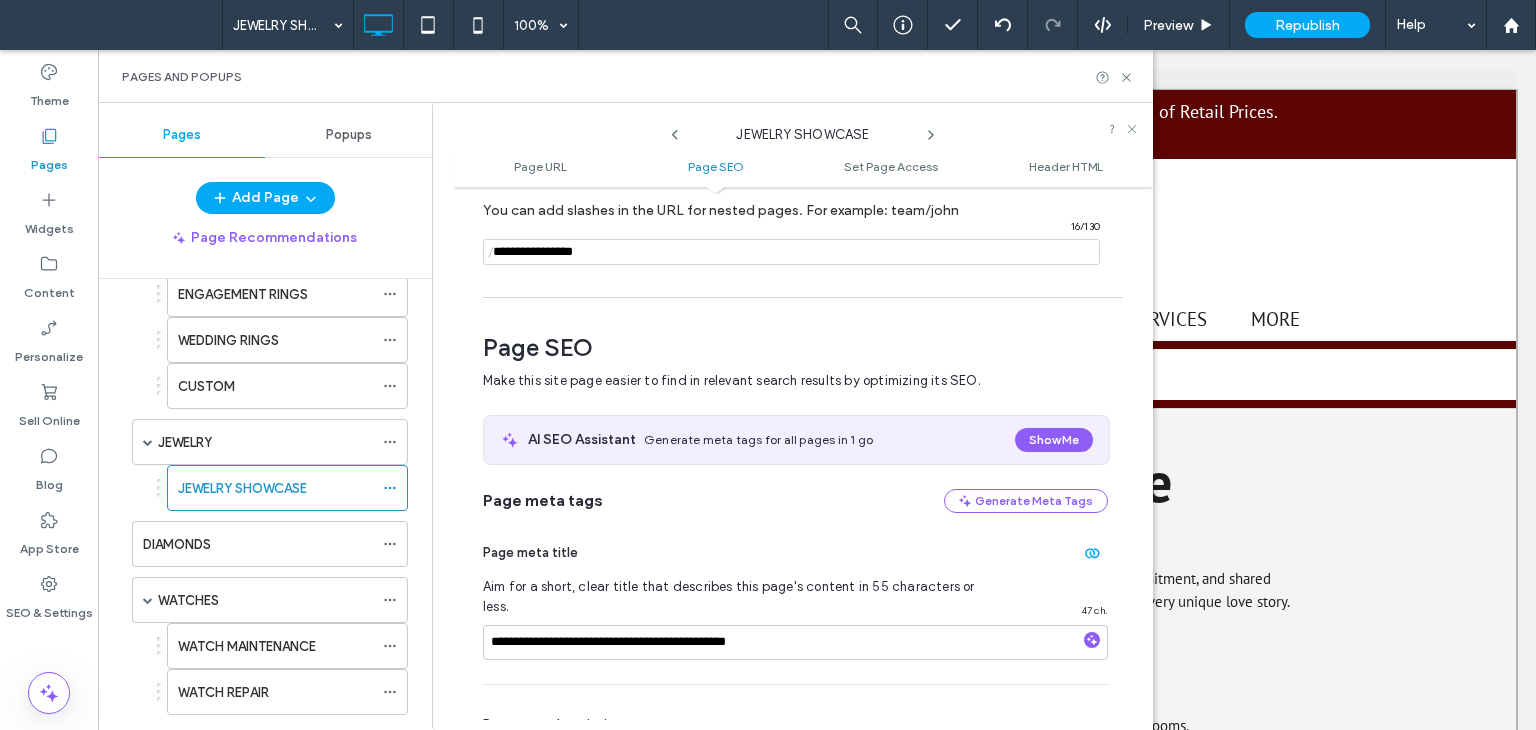 scroll, scrollTop: 0, scrollLeft: 0, axis: both 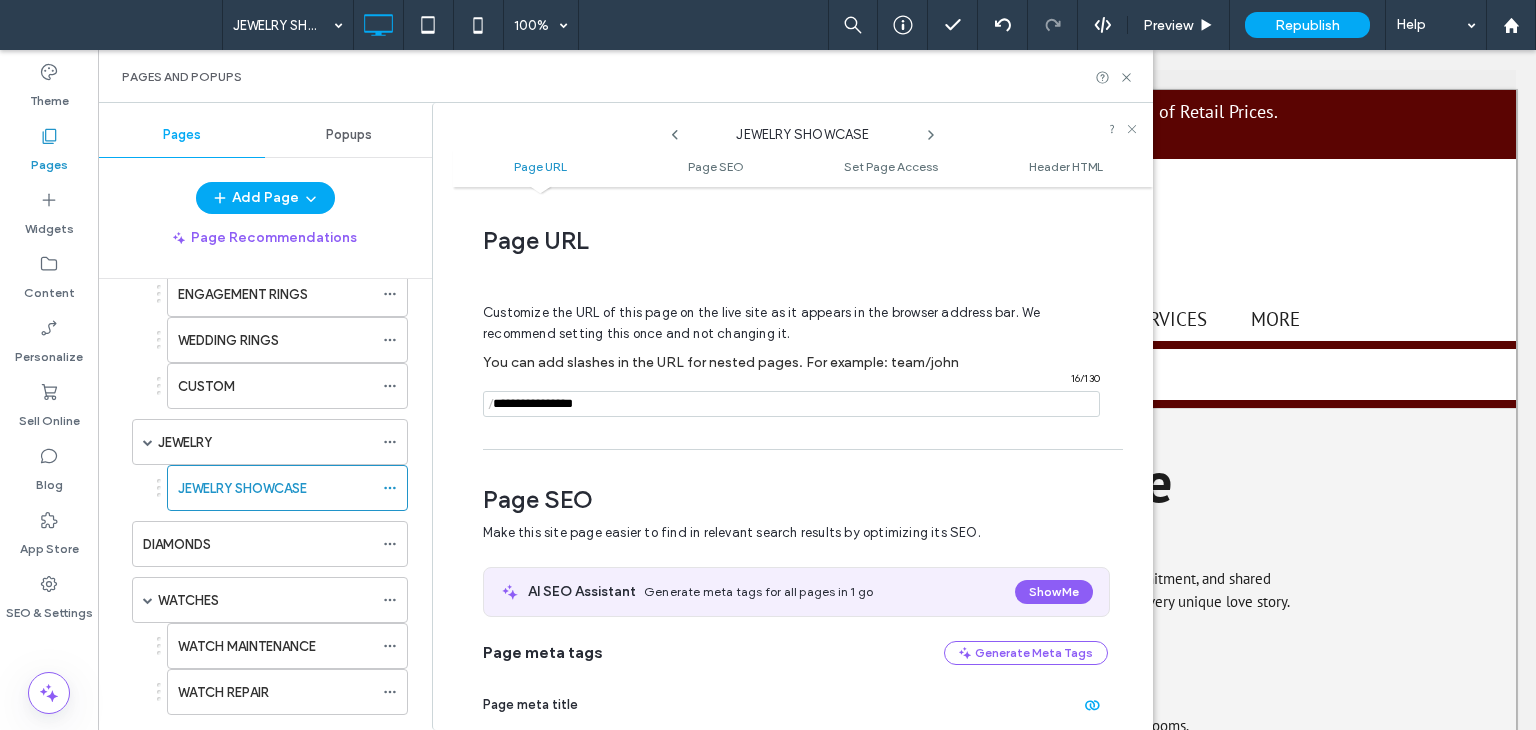 click at bounding box center (791, 404) 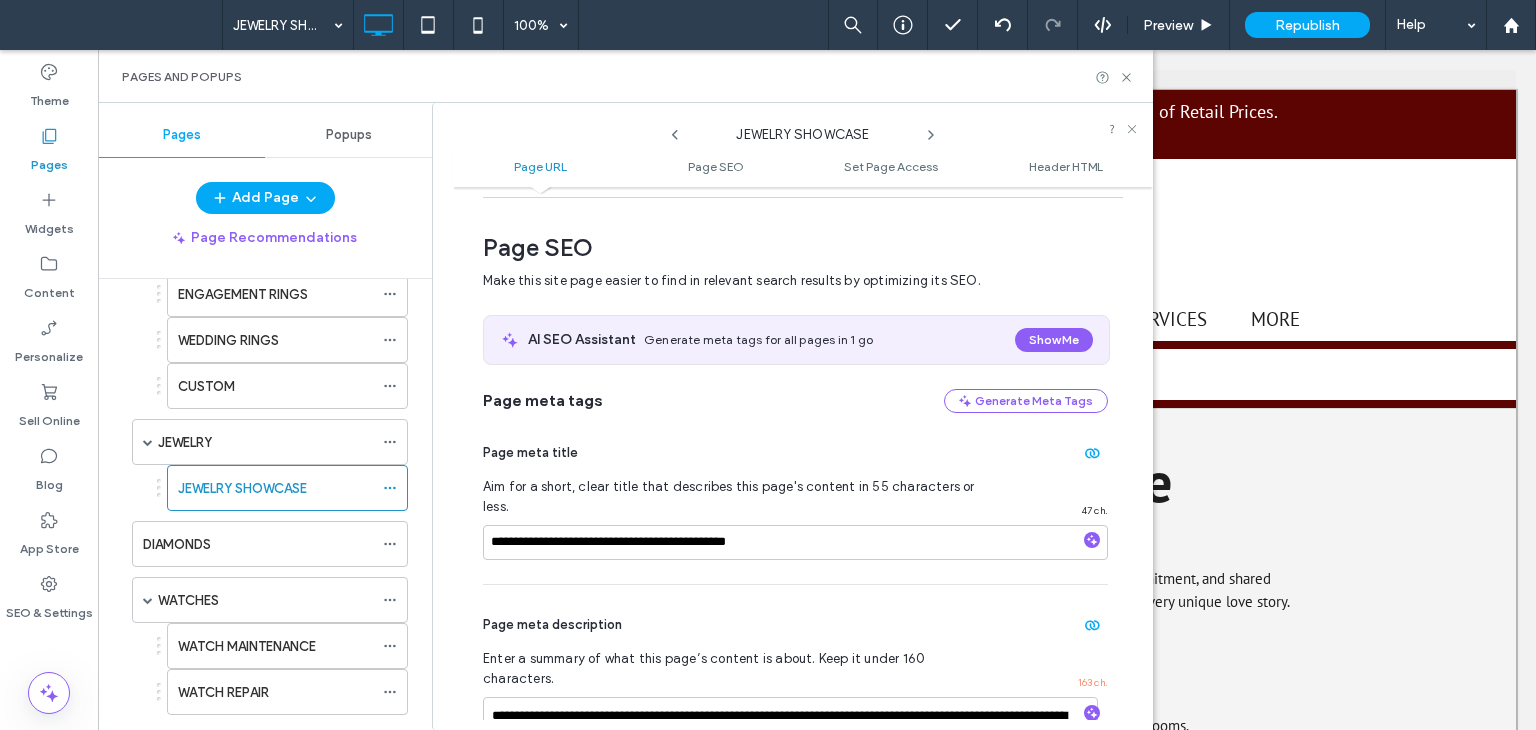 scroll, scrollTop: 0, scrollLeft: 0, axis: both 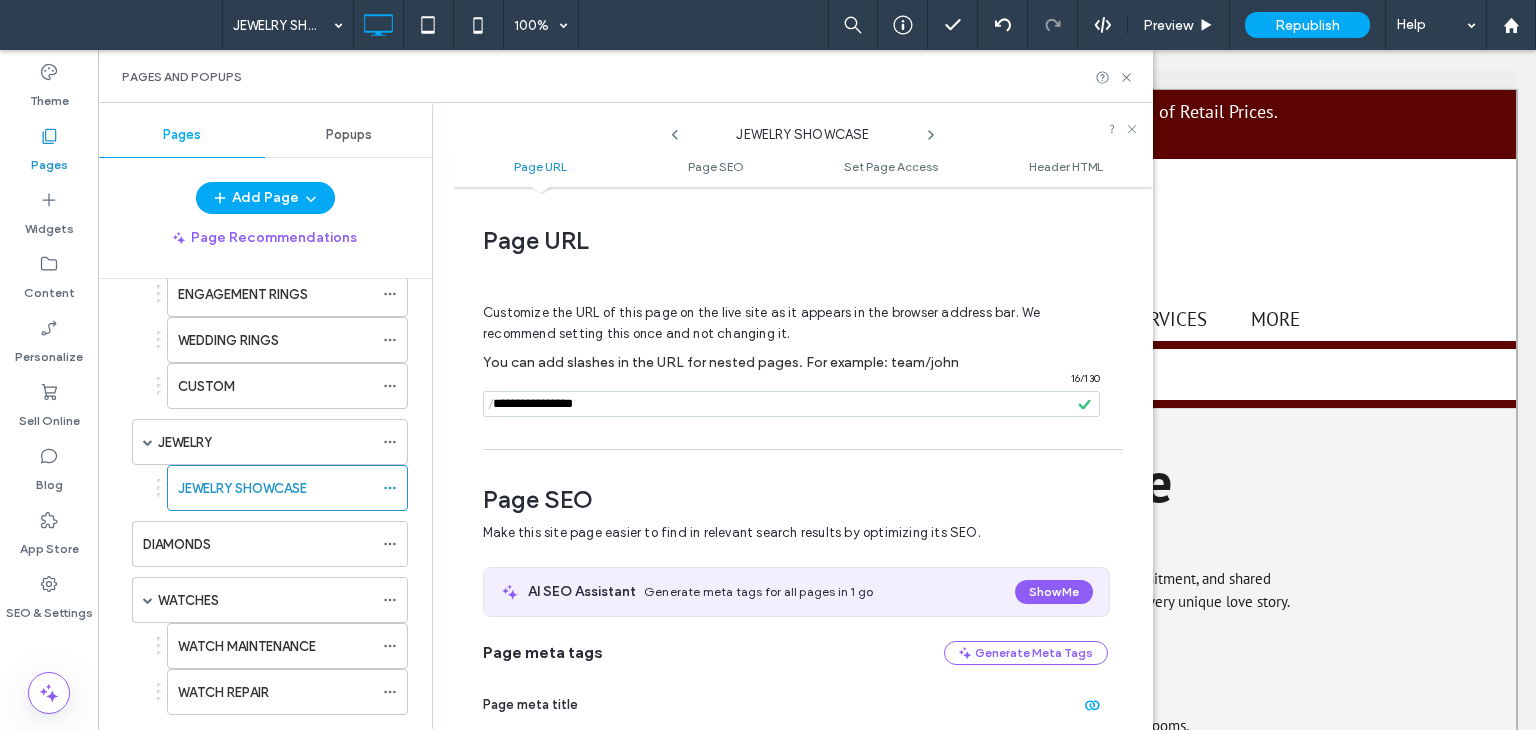 click on "Page URL Page SEO Set Page Access Header HTML" at bounding box center (803, 167) 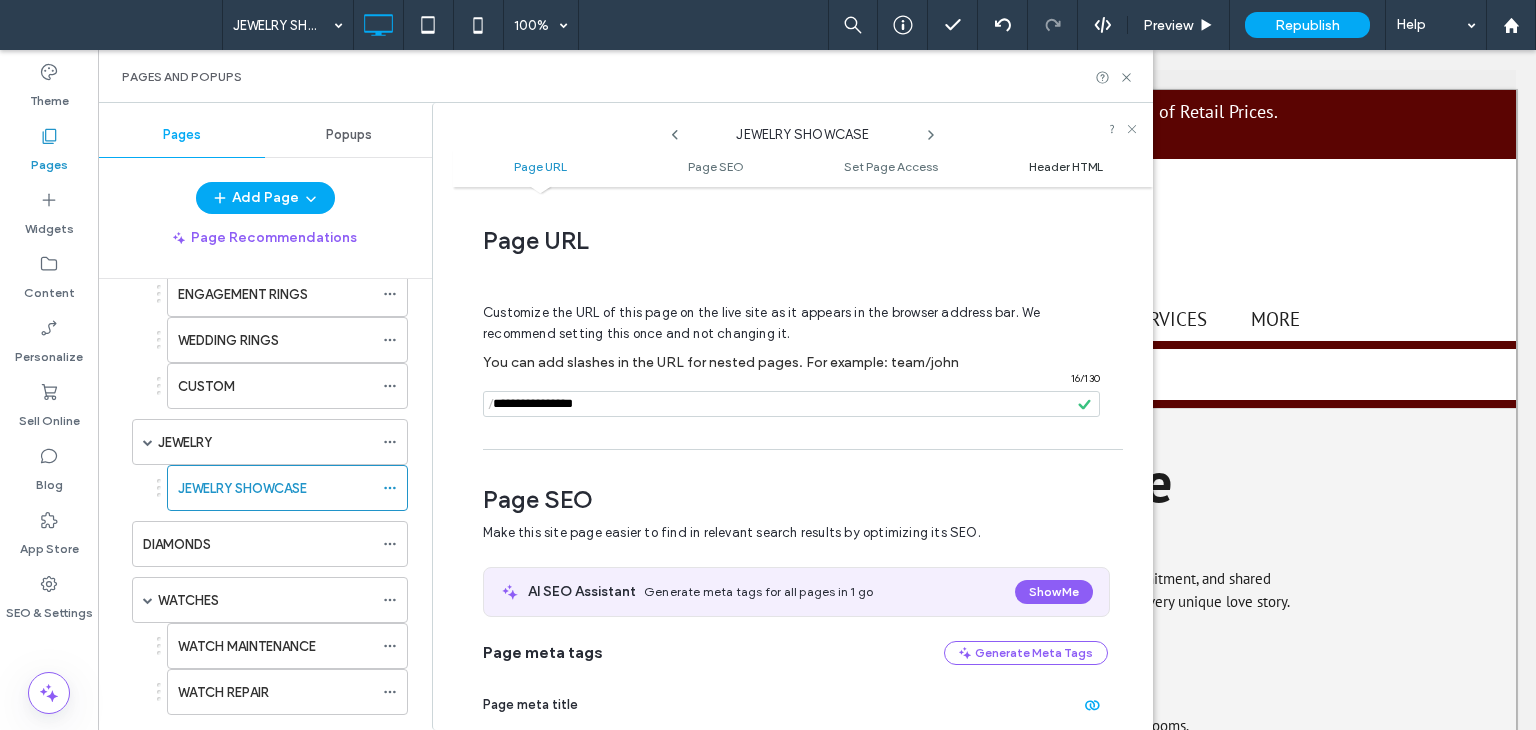 click on "Header HTML" at bounding box center [1066, 166] 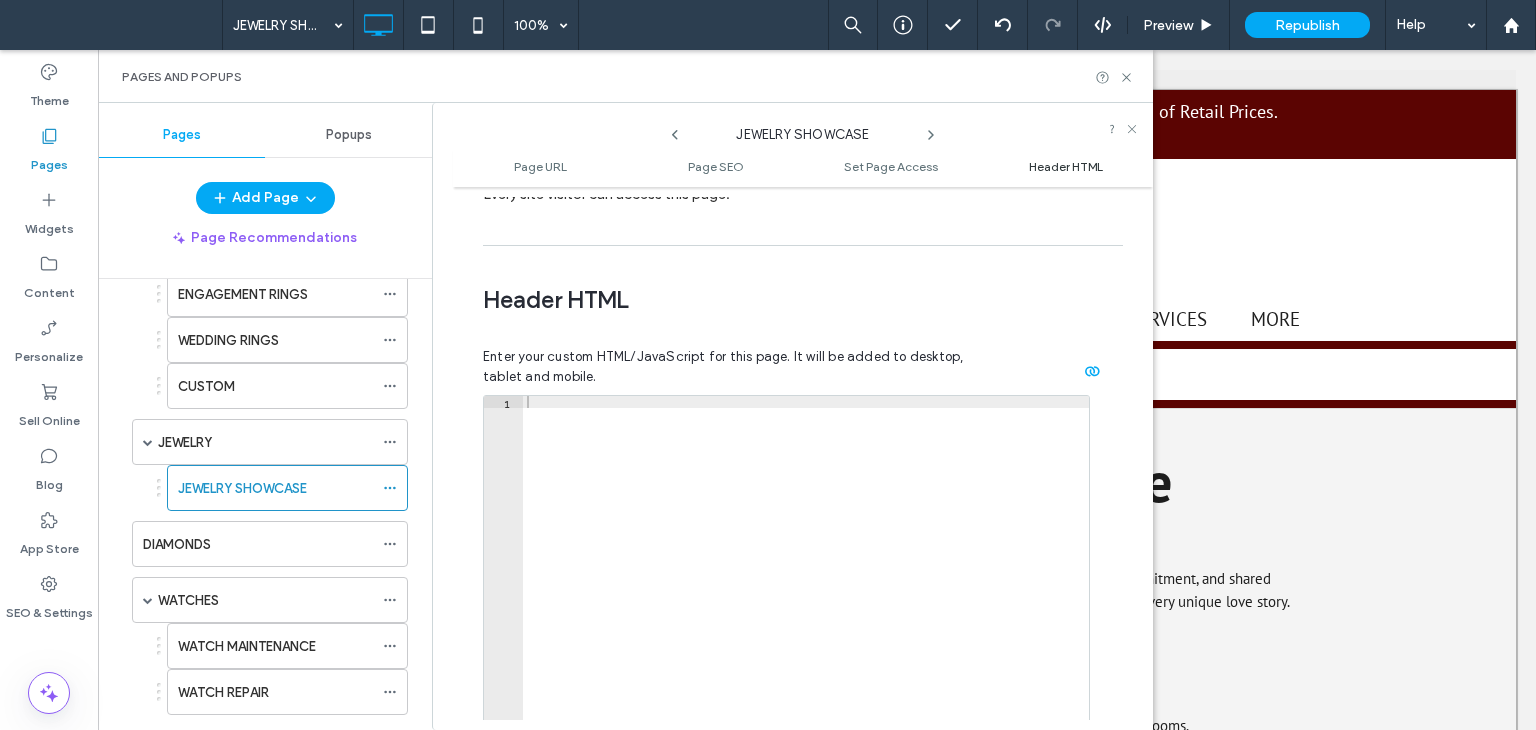 scroll, scrollTop: 1840, scrollLeft: 0, axis: vertical 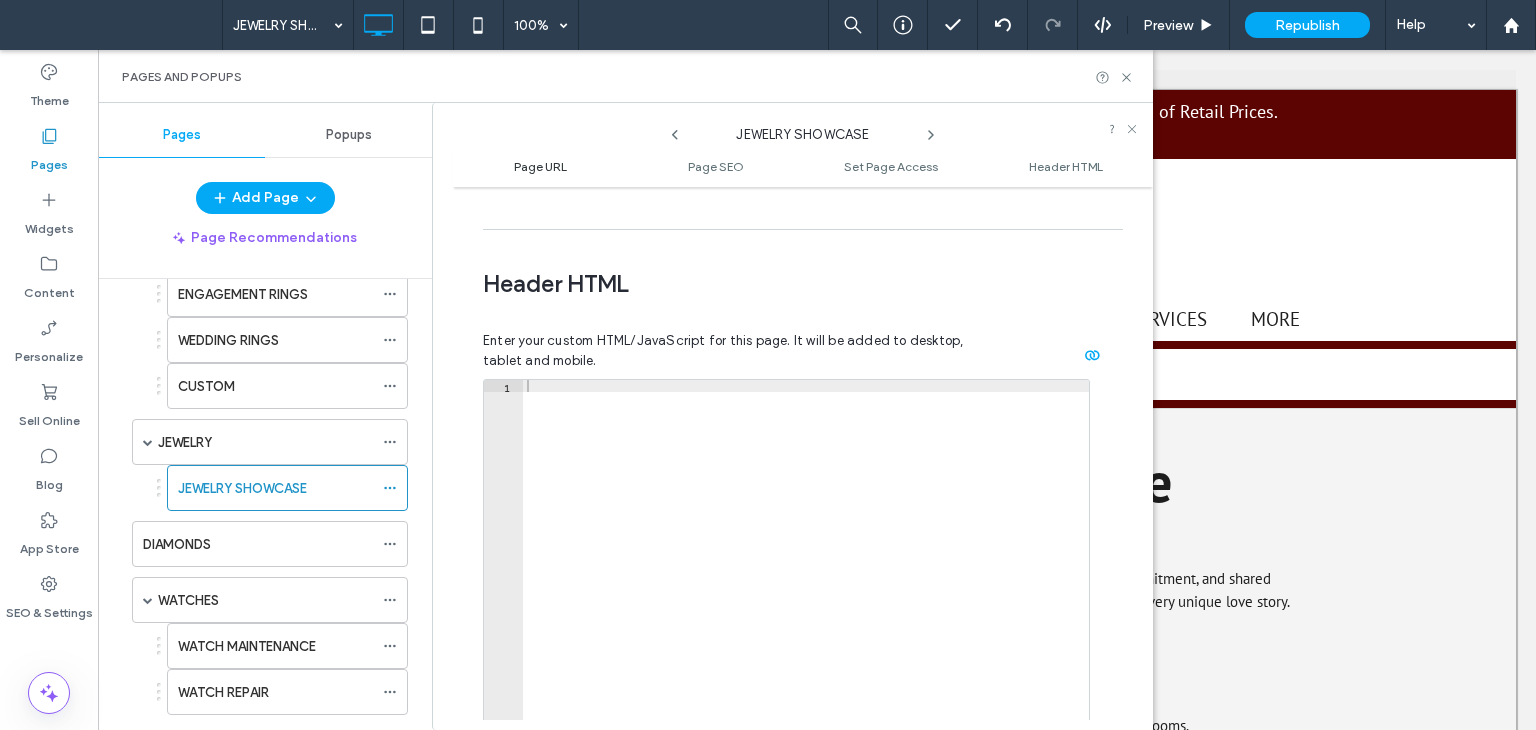 click on "Page URL" at bounding box center (540, 166) 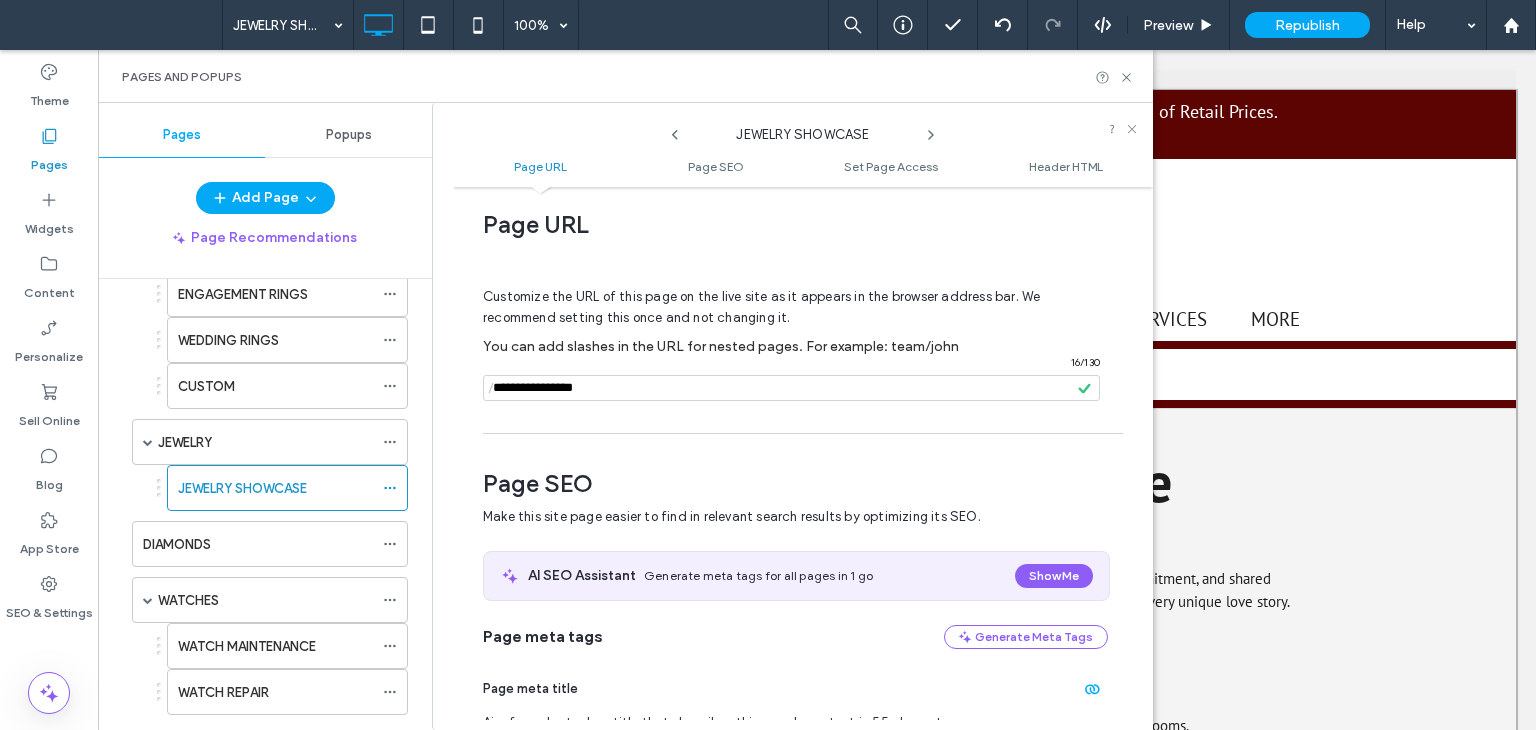 scroll, scrollTop: 0, scrollLeft: 0, axis: both 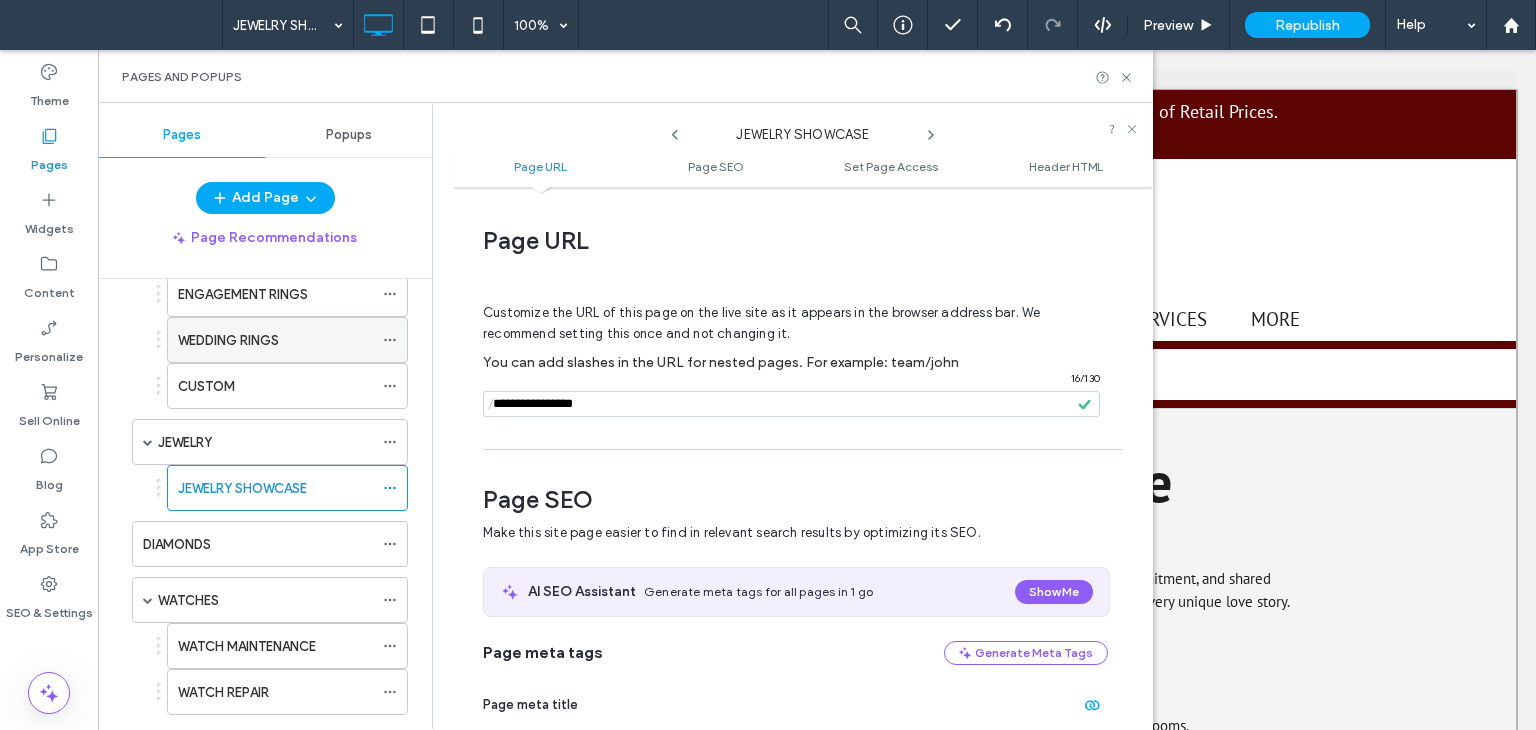 click on "WEDDING RINGS" at bounding box center [228, 340] 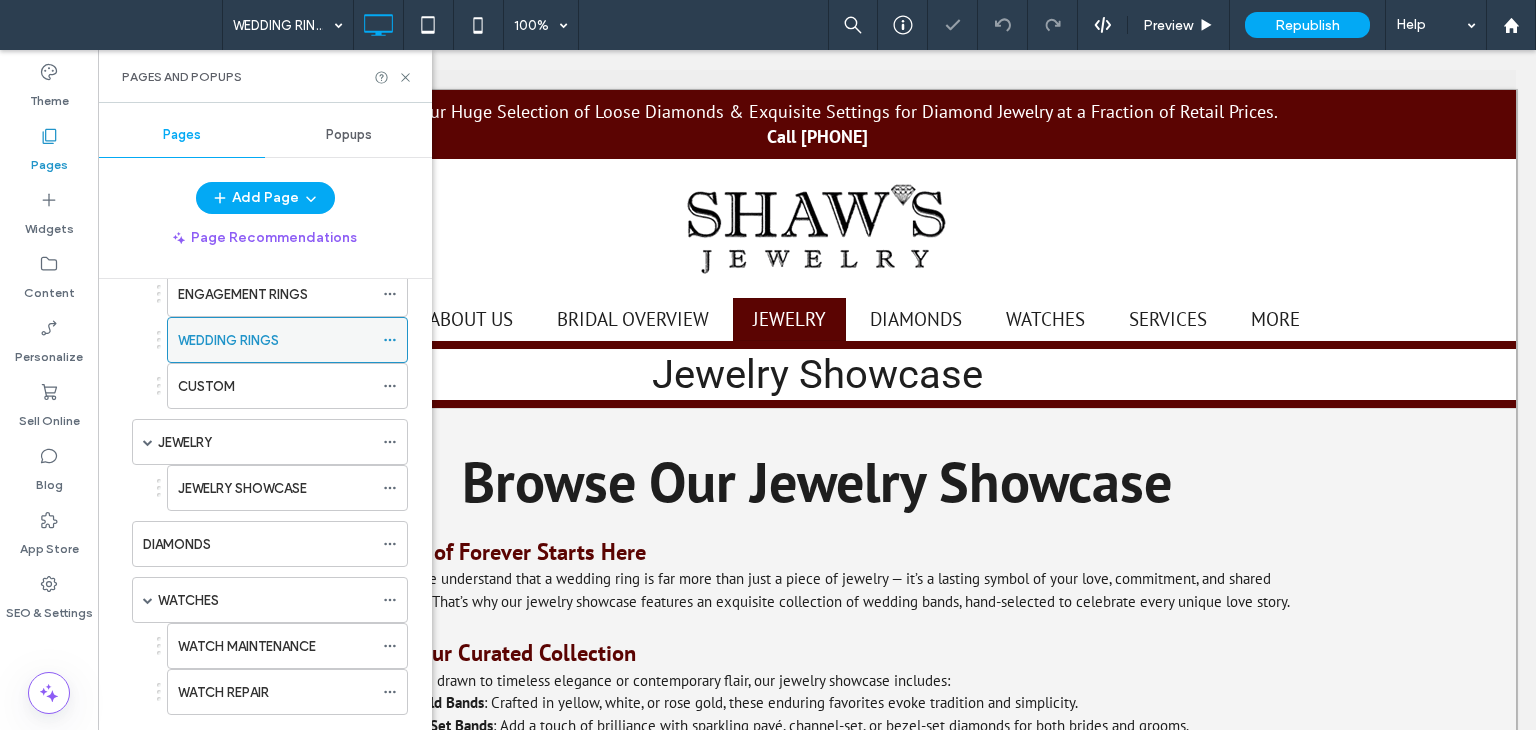 click 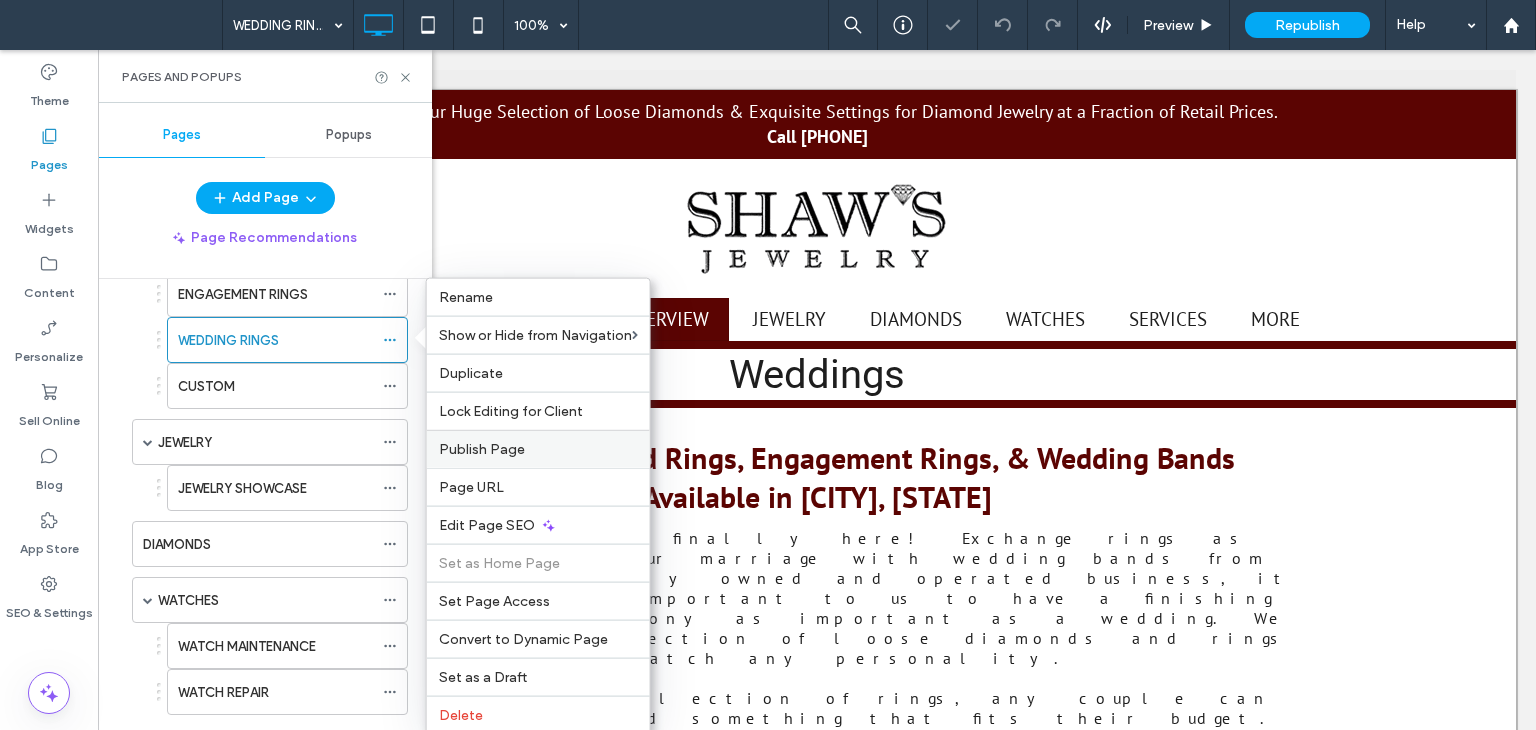scroll, scrollTop: 0, scrollLeft: 0, axis: both 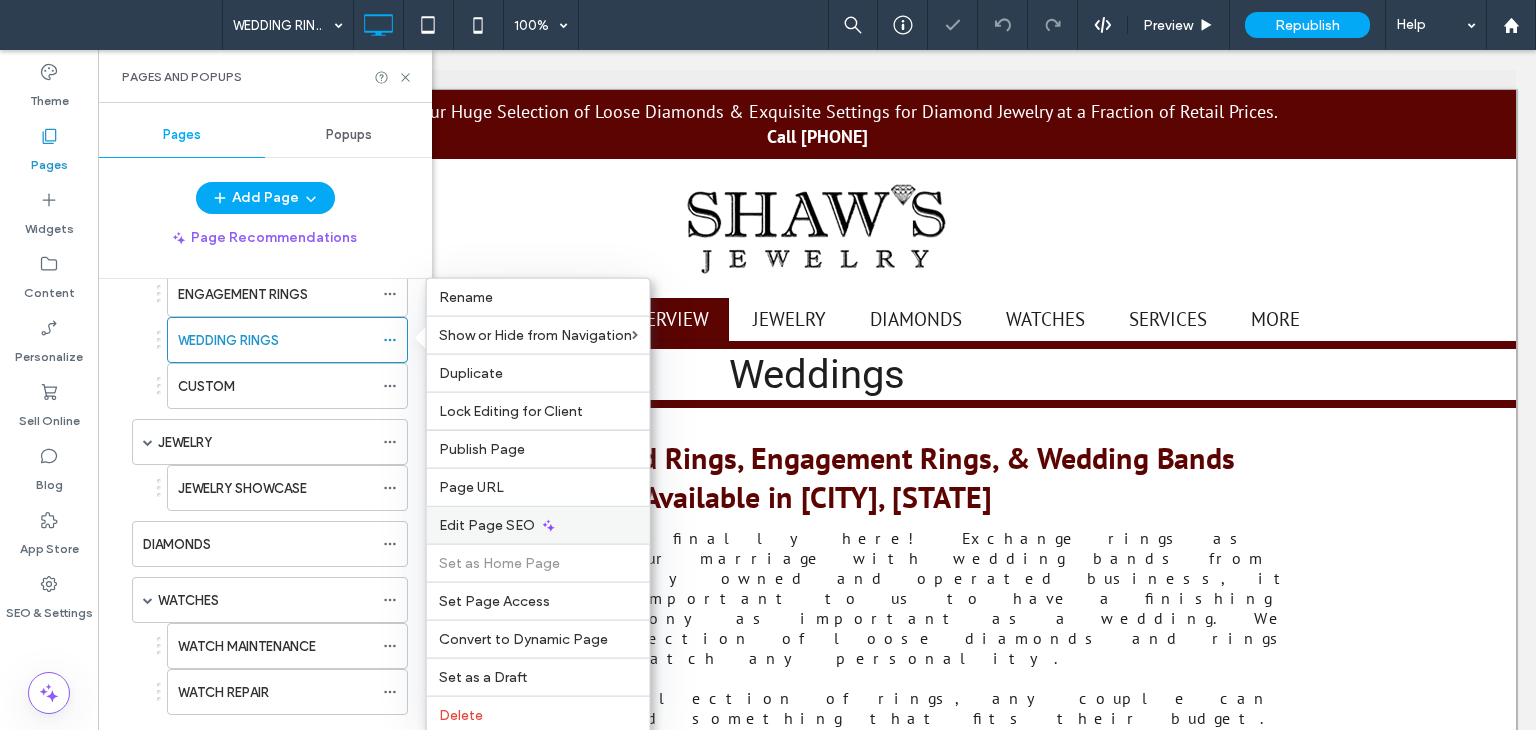 click on "Edit Page SEO" at bounding box center (538, 525) 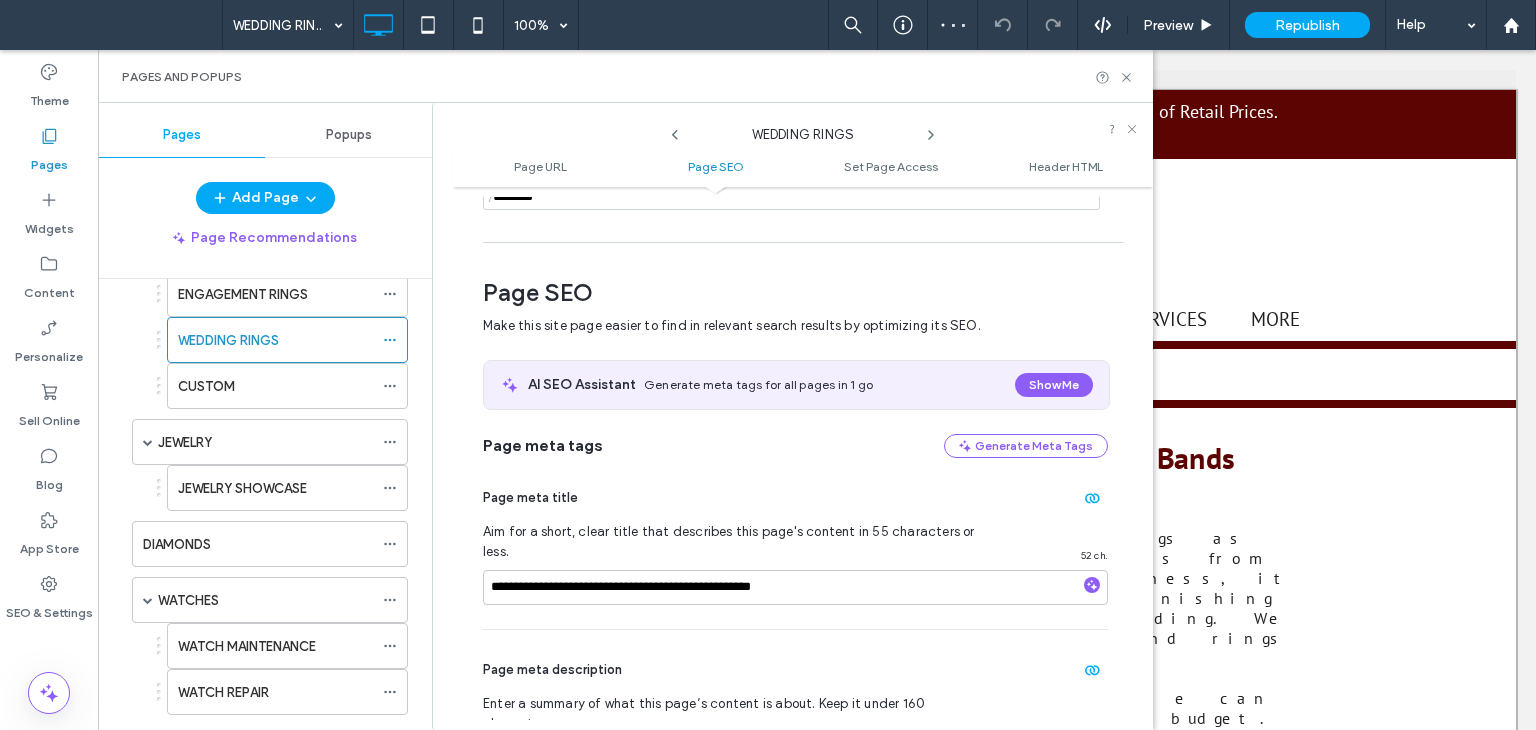 scroll, scrollTop: 0, scrollLeft: 0, axis: both 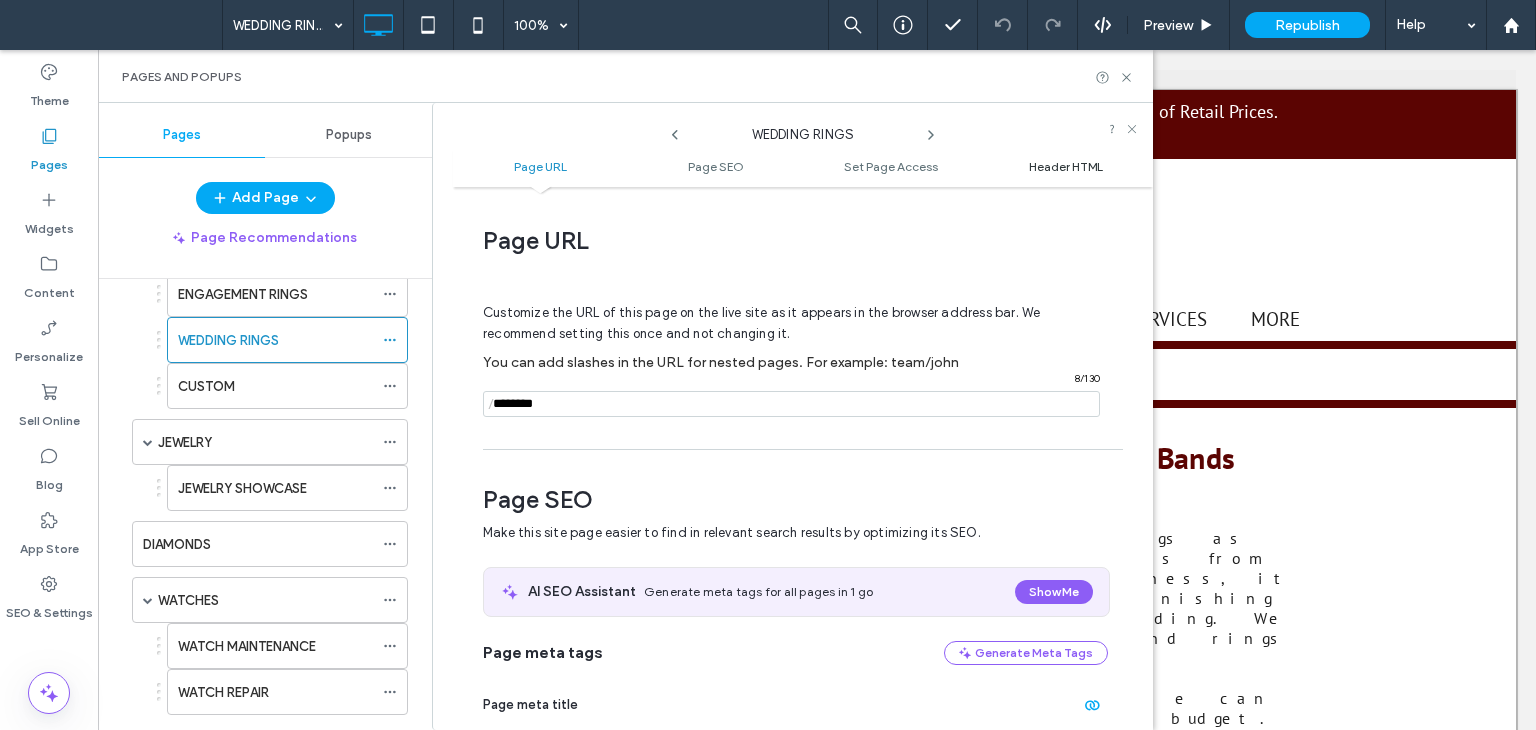 click on "Header HTML" at bounding box center (1066, 166) 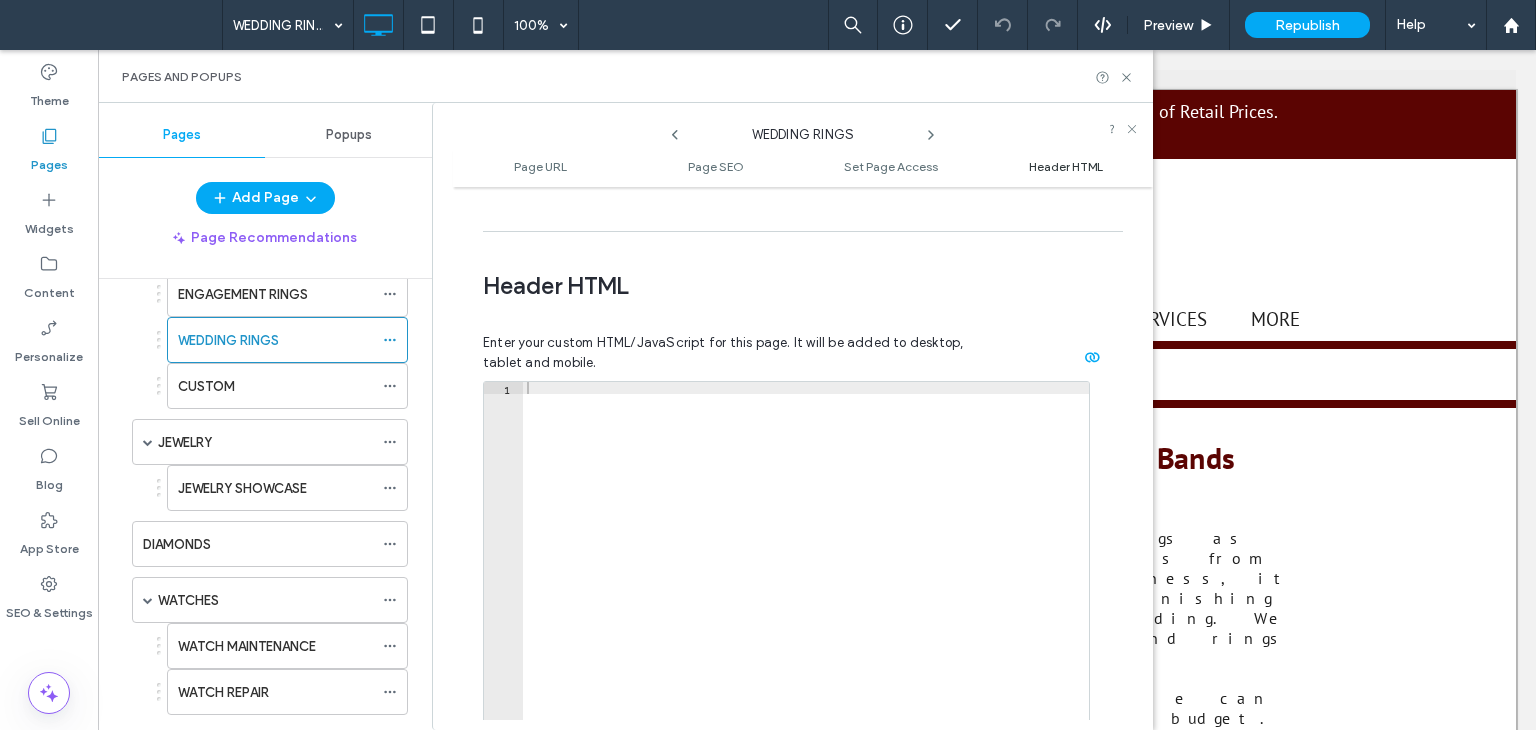 scroll, scrollTop: 1840, scrollLeft: 0, axis: vertical 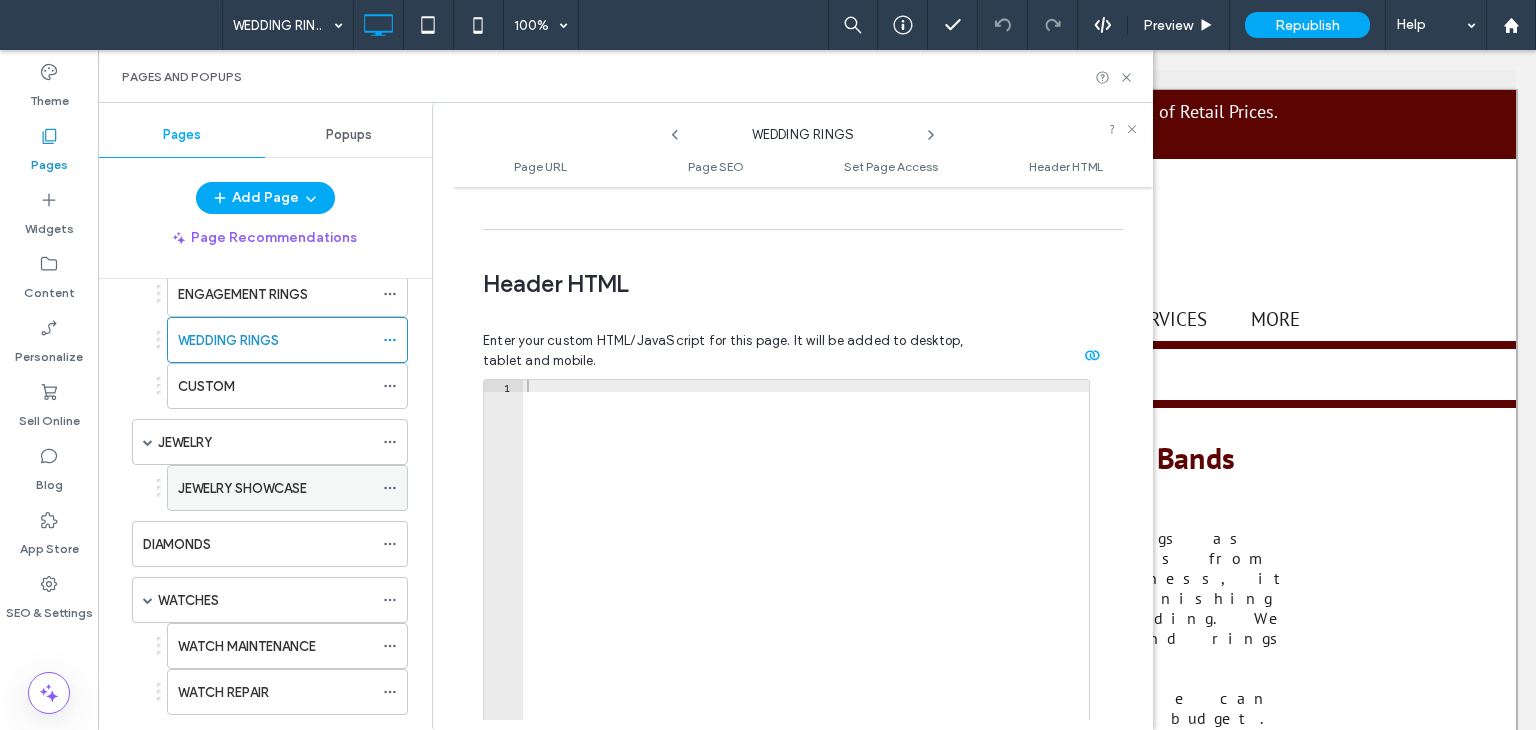 click on "JEWELRY SHOWCASE" at bounding box center (242, 488) 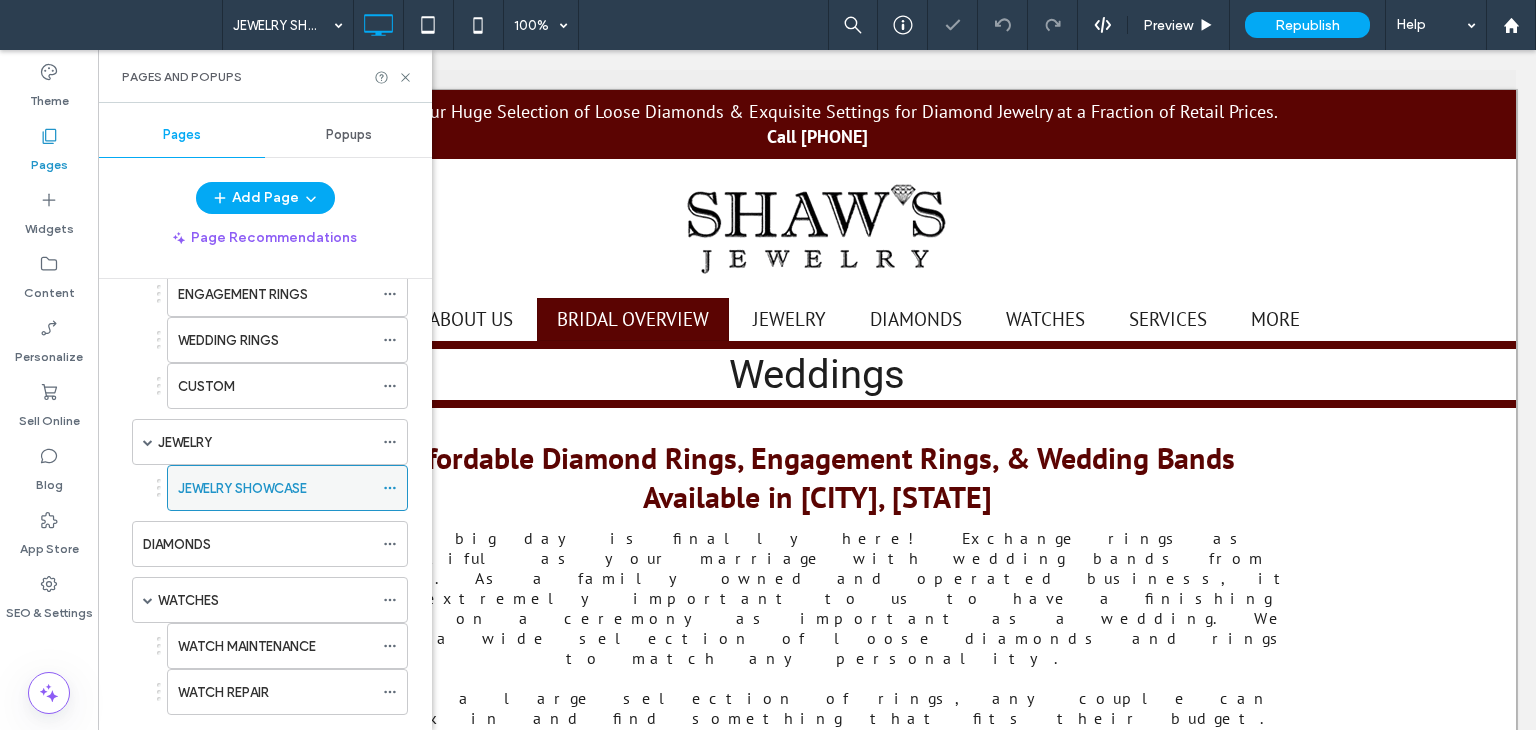 click at bounding box center (395, 488) 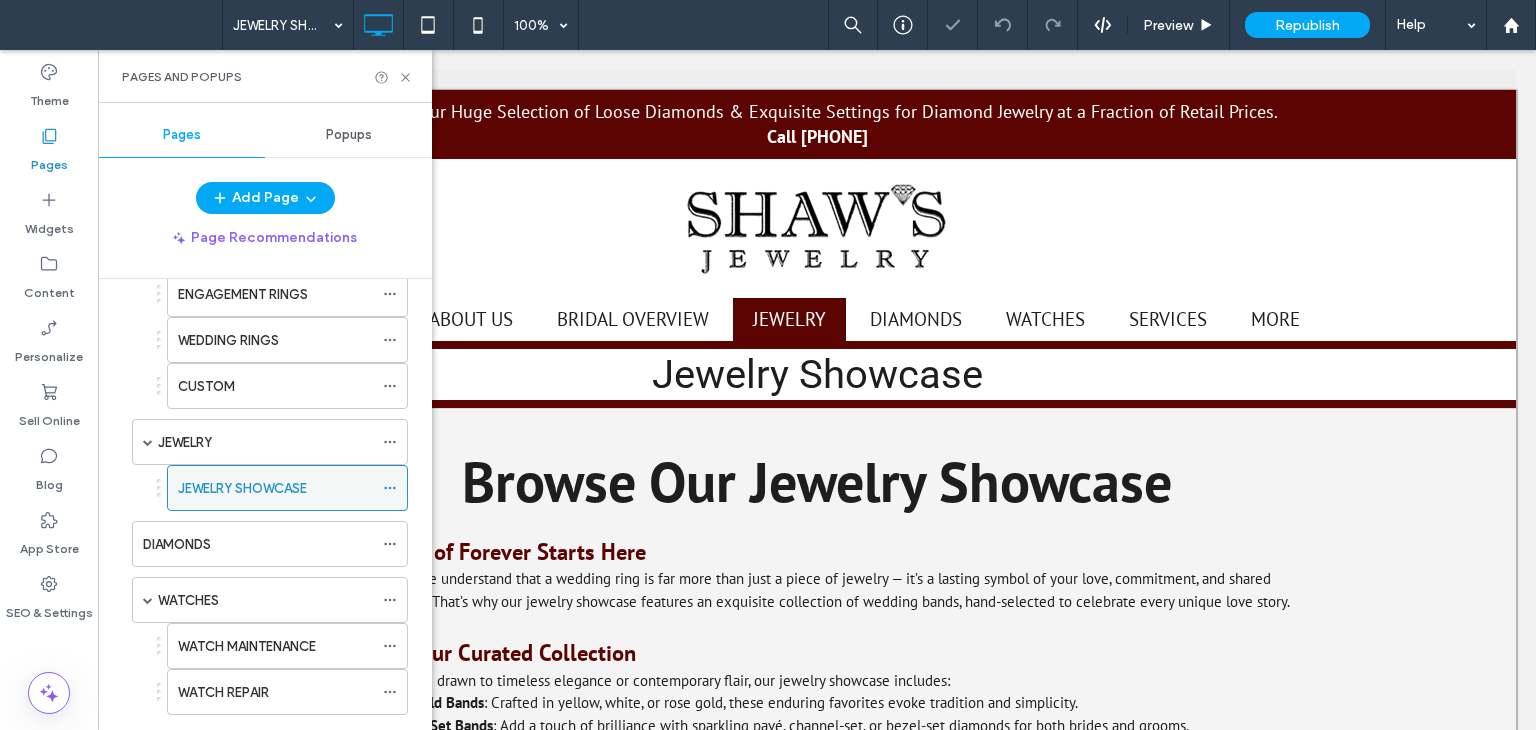 scroll, scrollTop: 0, scrollLeft: 0, axis: both 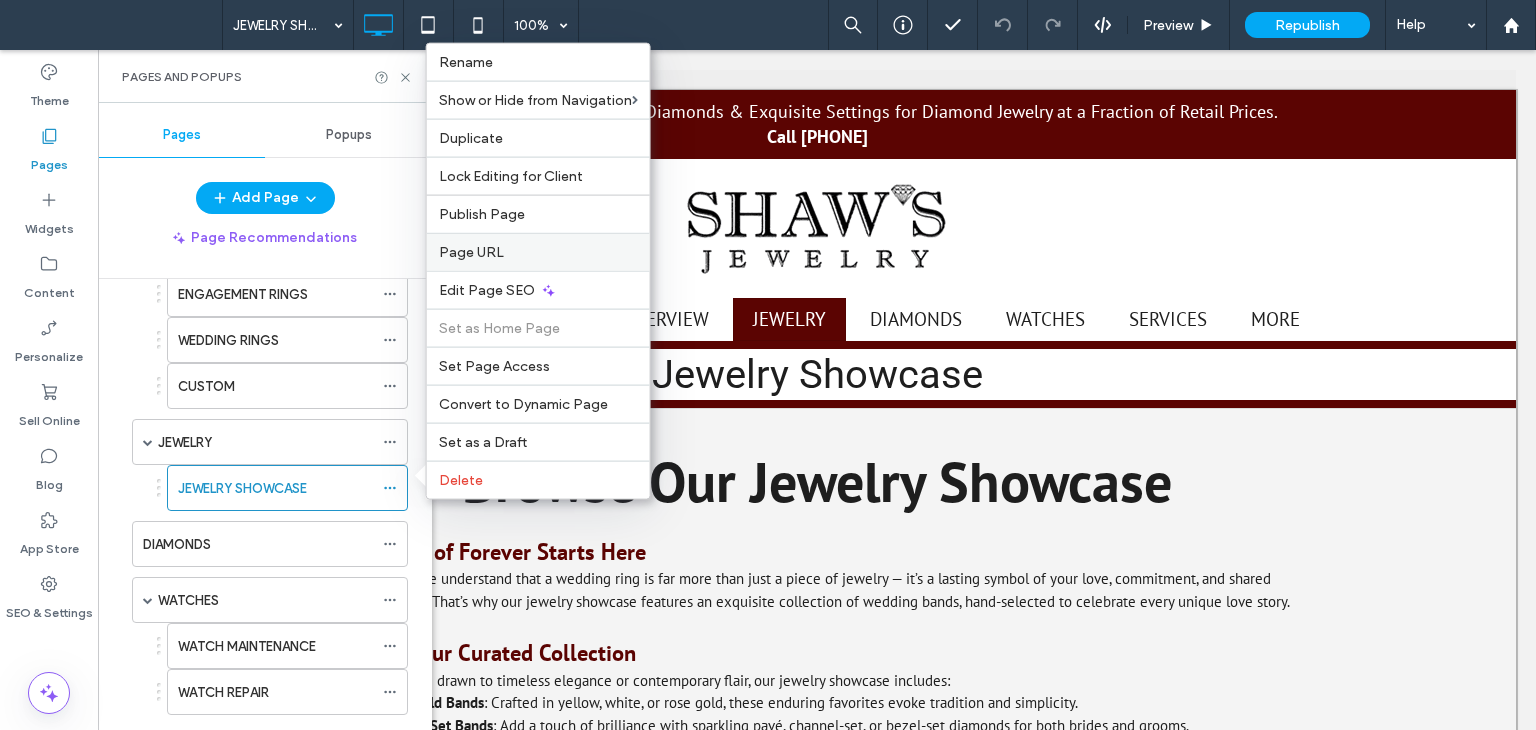 click on "Page URL" at bounding box center (538, 252) 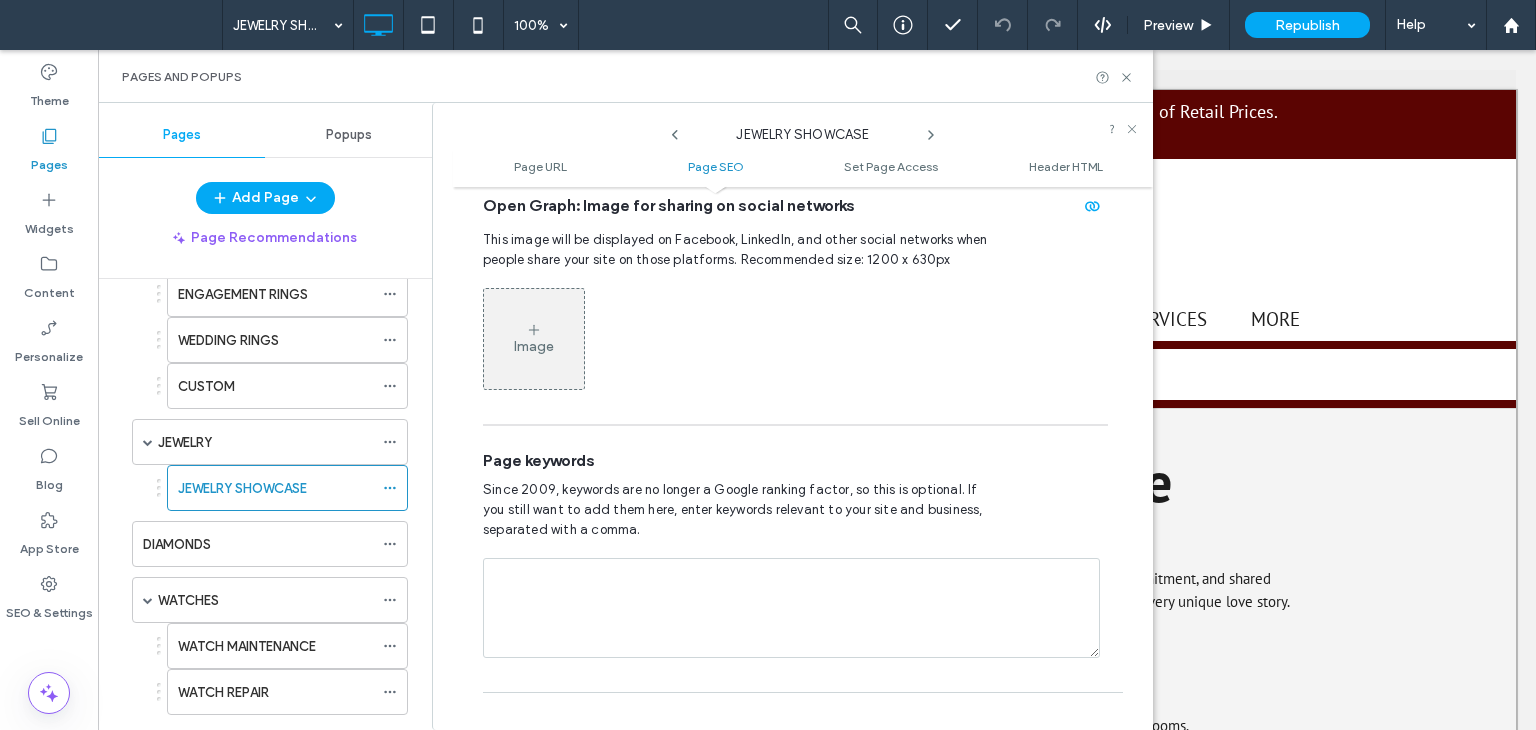 scroll, scrollTop: 1210, scrollLeft: 0, axis: vertical 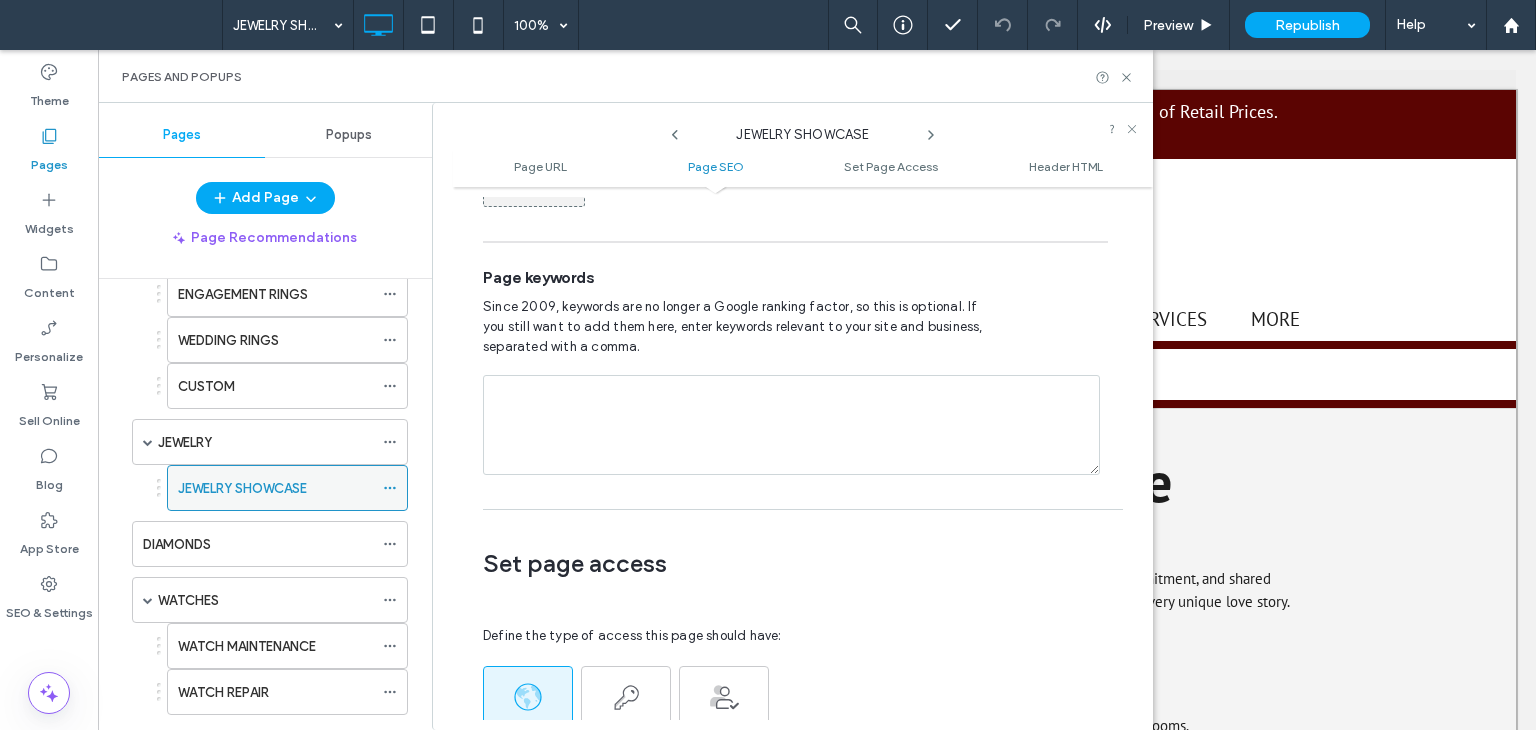 click 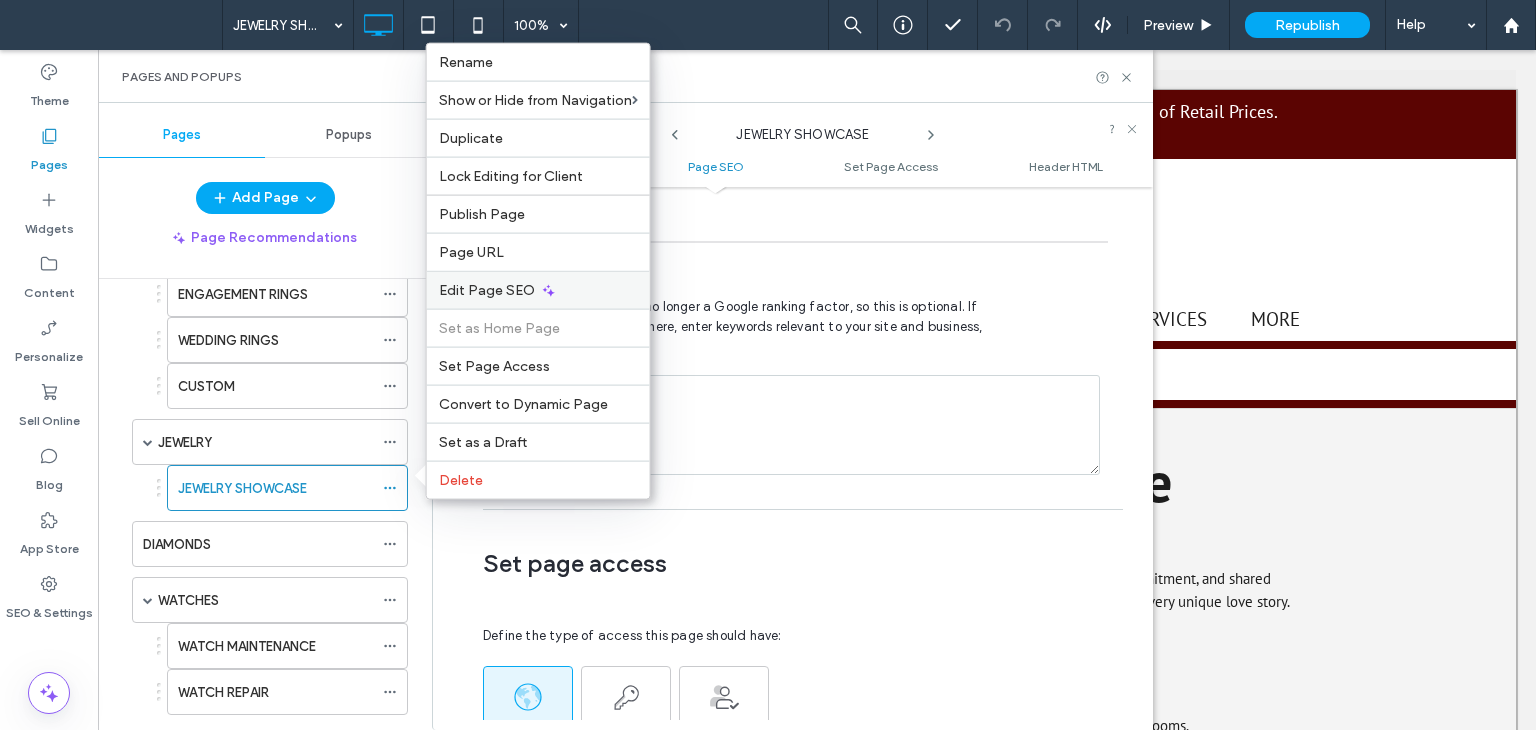 click on "Edit Page SEO" at bounding box center (487, 290) 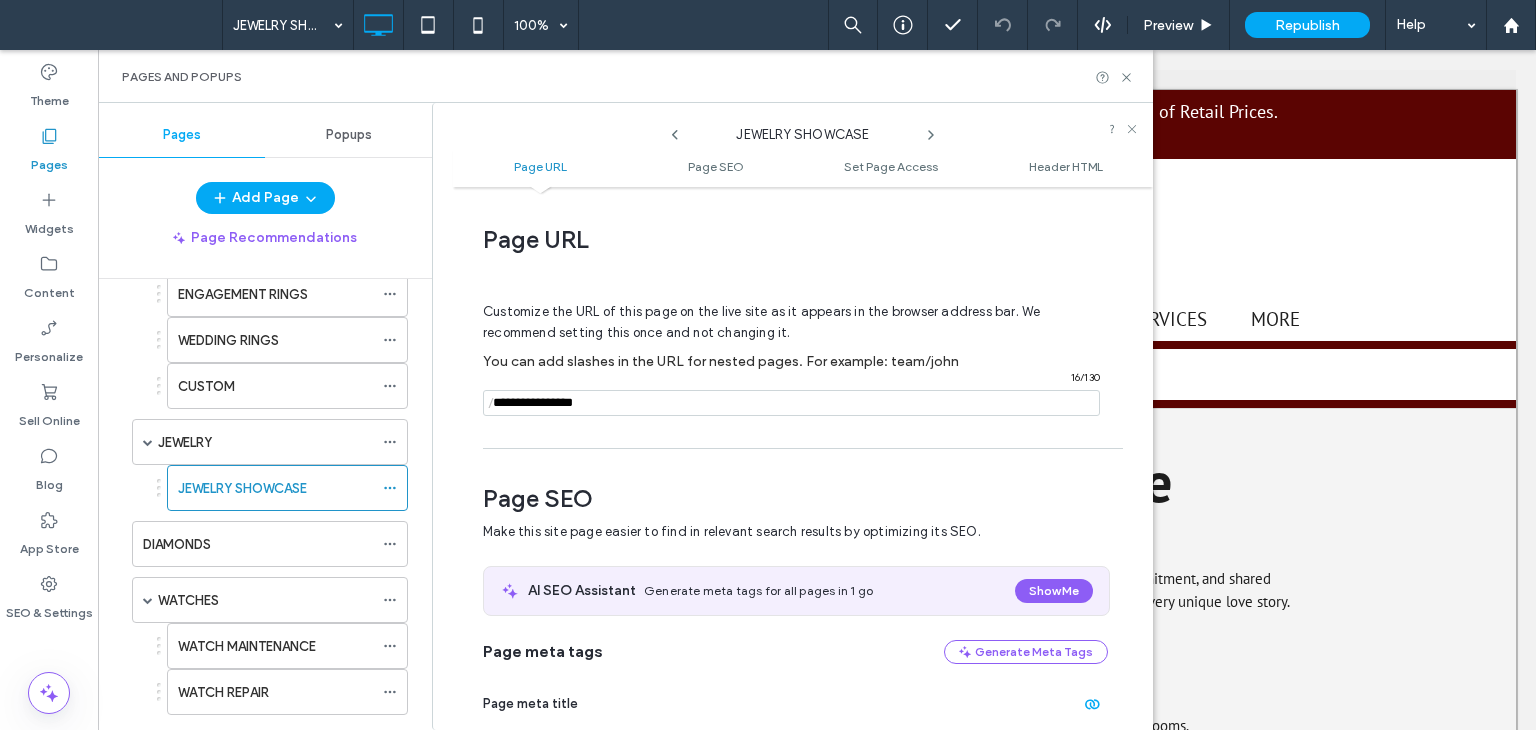 scroll, scrollTop: 0, scrollLeft: 0, axis: both 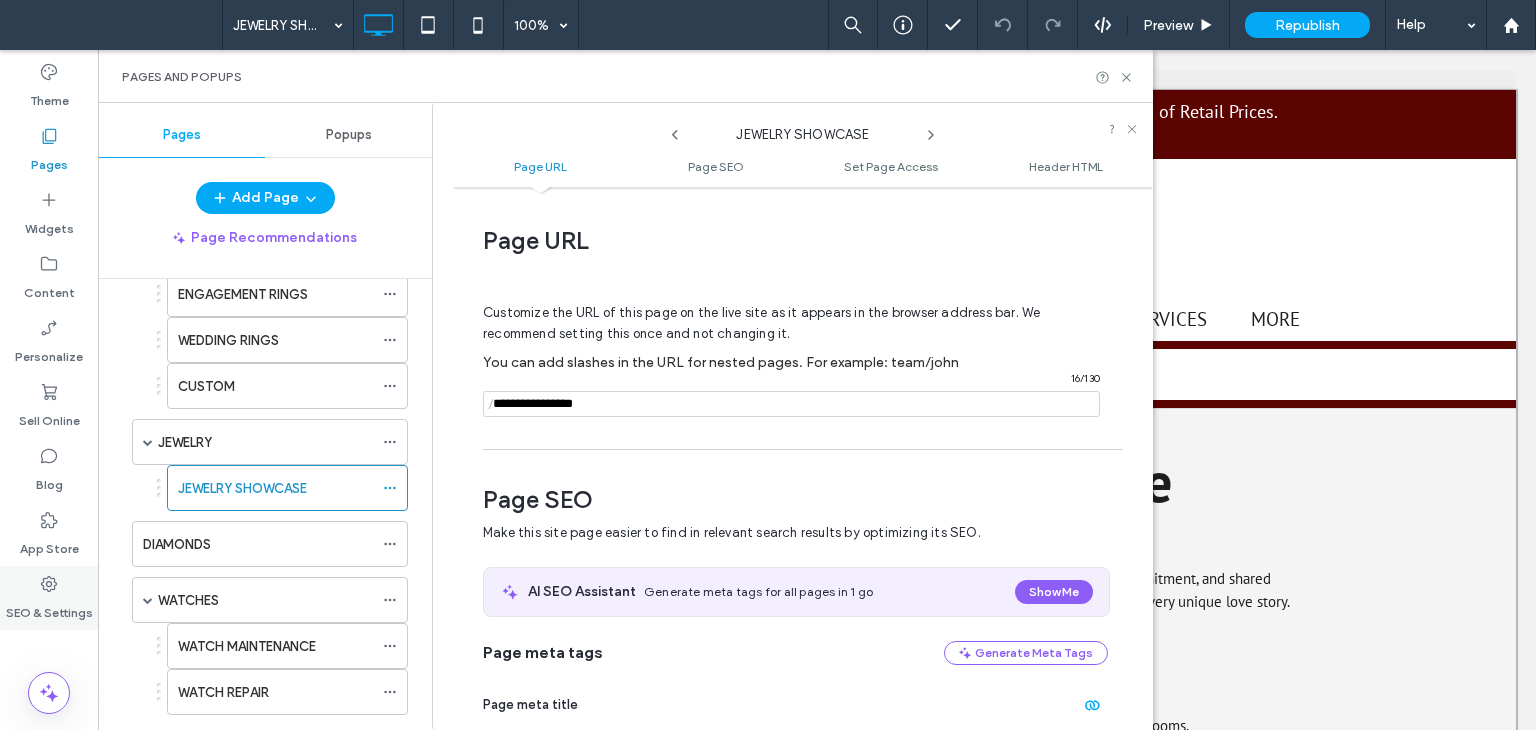 click on "SEO & Settings" at bounding box center (49, 608) 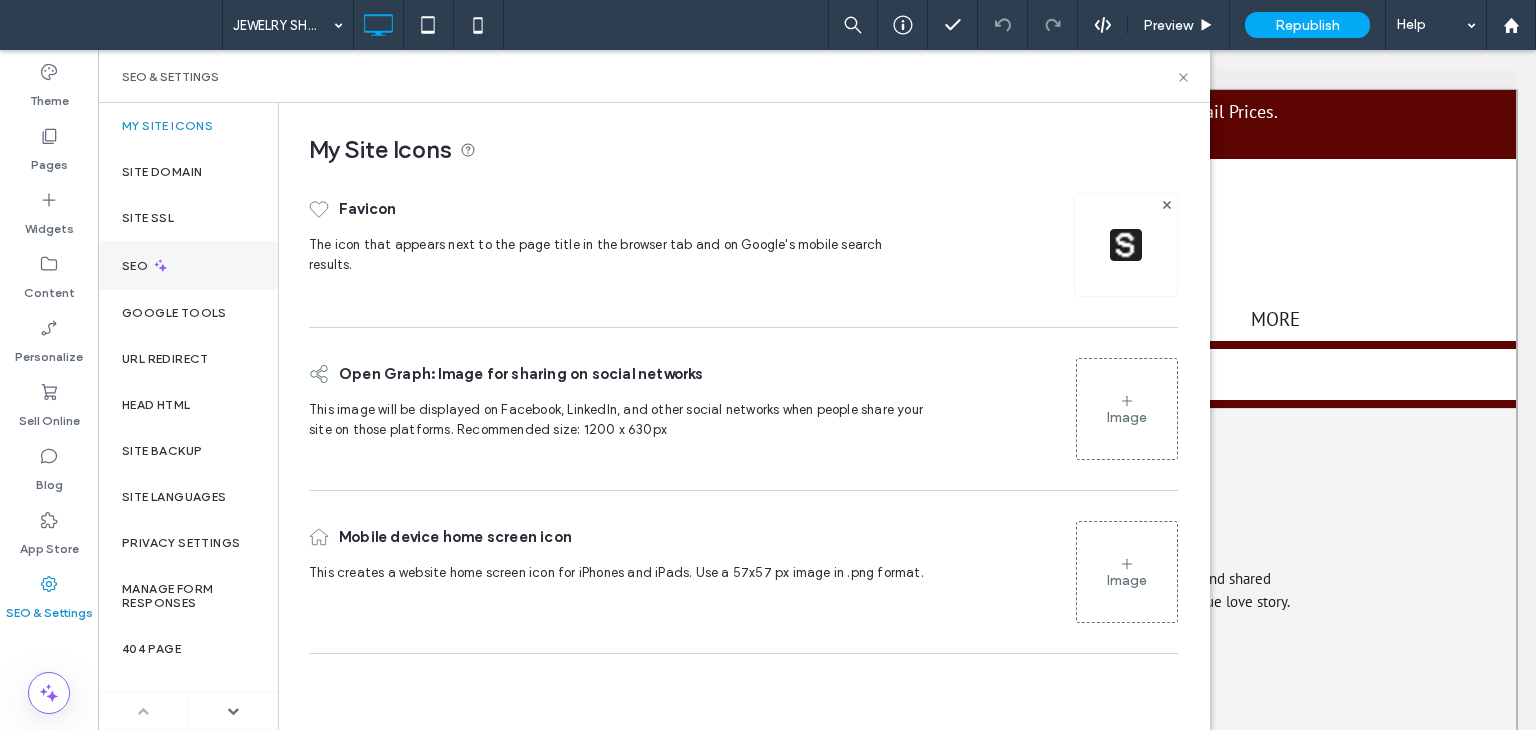 click on "SEO" at bounding box center (188, 265) 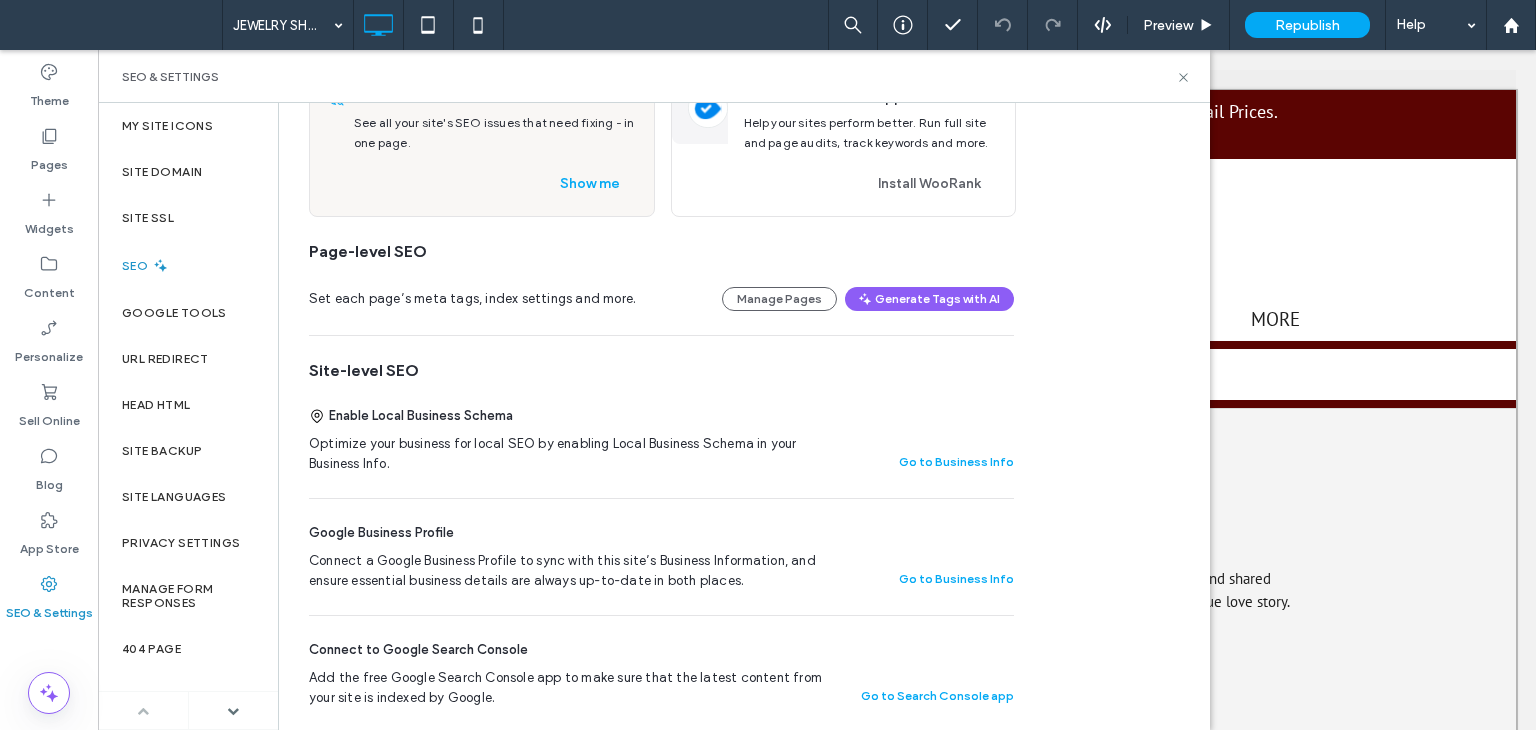 scroll, scrollTop: 0, scrollLeft: 0, axis: both 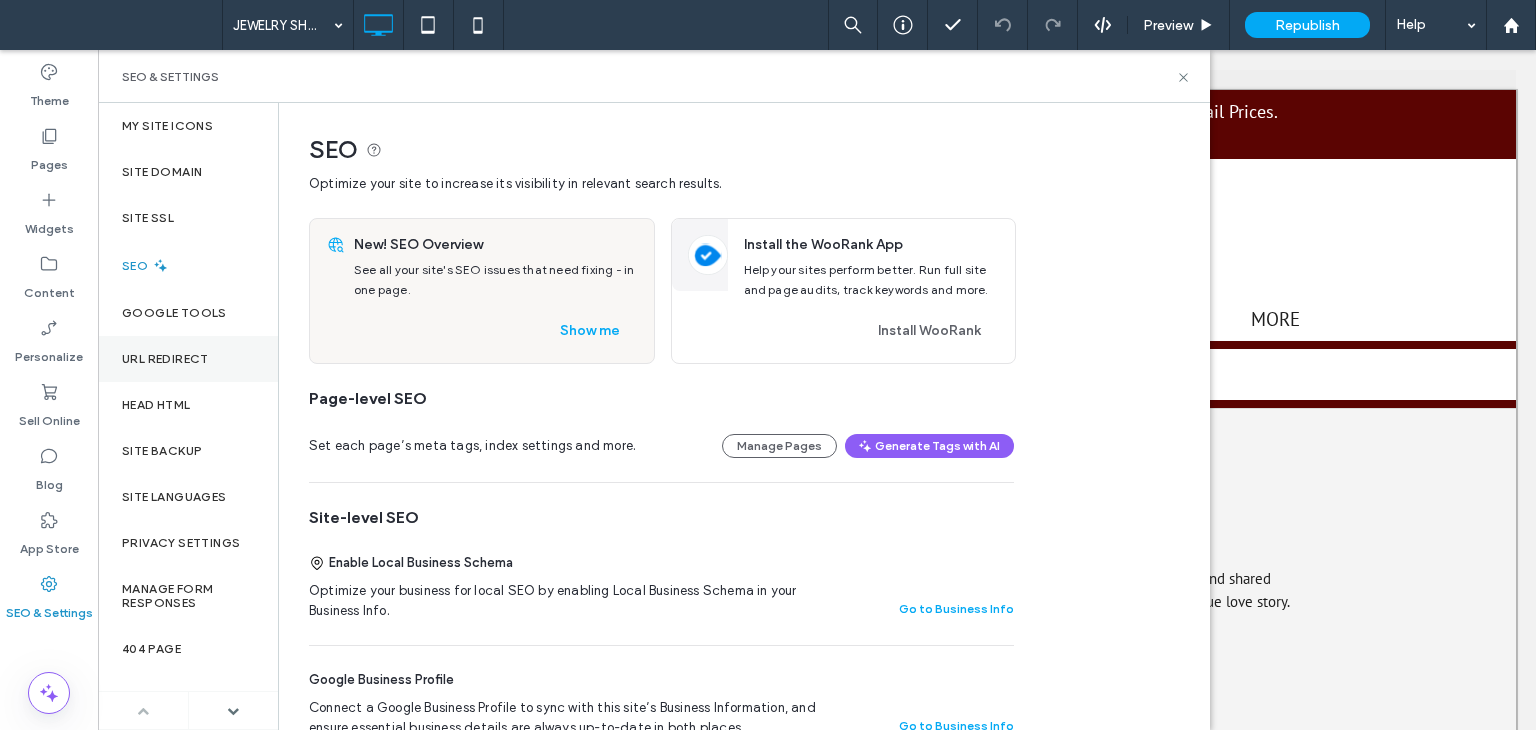 click on "URL Redirect" at bounding box center [165, 359] 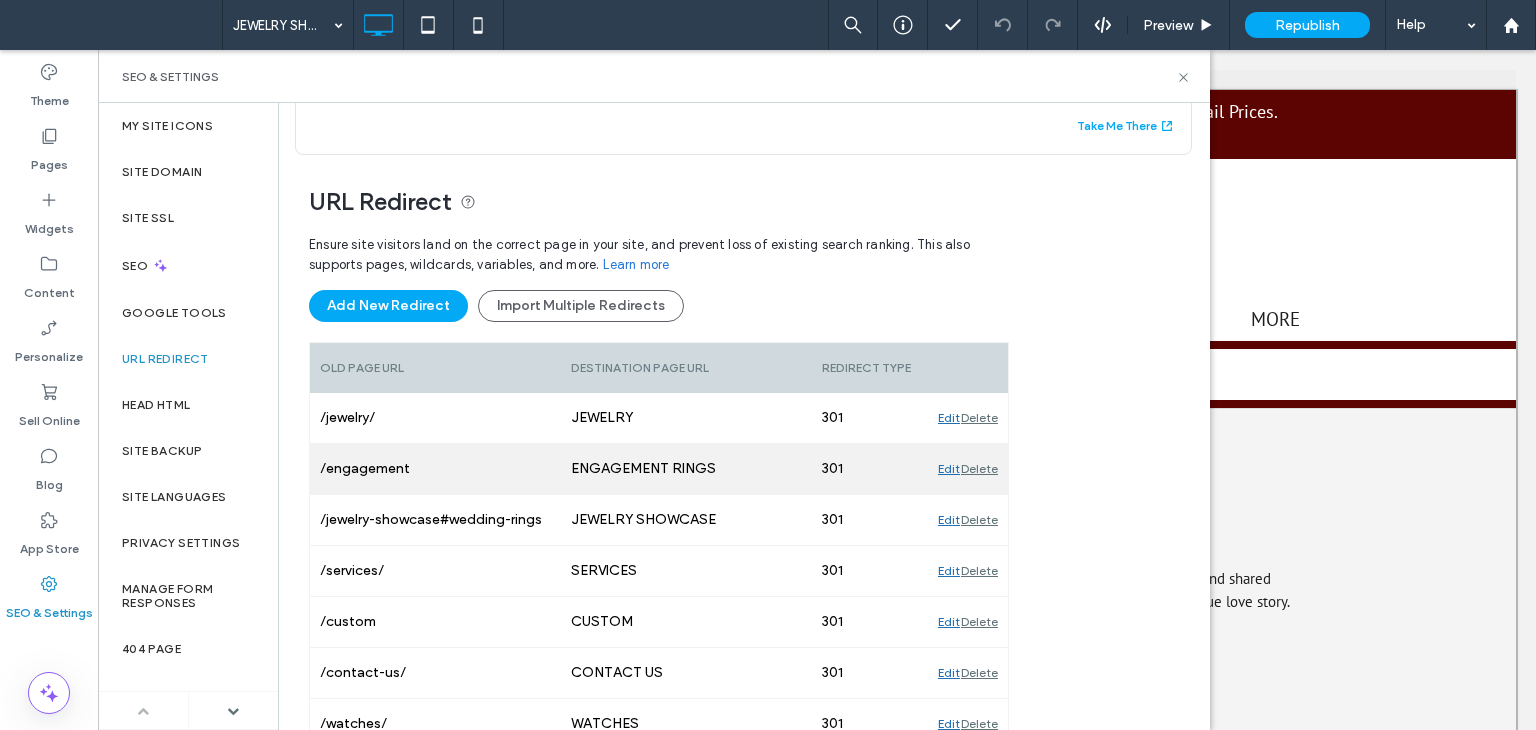 scroll, scrollTop: 0, scrollLeft: 0, axis: both 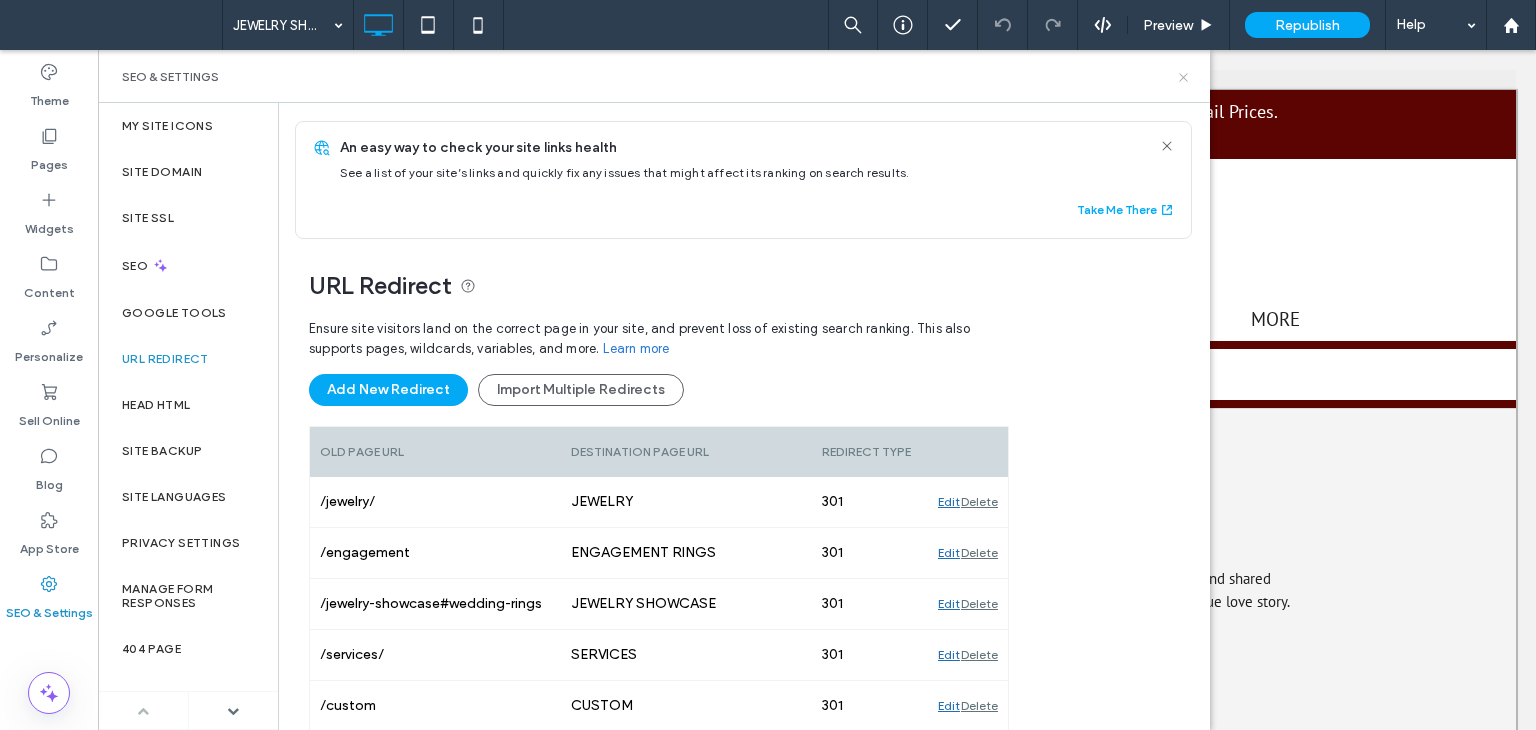 click 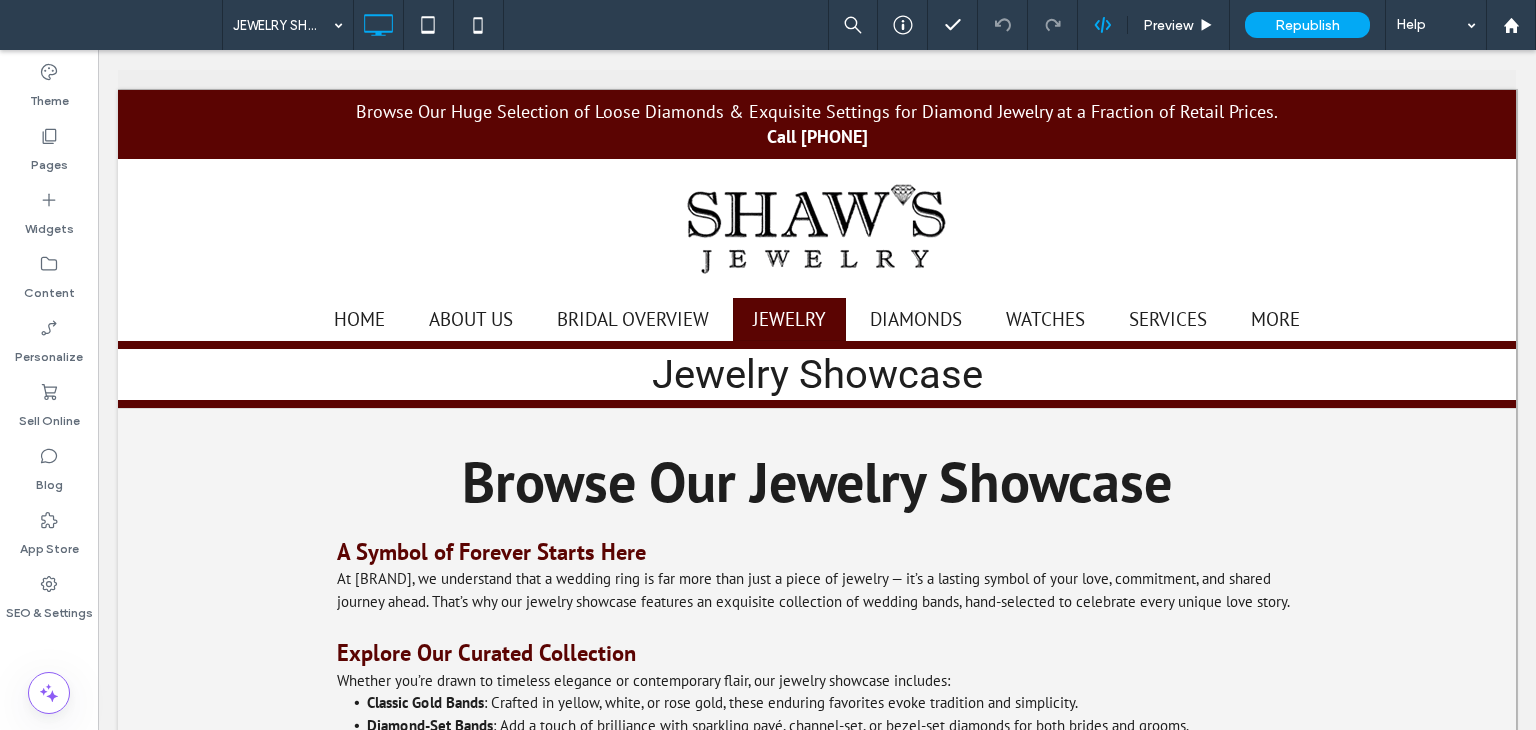 click 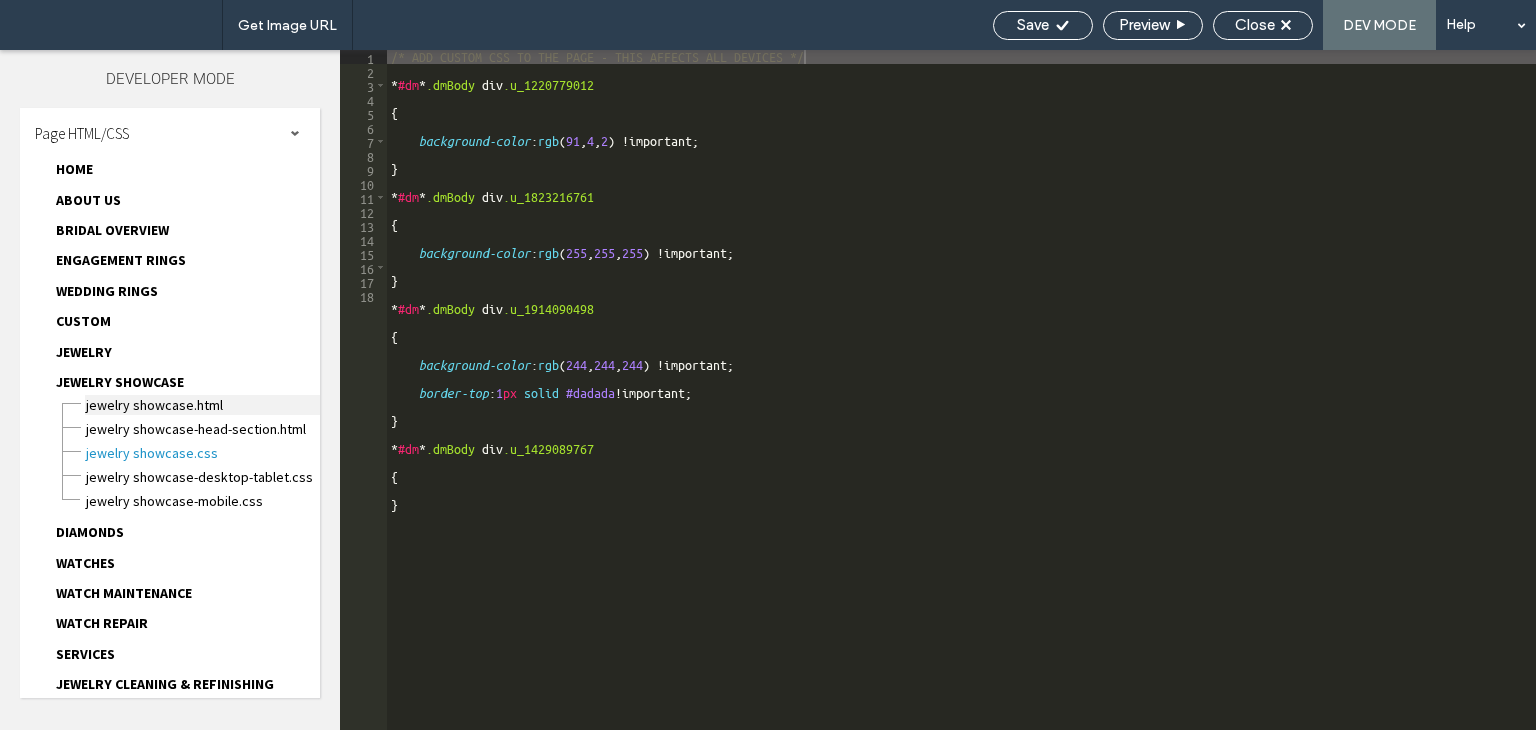 click on "JEWELRY SHOWCASE.html" at bounding box center [202, 405] 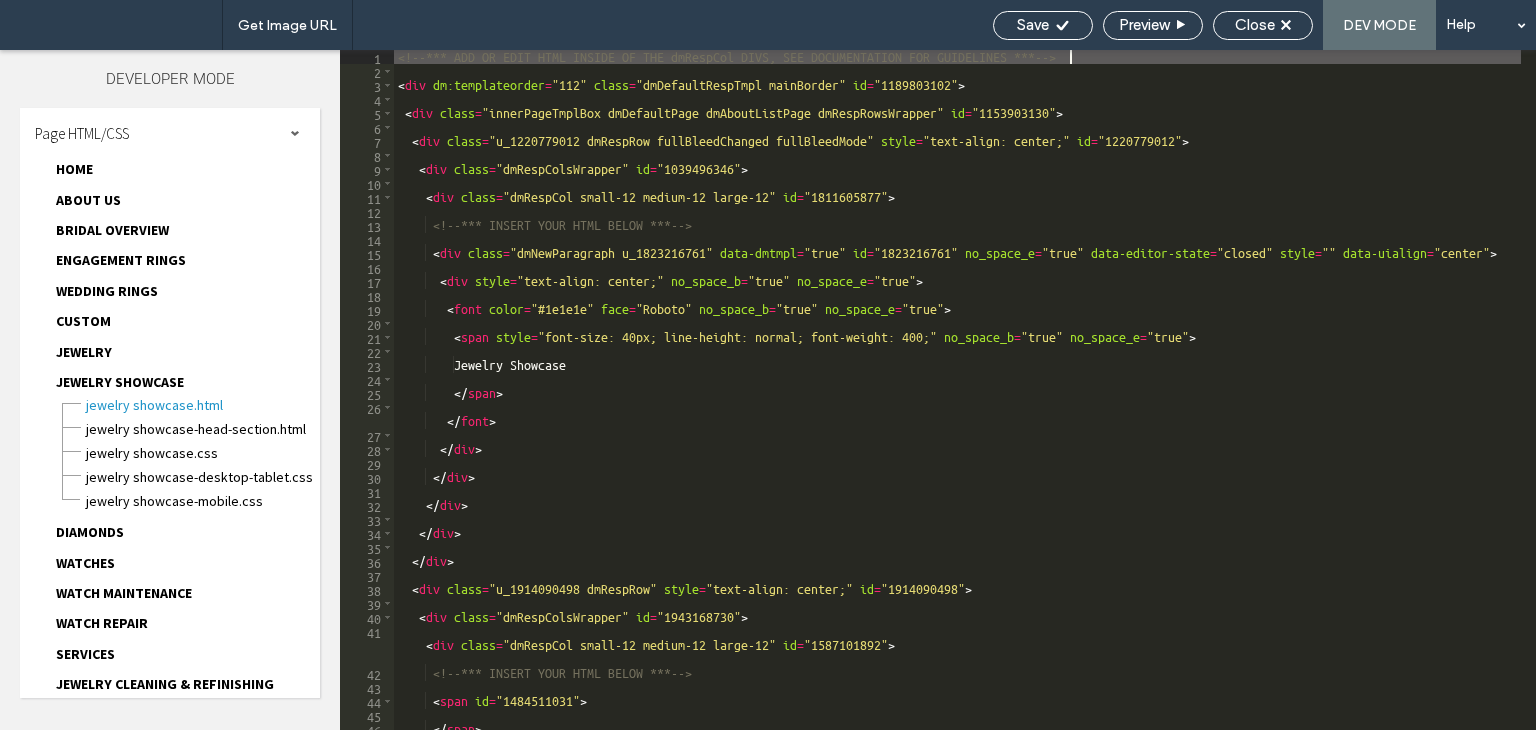 click on "<!--  *** ADD OR EDIT HTML INSIDE OF THE dmRespCol DIVS, SEE DOCUMENTATION FOR GUIDELINES ***  --> < div   dm:templateorder = "112"   class = "dmDefaultRespTmpl mainBorder"   id = "1189803102" >   < div   class = "innerPageTmplBox dmDefaultPage dmAboutListPage dmRespRowsWrapper"   id = "1153903130" >    < div   class = "u_1220779012 dmRespRow fullBleedChanged fullBleedMode"   style = "text-align: center;"   id = "1220779012" >     < div   class = "dmRespColsWrapper"   id = "1039496346" >      < div   class = "dmRespCol small-12 medium-12 large-12"   id = "1811605877" >        <!--  *** INSERT YOUR HTML BELOW ***  -->        < div   class = "dmNewParagraph u_1823216761"   data-dmtmpl = "true"   id = "1823216761"   no_space_e = "true"   data-editor-state = "closed"   style = ""   data-uialign = "center" >         < div   style = "text-align: center;"   no_space_b = "true"   no_space_e = "true" >          < font   color = "#1e1e1e"   face = "Roboto"   no_space_b = "true"   no_space_e = "true" >           < span" at bounding box center (957, 404) 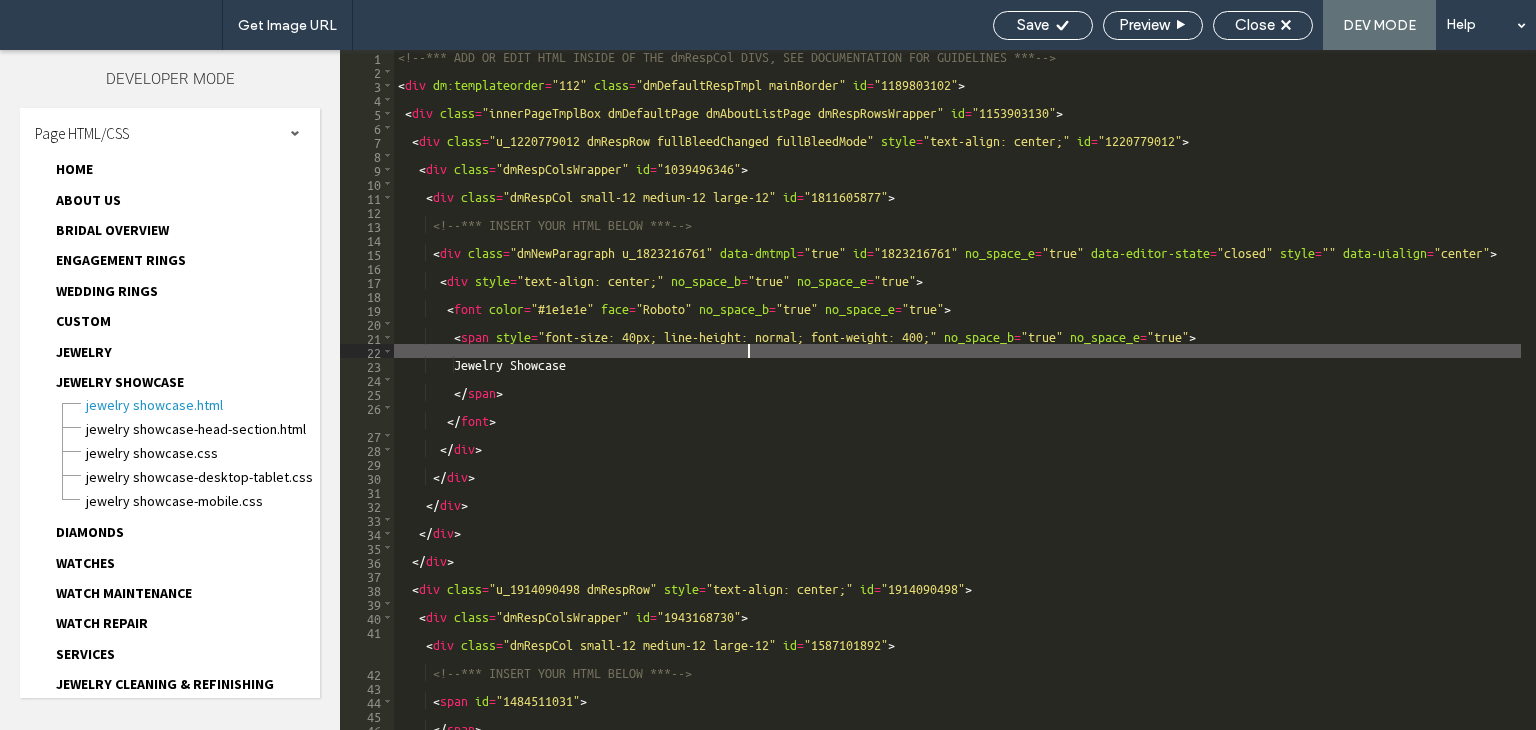 type on "**********" 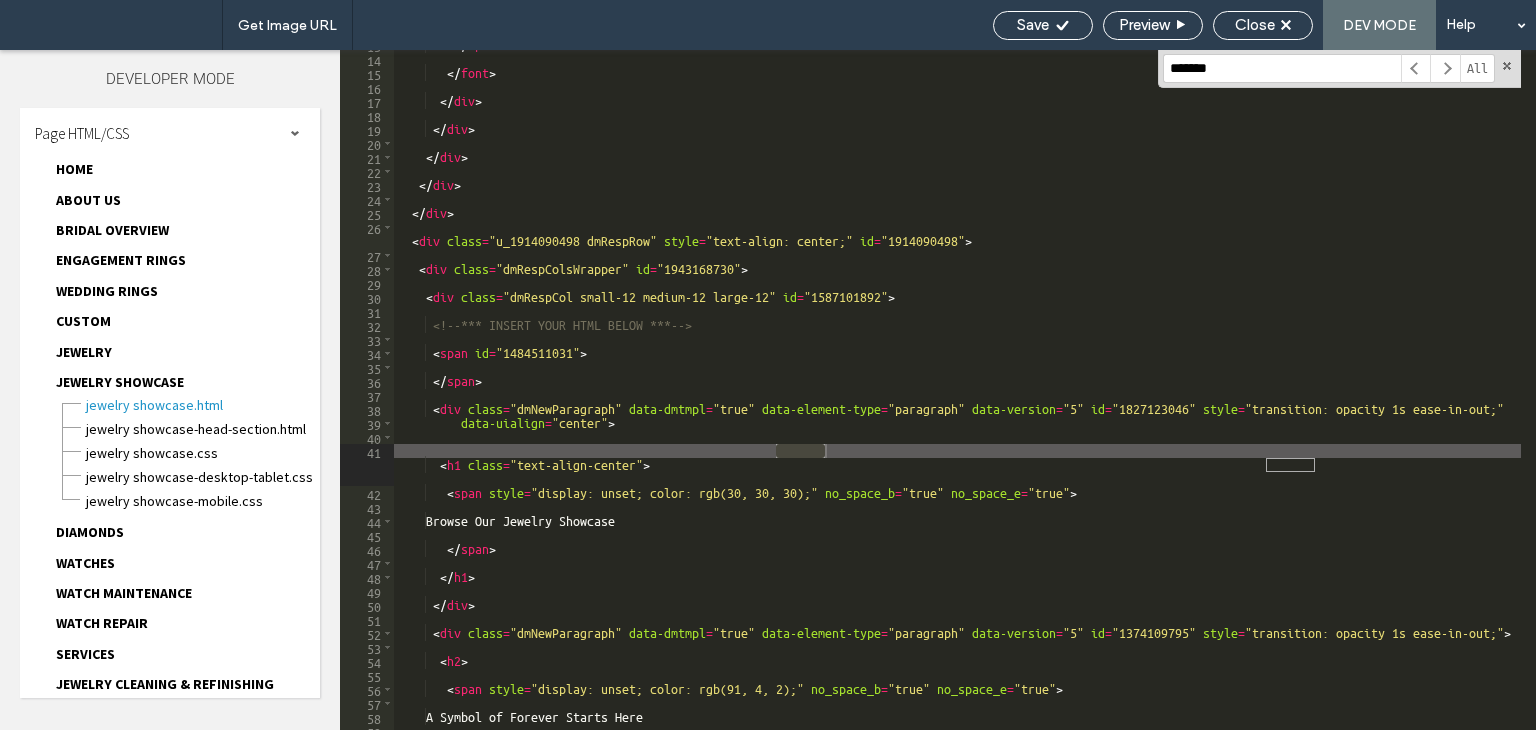scroll, scrollTop: 180, scrollLeft: 0, axis: vertical 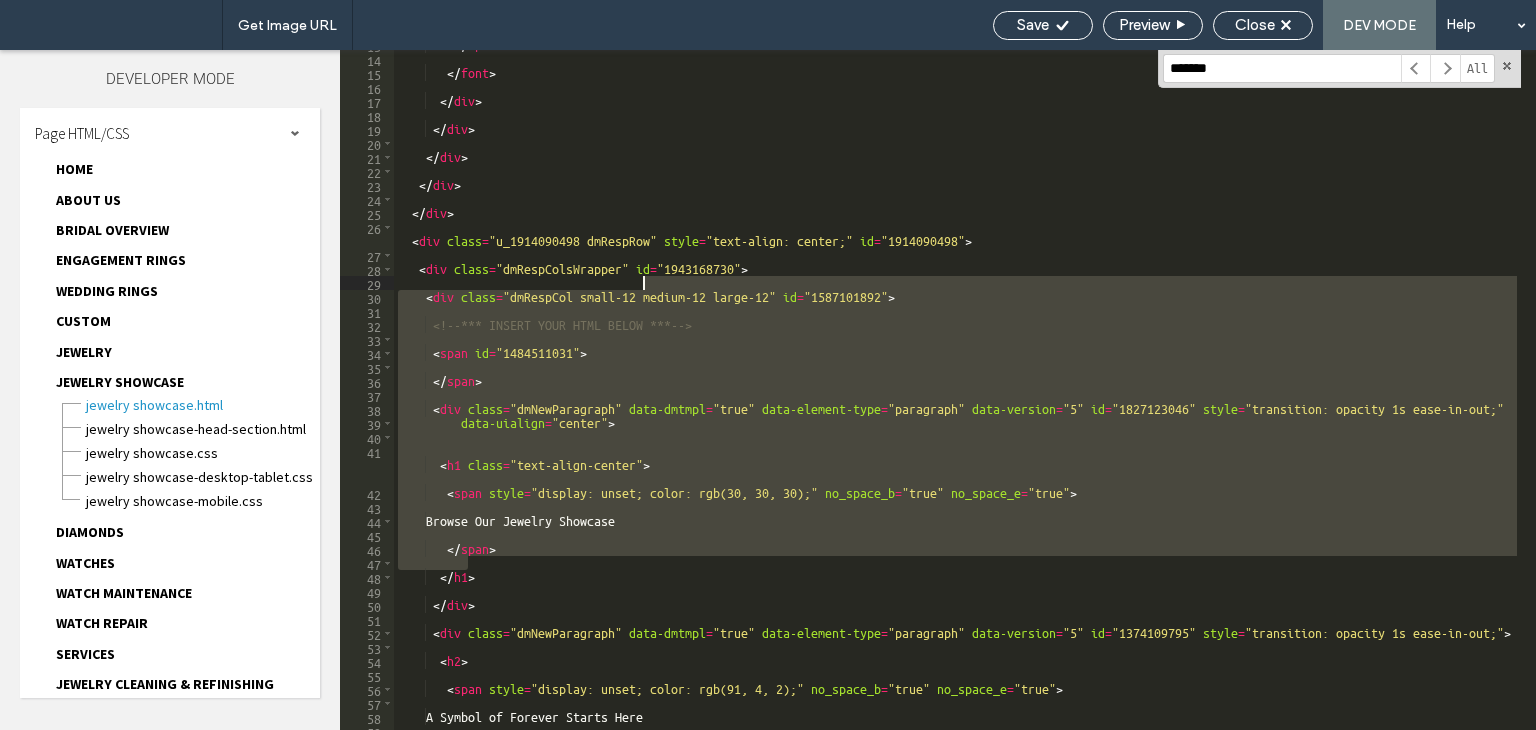 drag, startPoint x: 1372, startPoint y: 557, endPoint x: 889, endPoint y: 277, distance: 558.29114 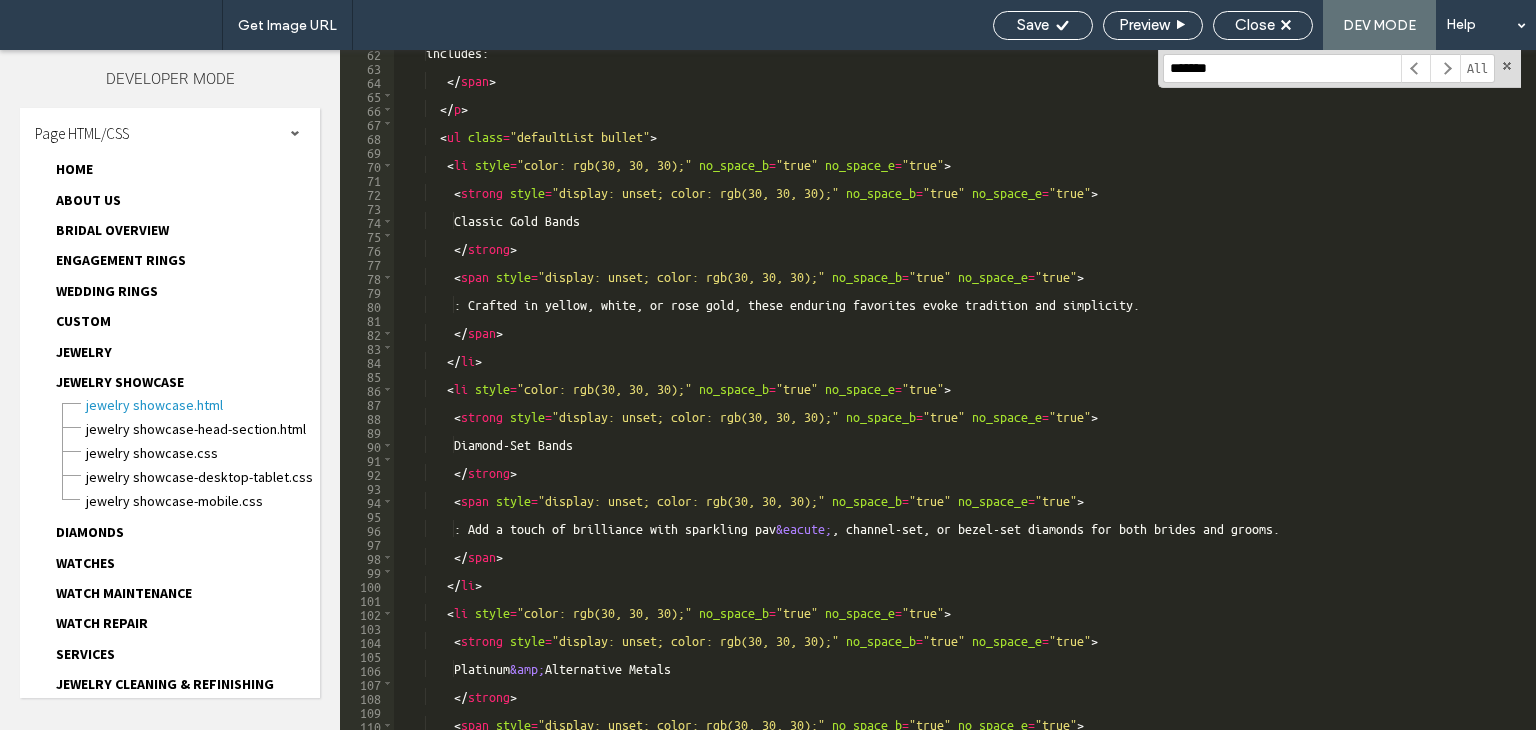 scroll, scrollTop: 1320, scrollLeft: 0, axis: vertical 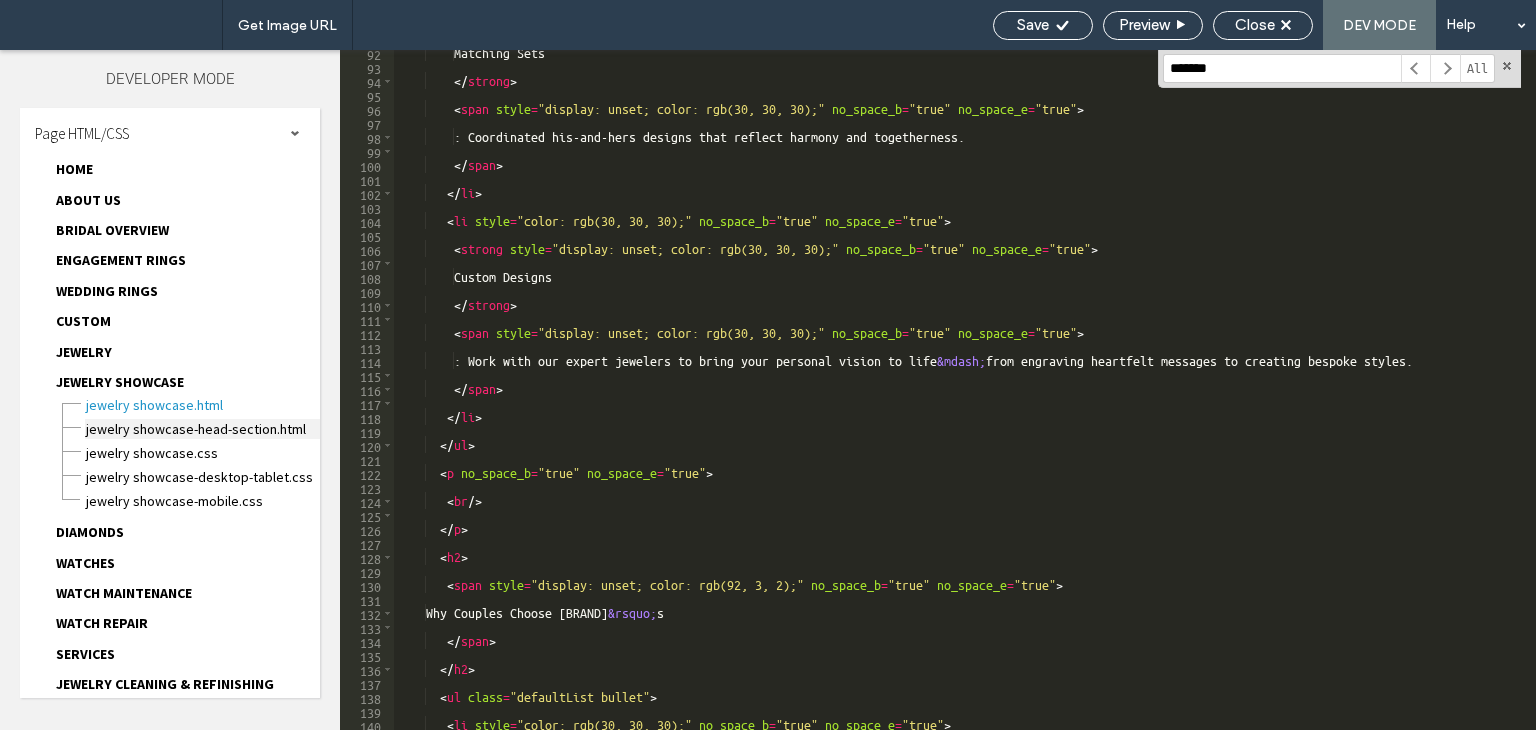 click on "JEWELRY SHOWCASE-head-section.html" at bounding box center (202, 429) 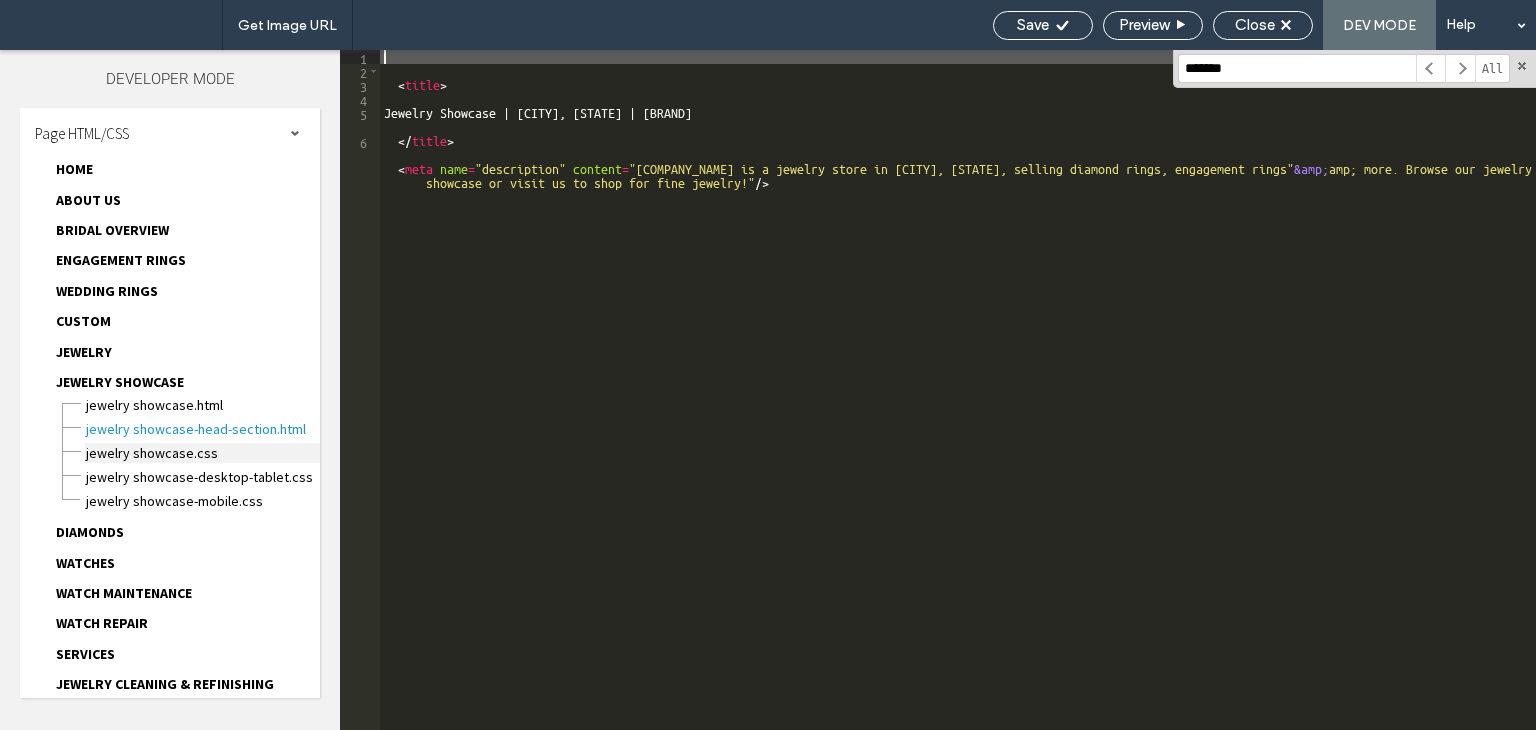 click on "JEWELRY SHOWCASE.css" at bounding box center (202, 453) 